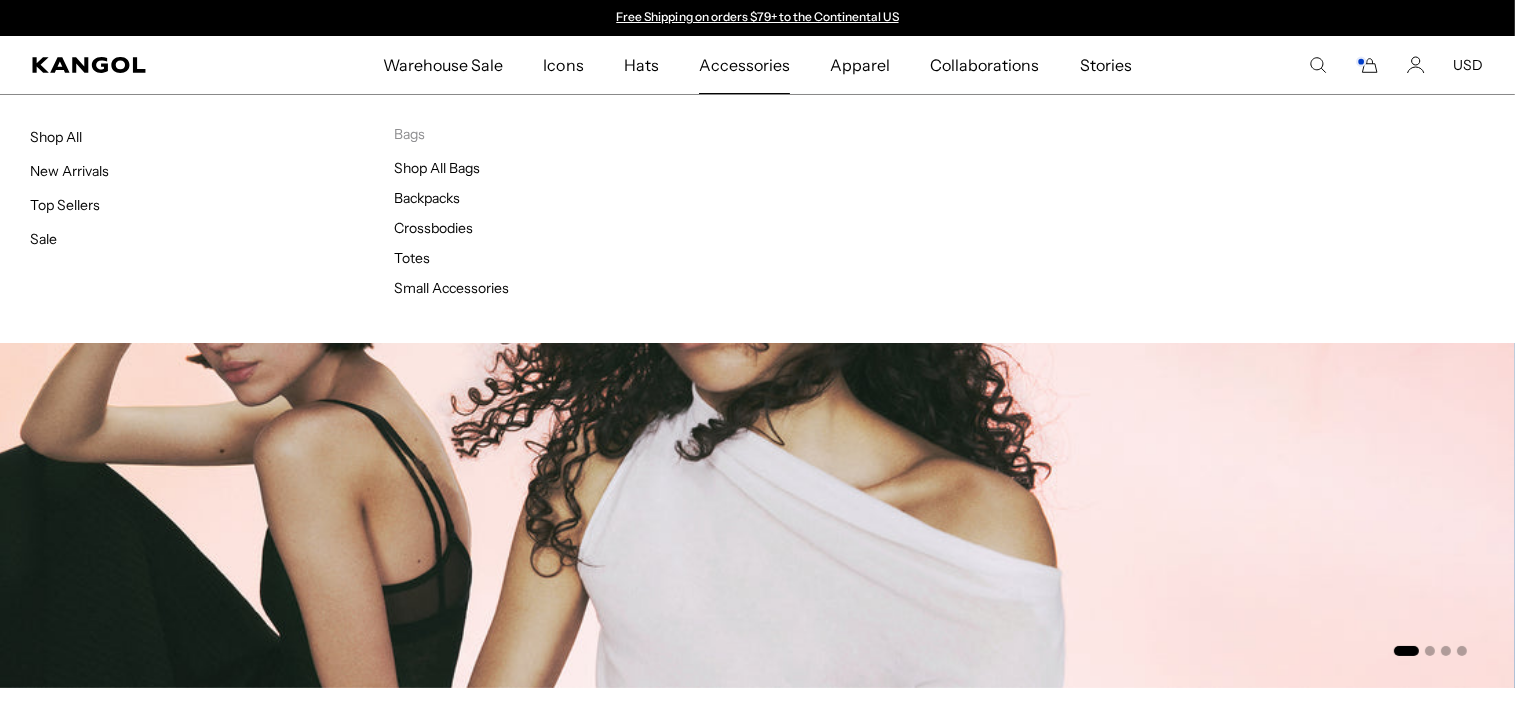 scroll, scrollTop: 0, scrollLeft: 0, axis: both 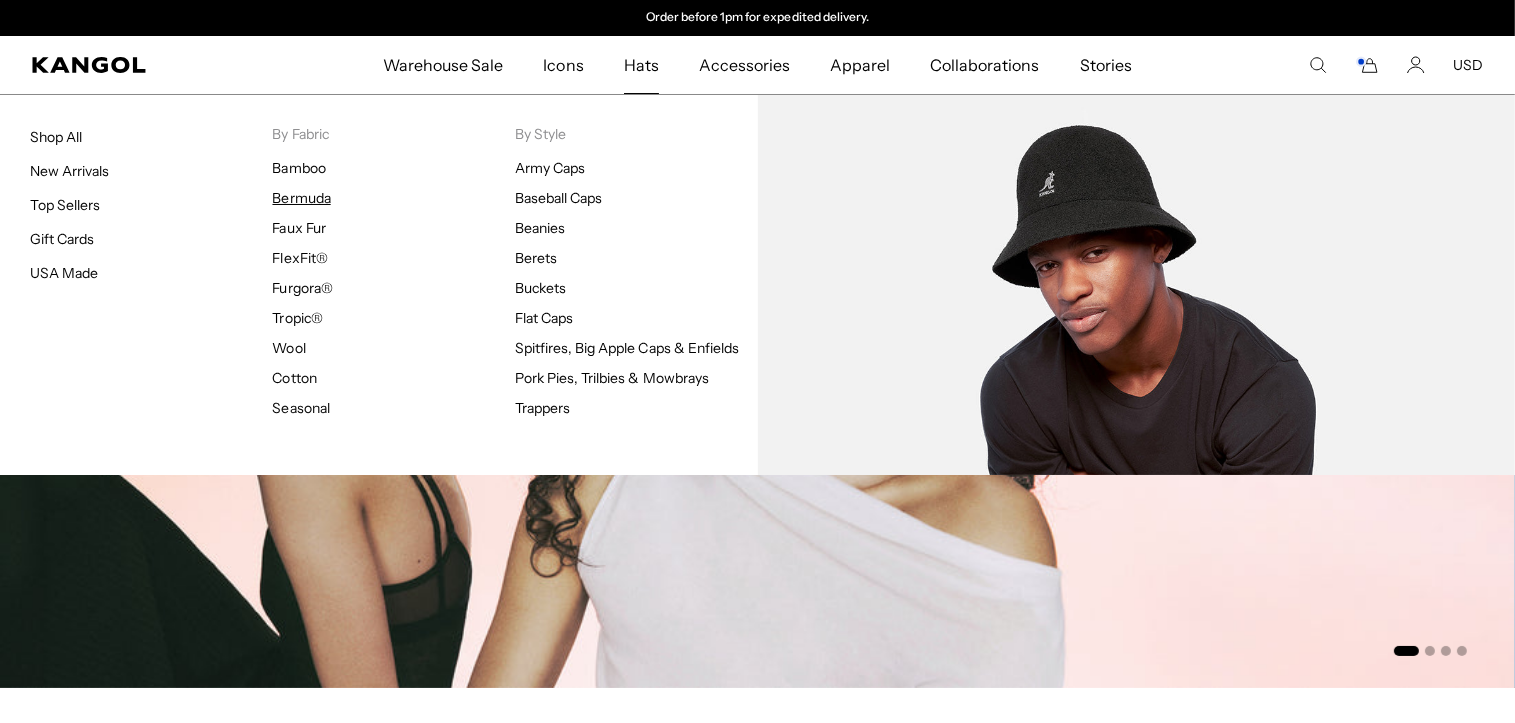 click on "Bermuda" at bounding box center [302, 198] 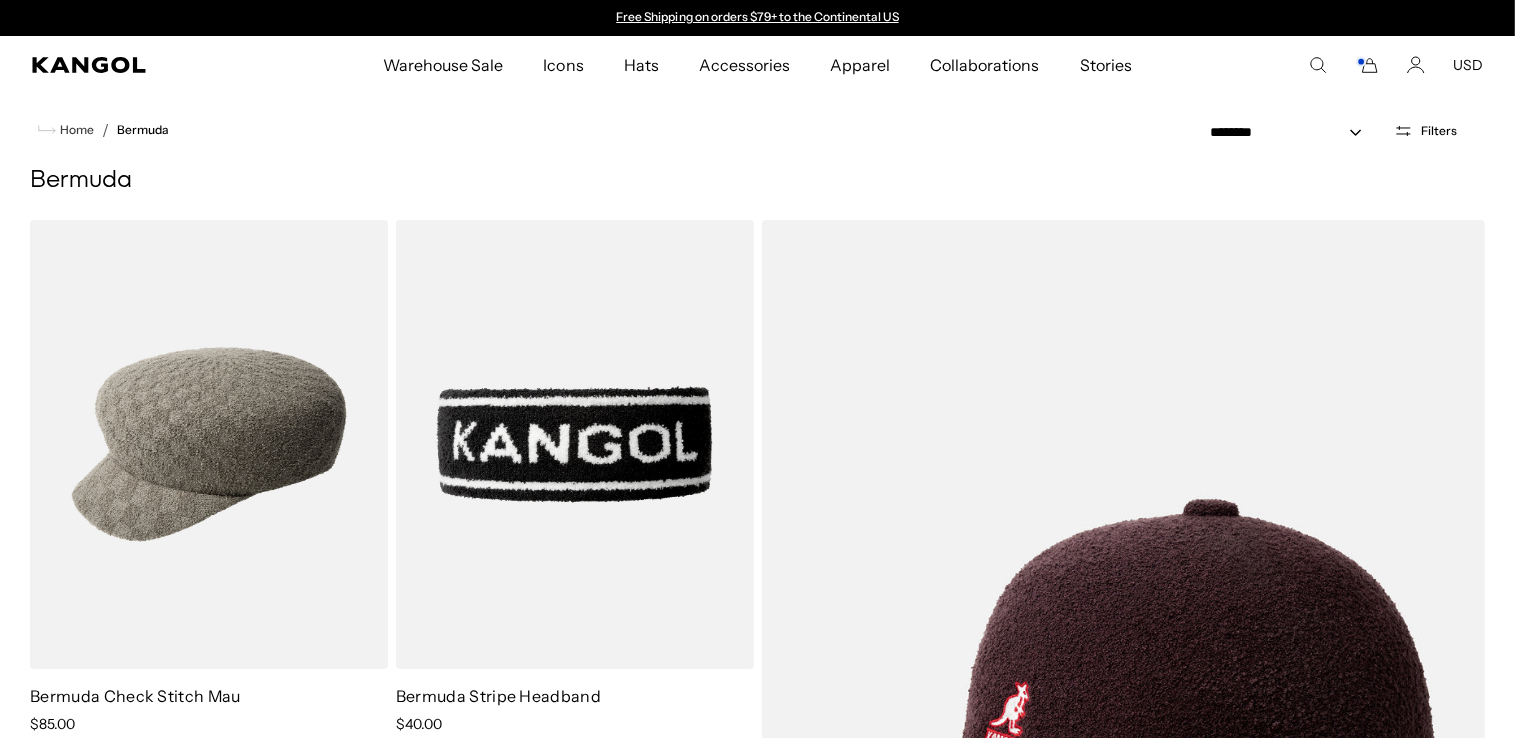 scroll, scrollTop: 0, scrollLeft: 0, axis: both 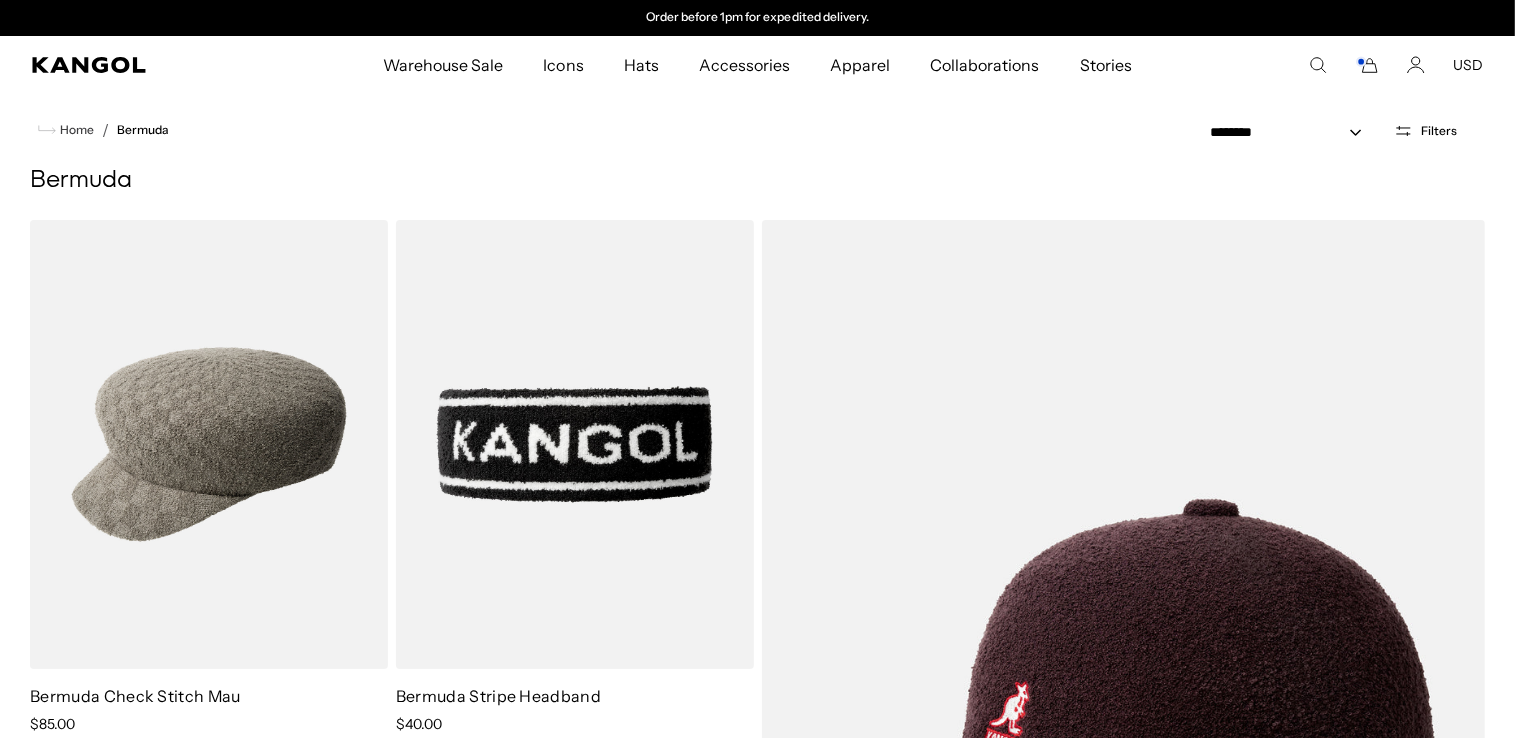 click 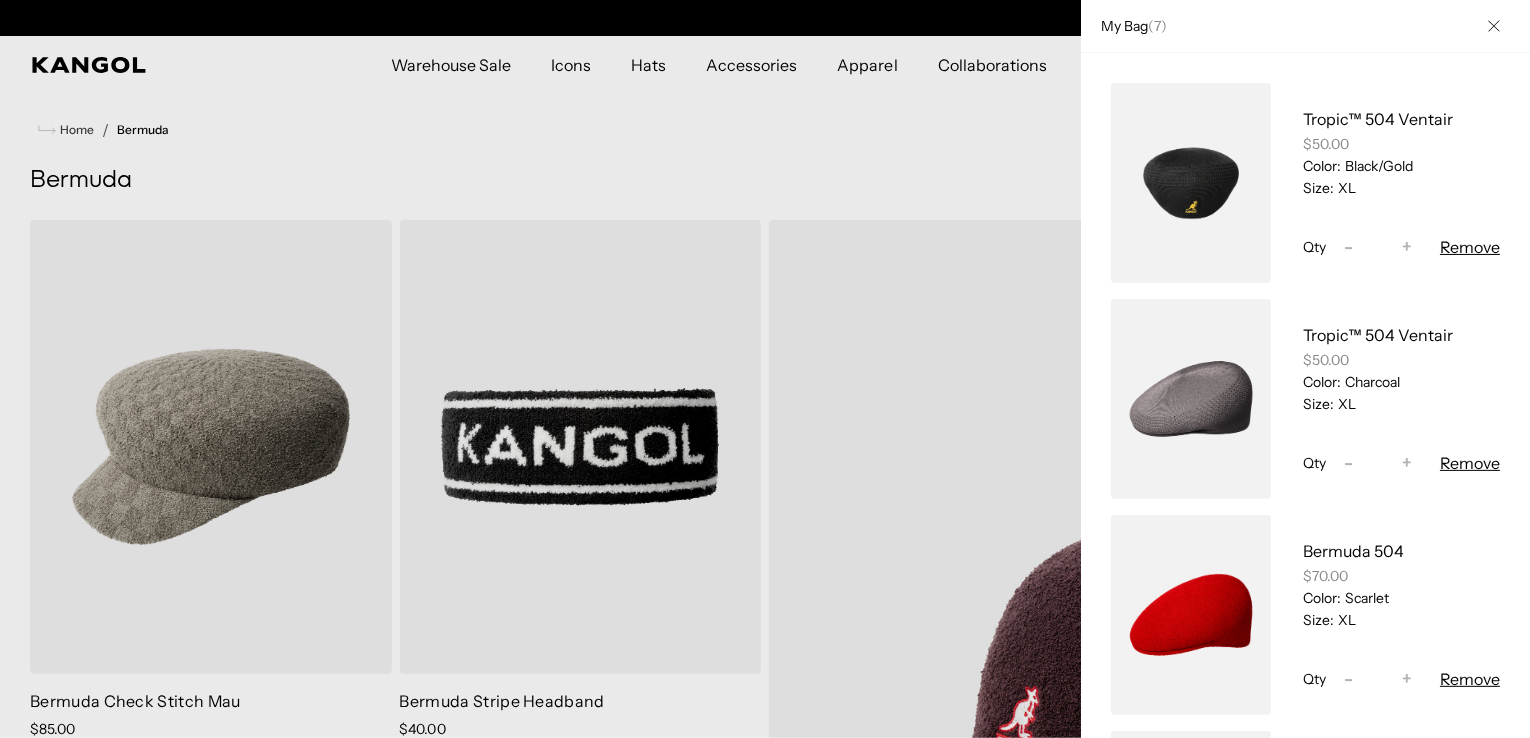 scroll, scrollTop: 0, scrollLeft: 0, axis: both 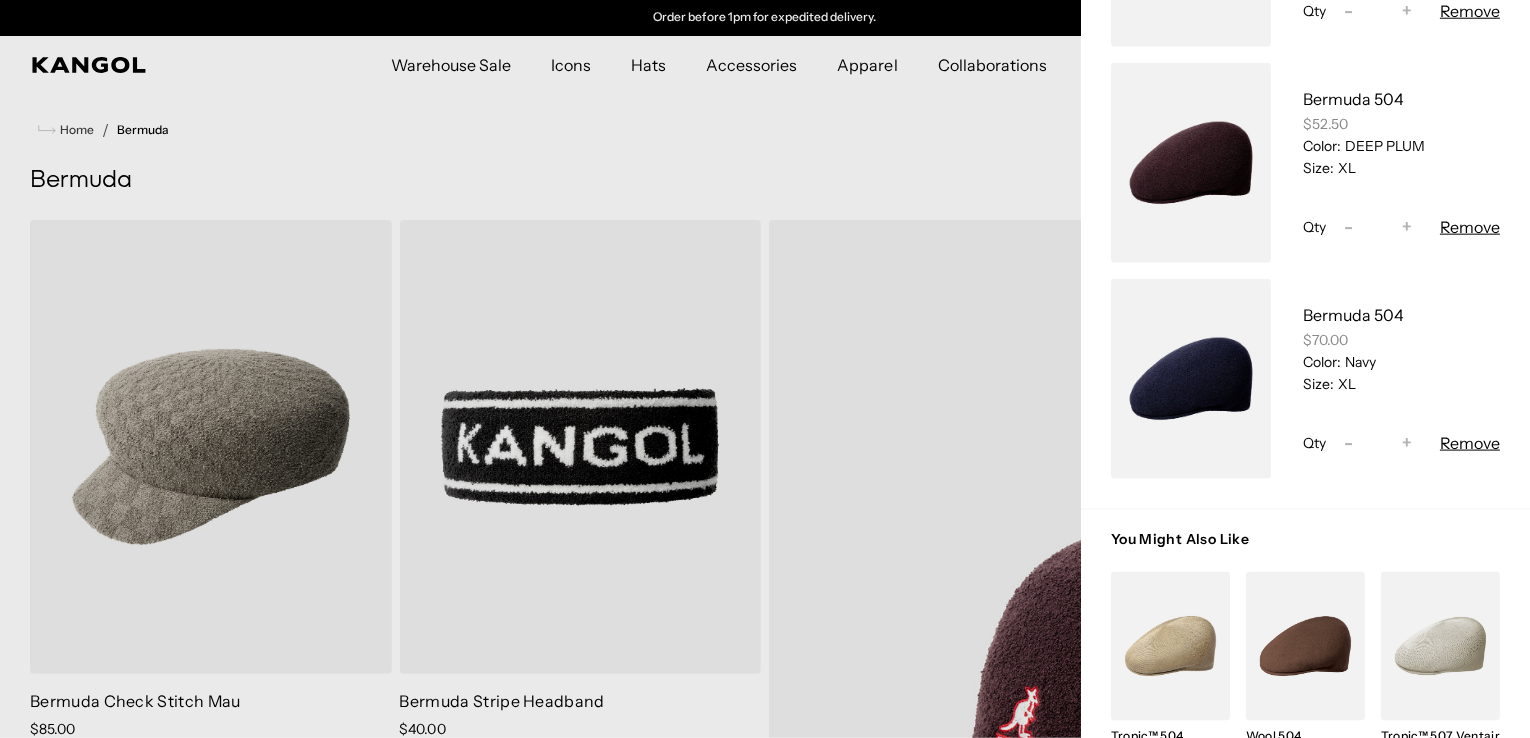 click on "Remove" at bounding box center [1470, 443] 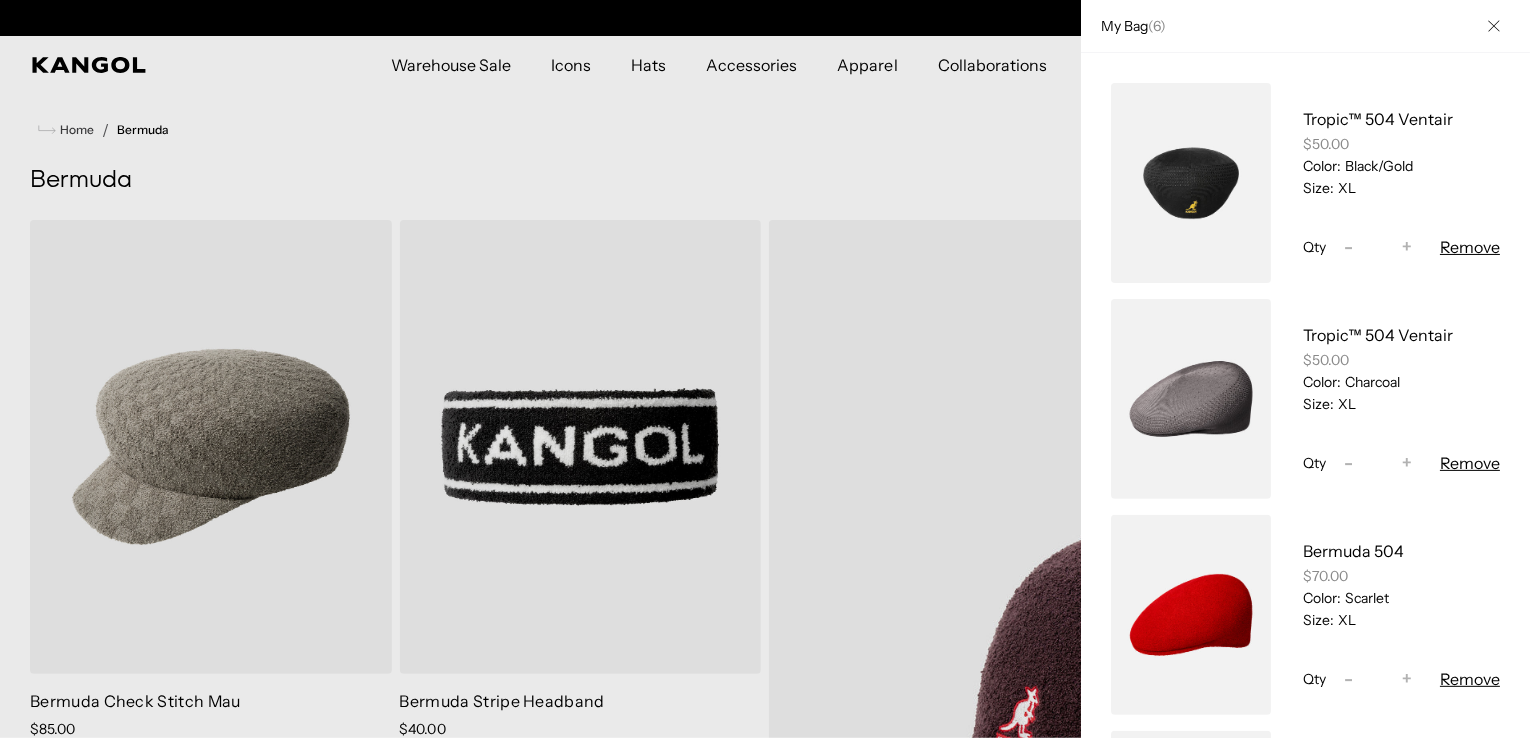 scroll, scrollTop: 0, scrollLeft: 0, axis: both 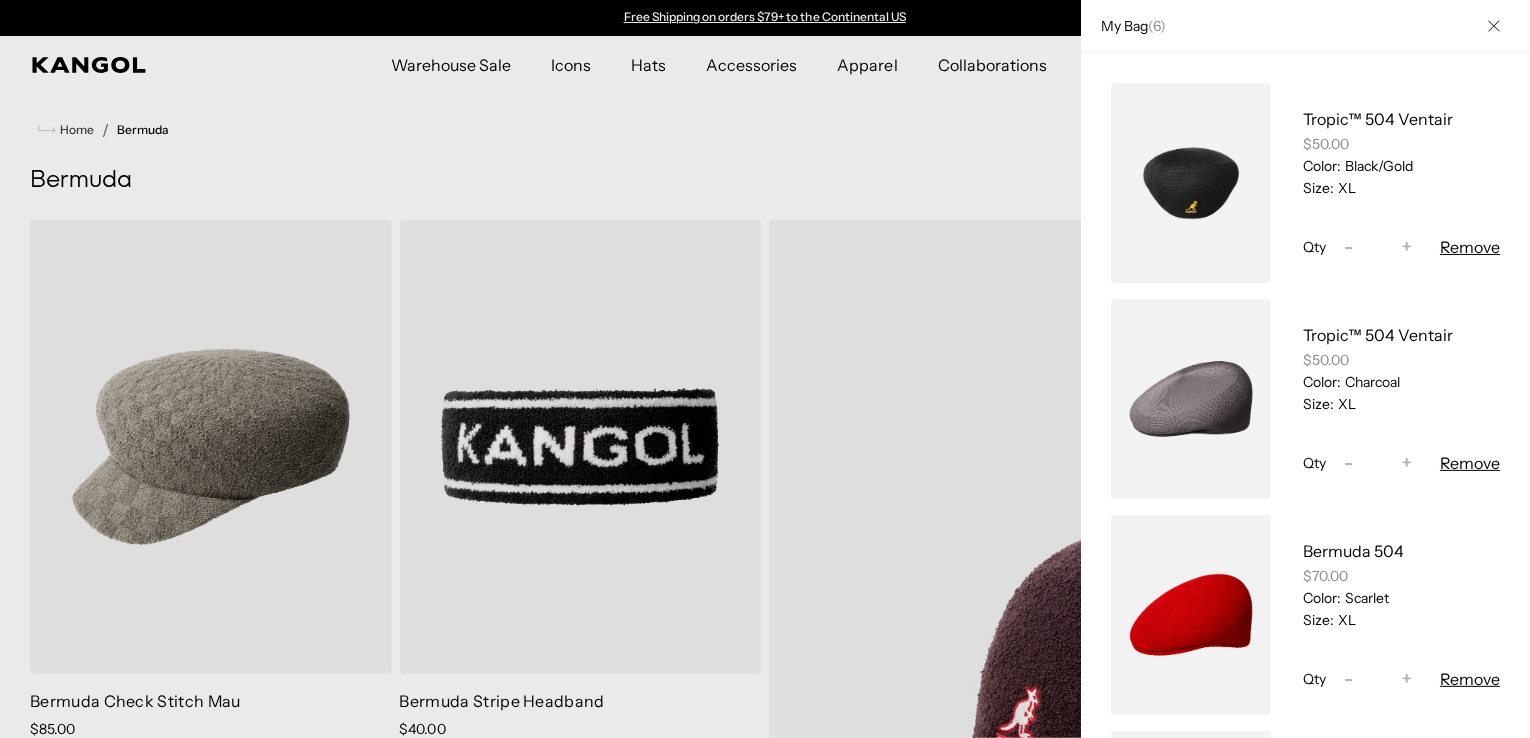 click on "Remove" at bounding box center (1470, 247) 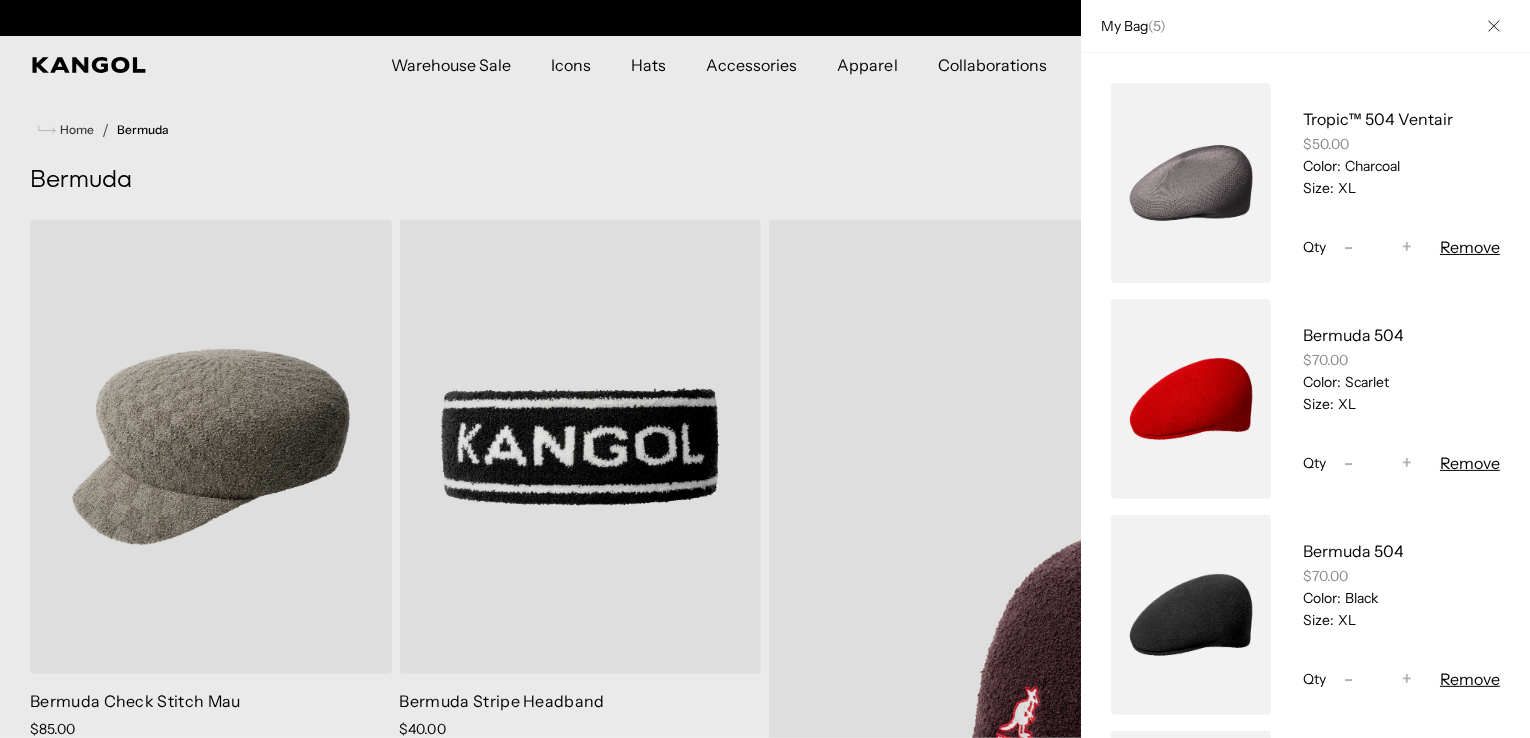 scroll, scrollTop: 0, scrollLeft: 412, axis: horizontal 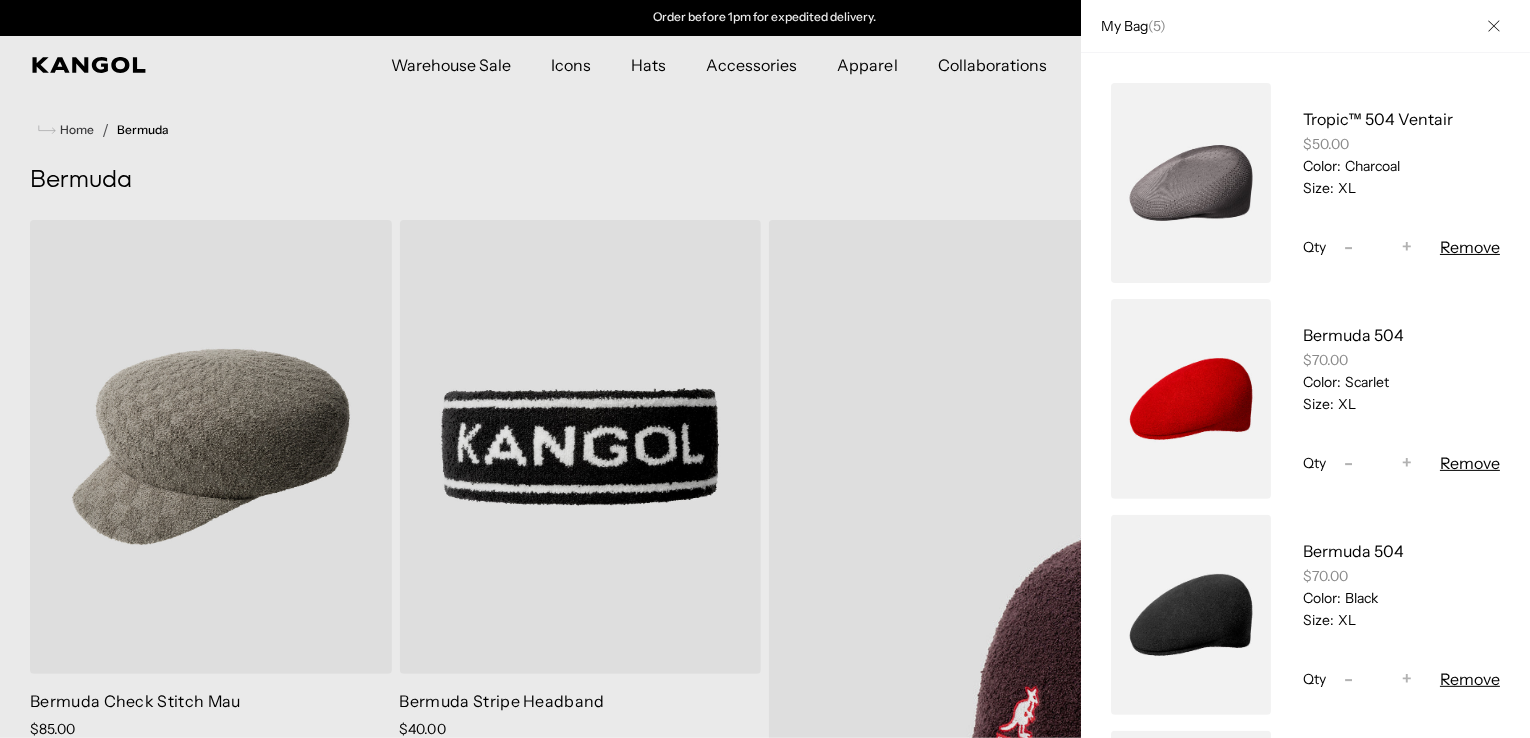 click on "Remove" at bounding box center [1470, 463] 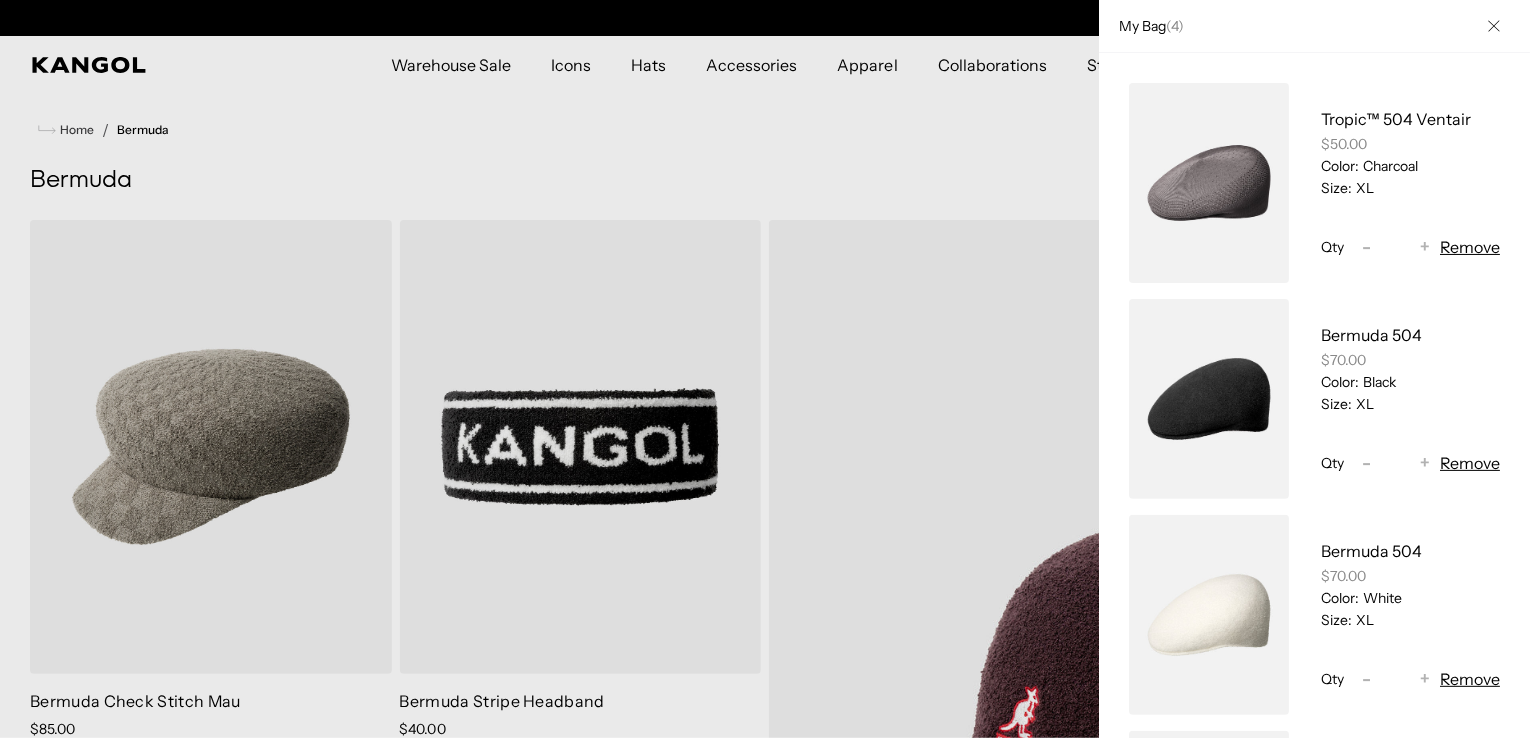 scroll, scrollTop: 0, scrollLeft: 0, axis: both 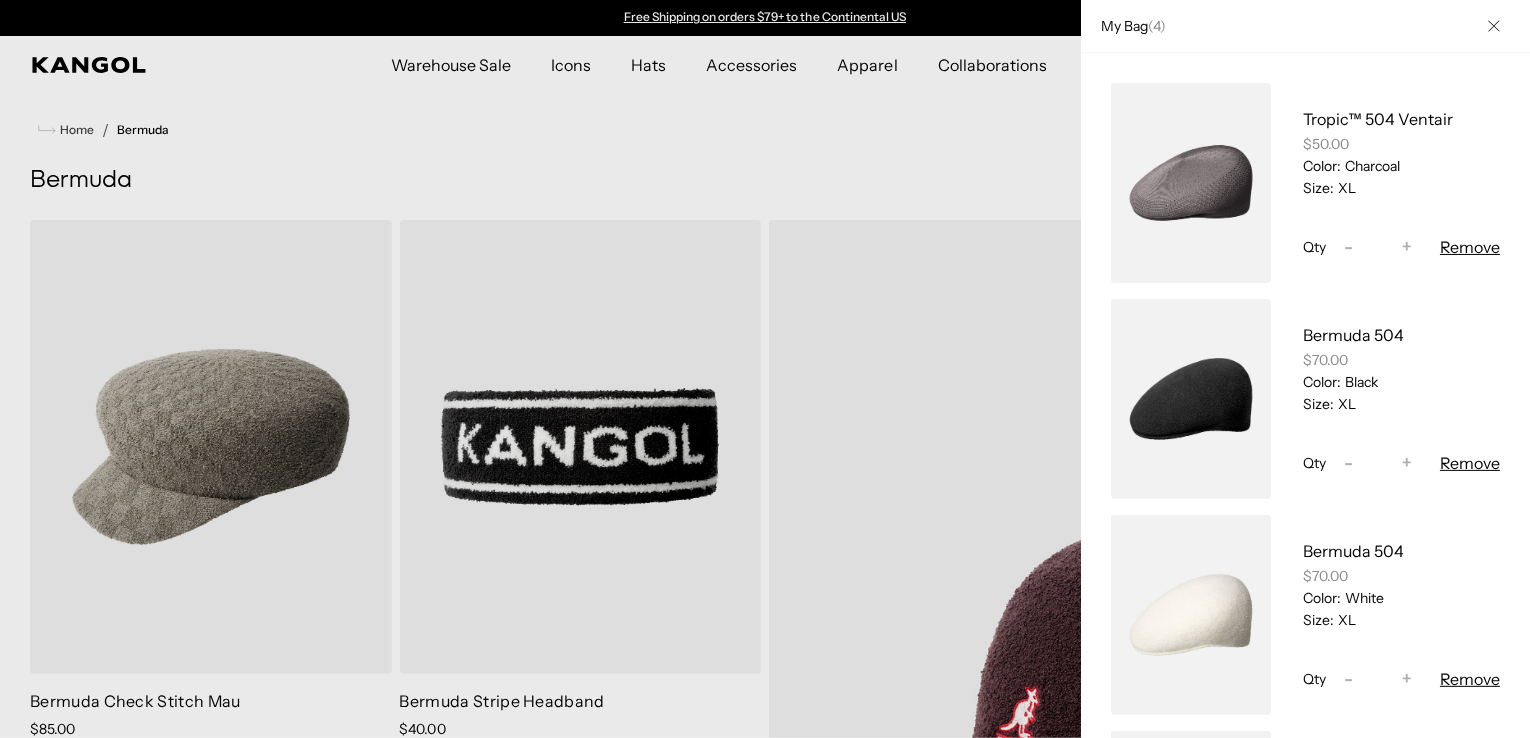 click on "Remove" at bounding box center (1470, 463) 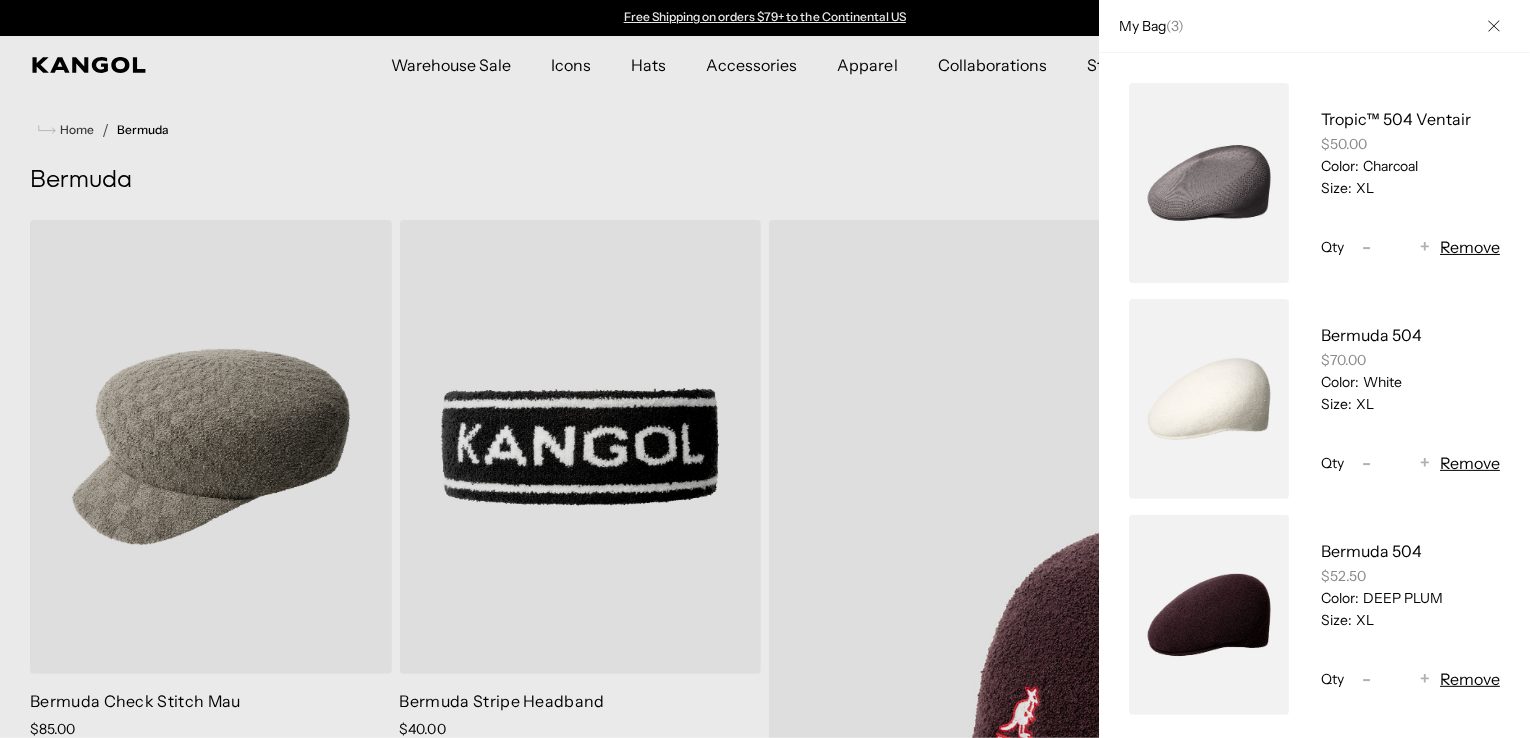 click on "Remove" at bounding box center [1470, 463] 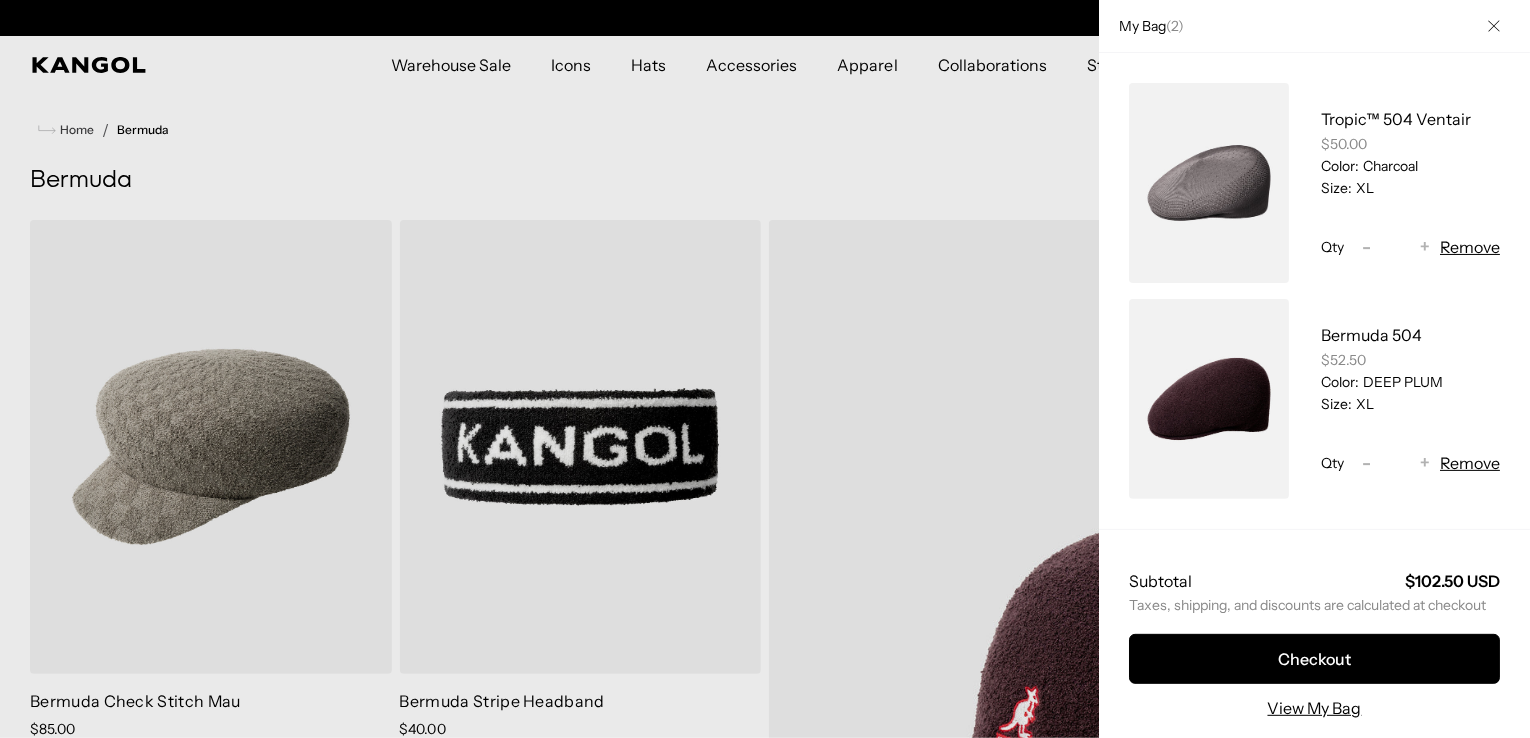 scroll, scrollTop: 0, scrollLeft: 412, axis: horizontal 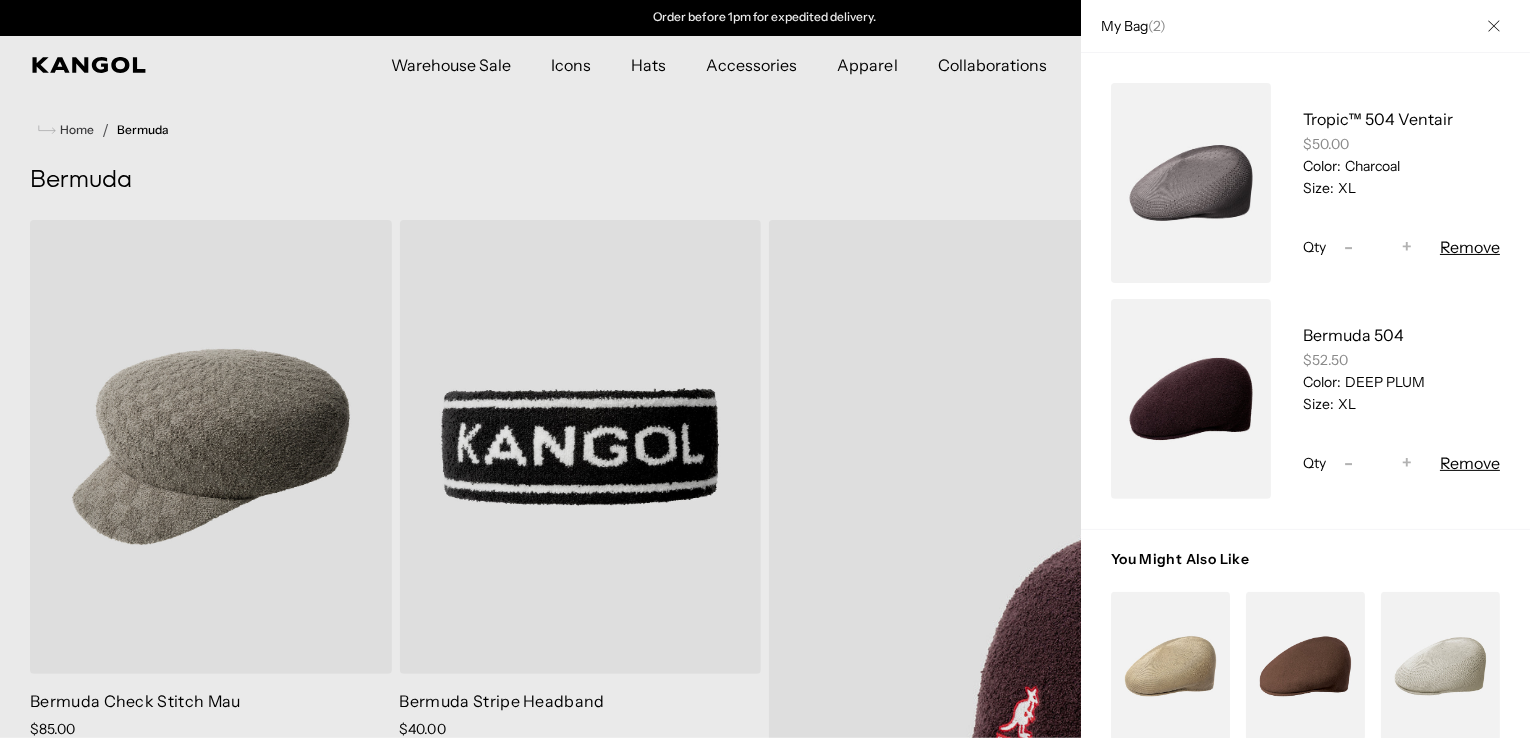 click on "Remove" at bounding box center (1470, 463) 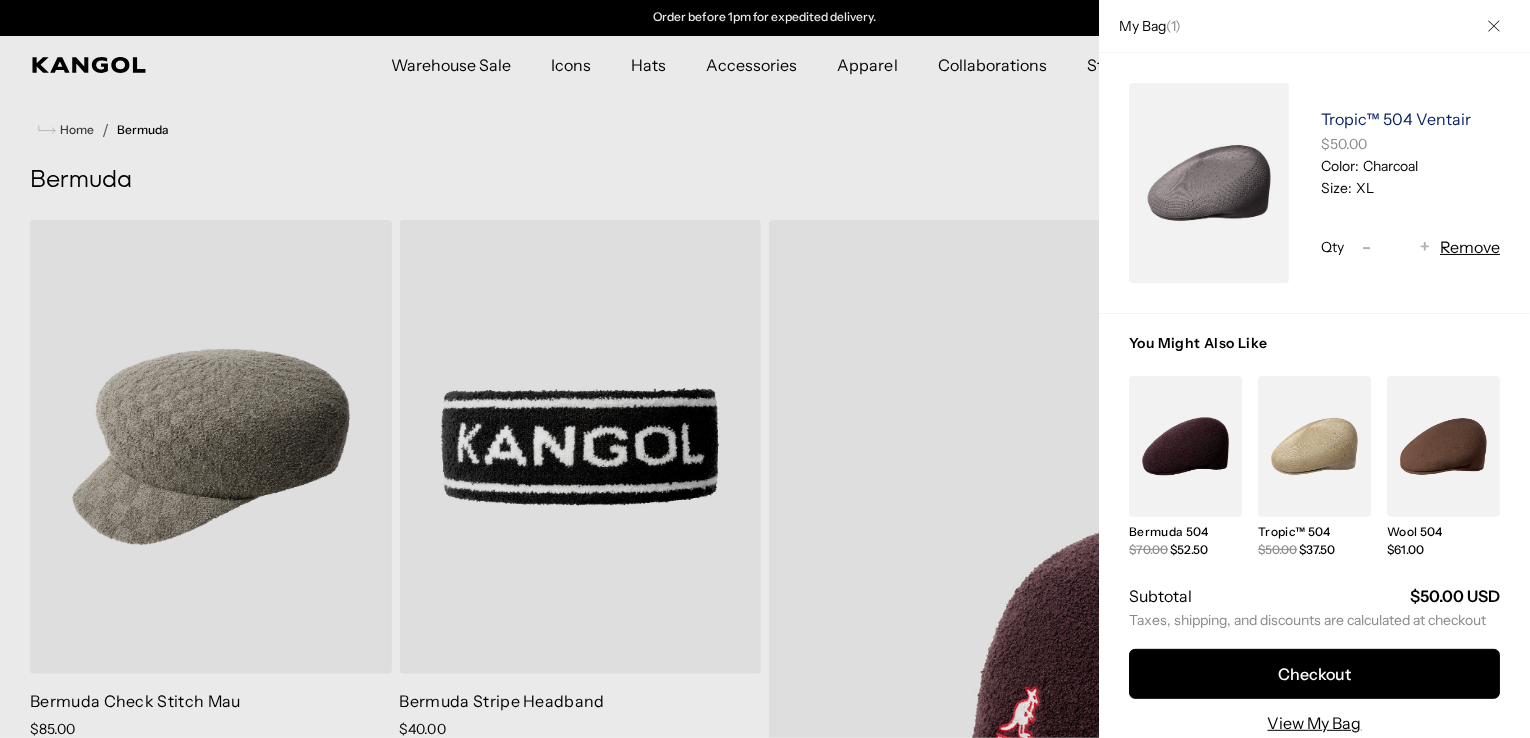 click on "Tropic™ 504 Ventair" at bounding box center (1396, 119) 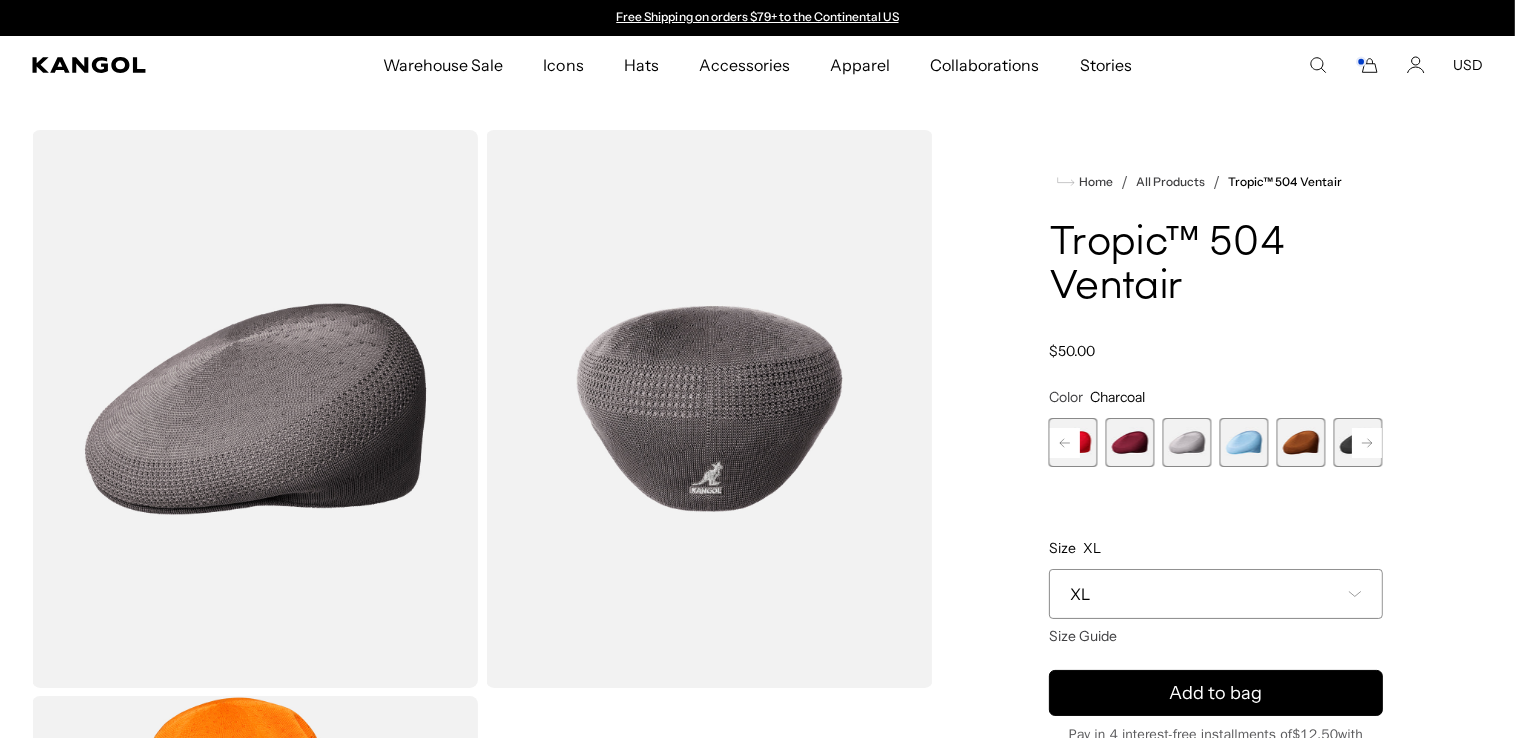 scroll, scrollTop: 0, scrollLeft: 0, axis: both 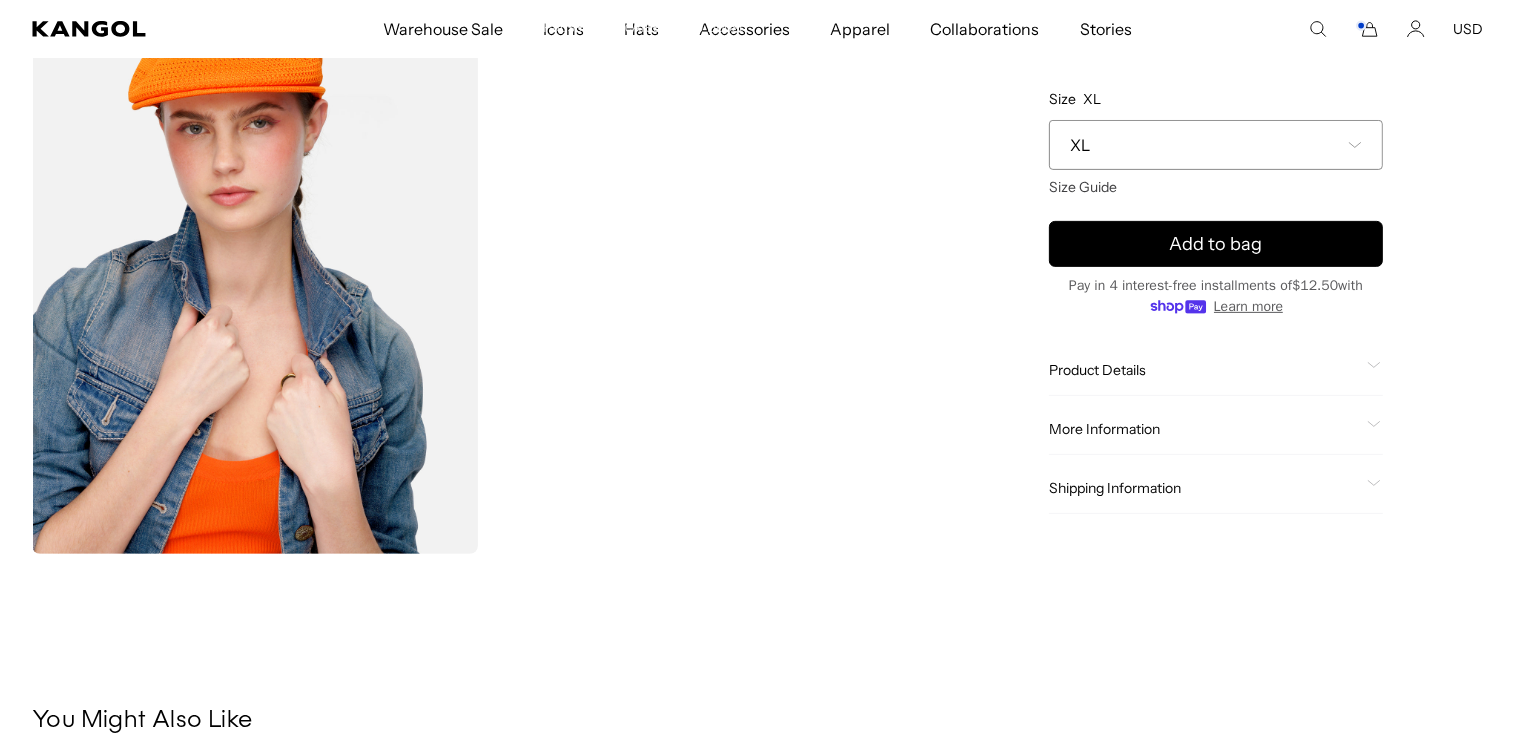 click at bounding box center (255, 275) 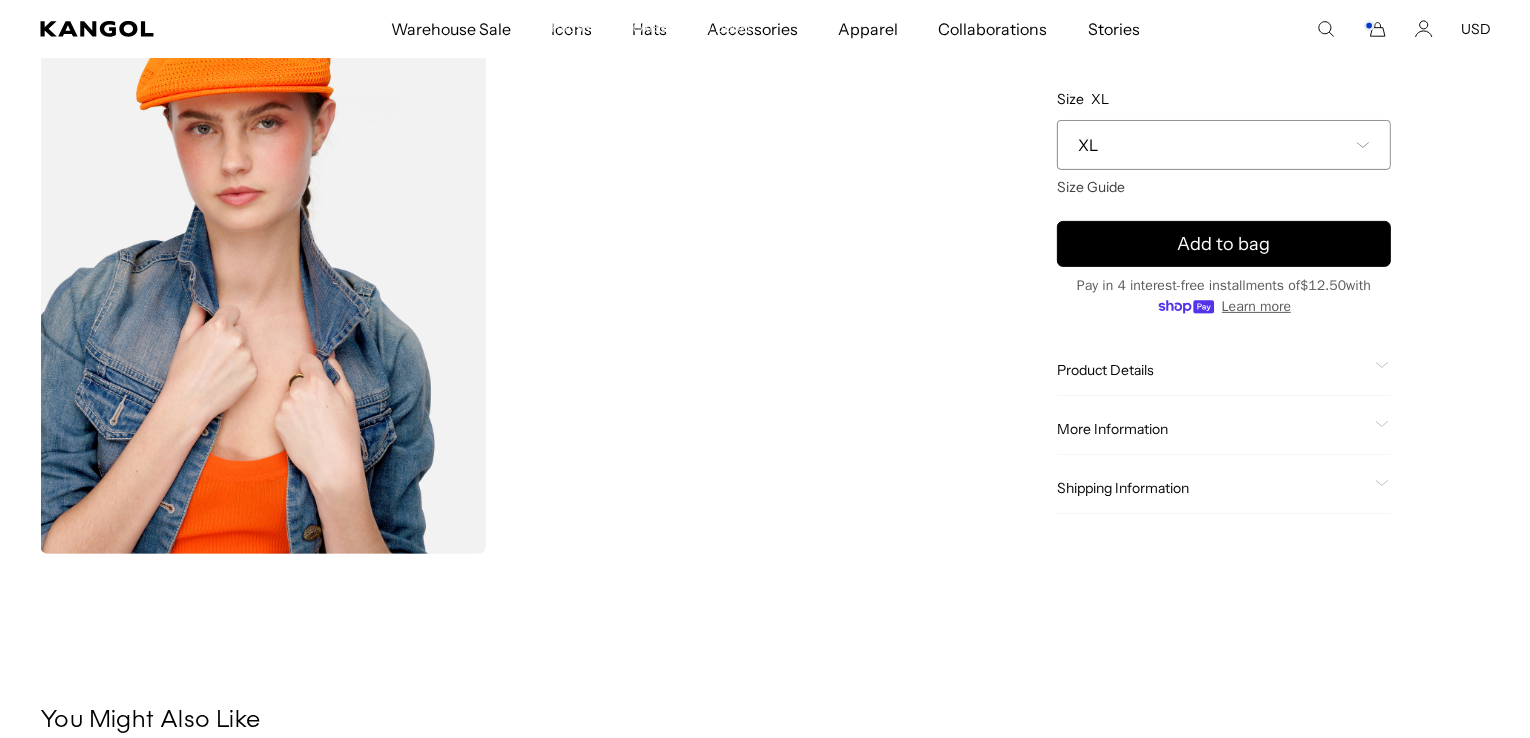 scroll, scrollTop: 0, scrollLeft: 412, axis: horizontal 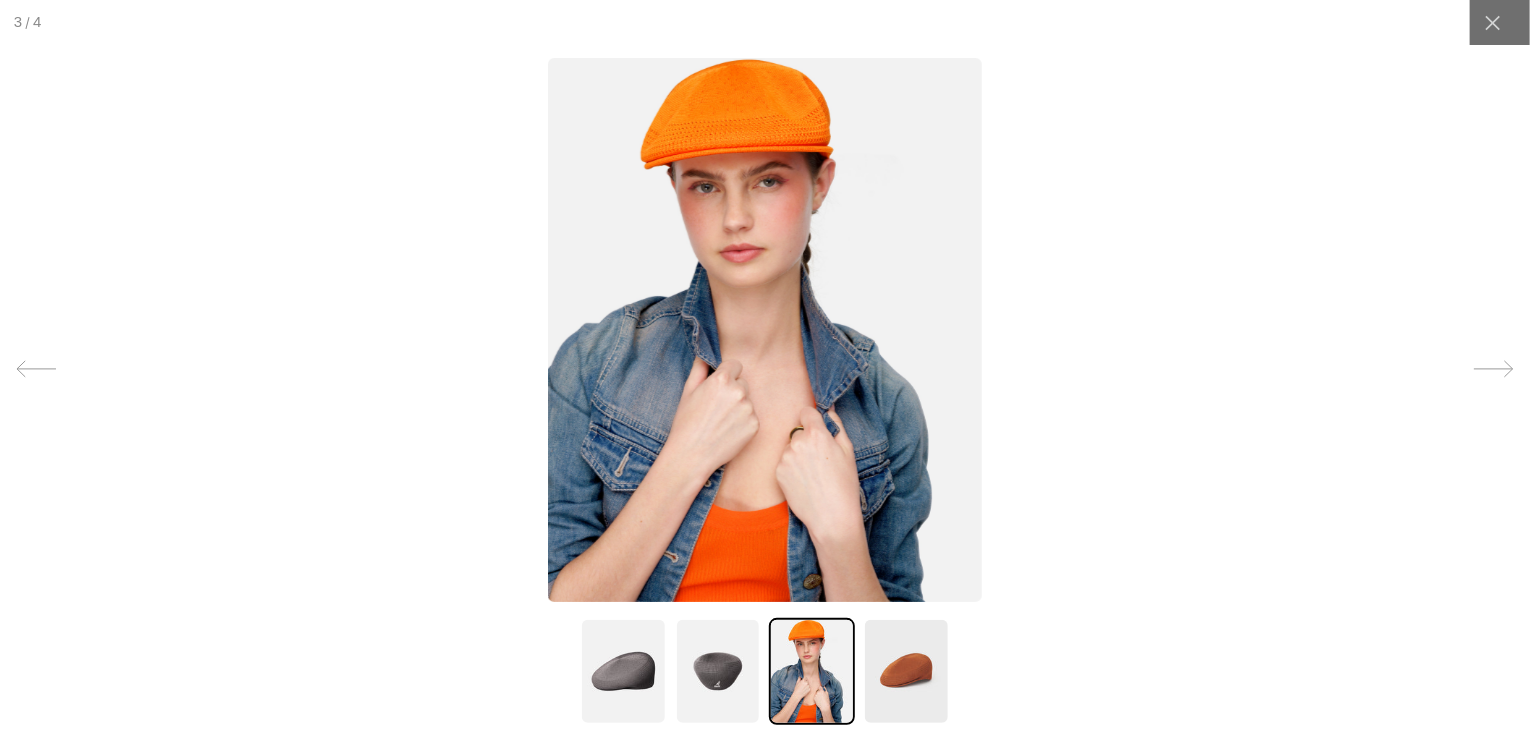 click on "Paused by McAfee® Web Boost" at bounding box center (637, 27) 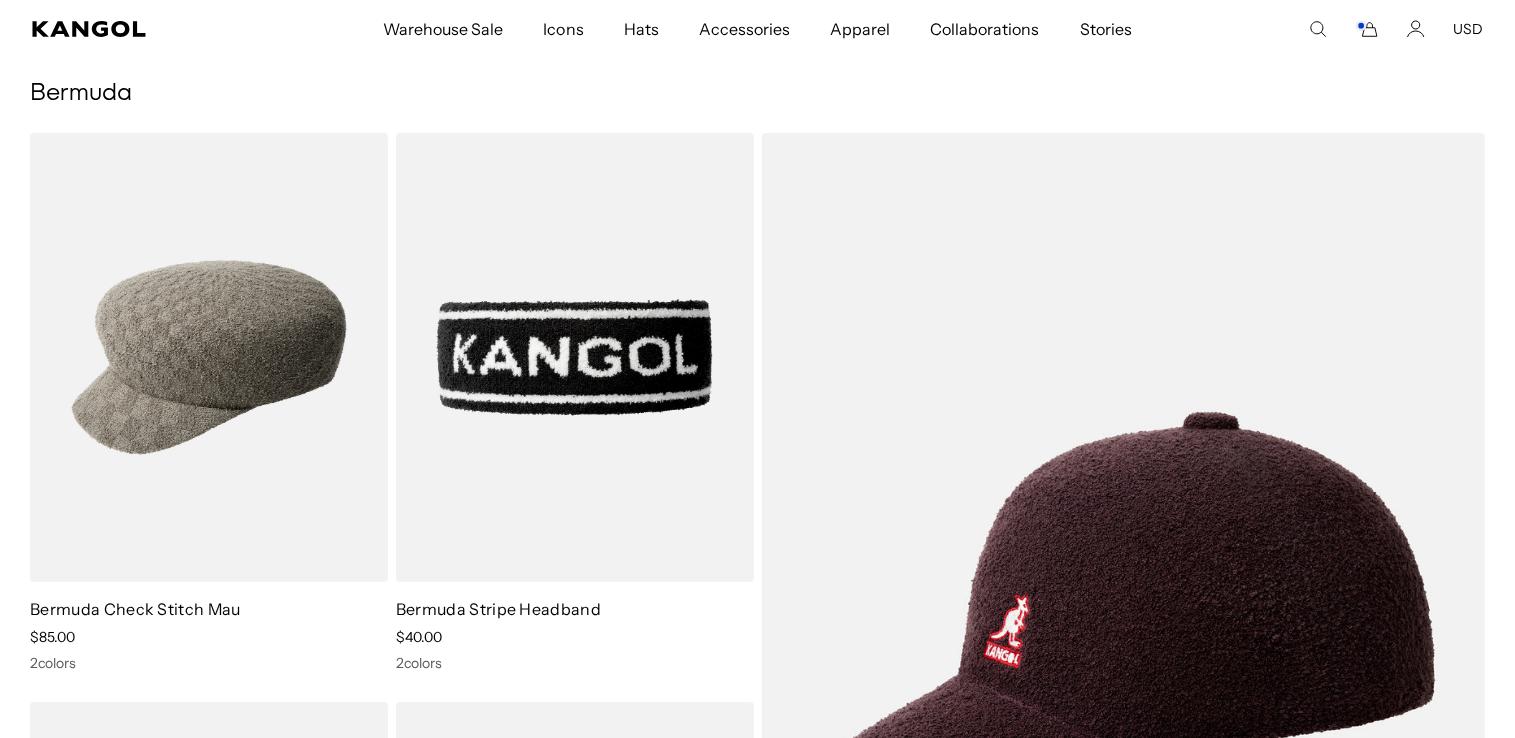 scroll, scrollTop: 0, scrollLeft: 0, axis: both 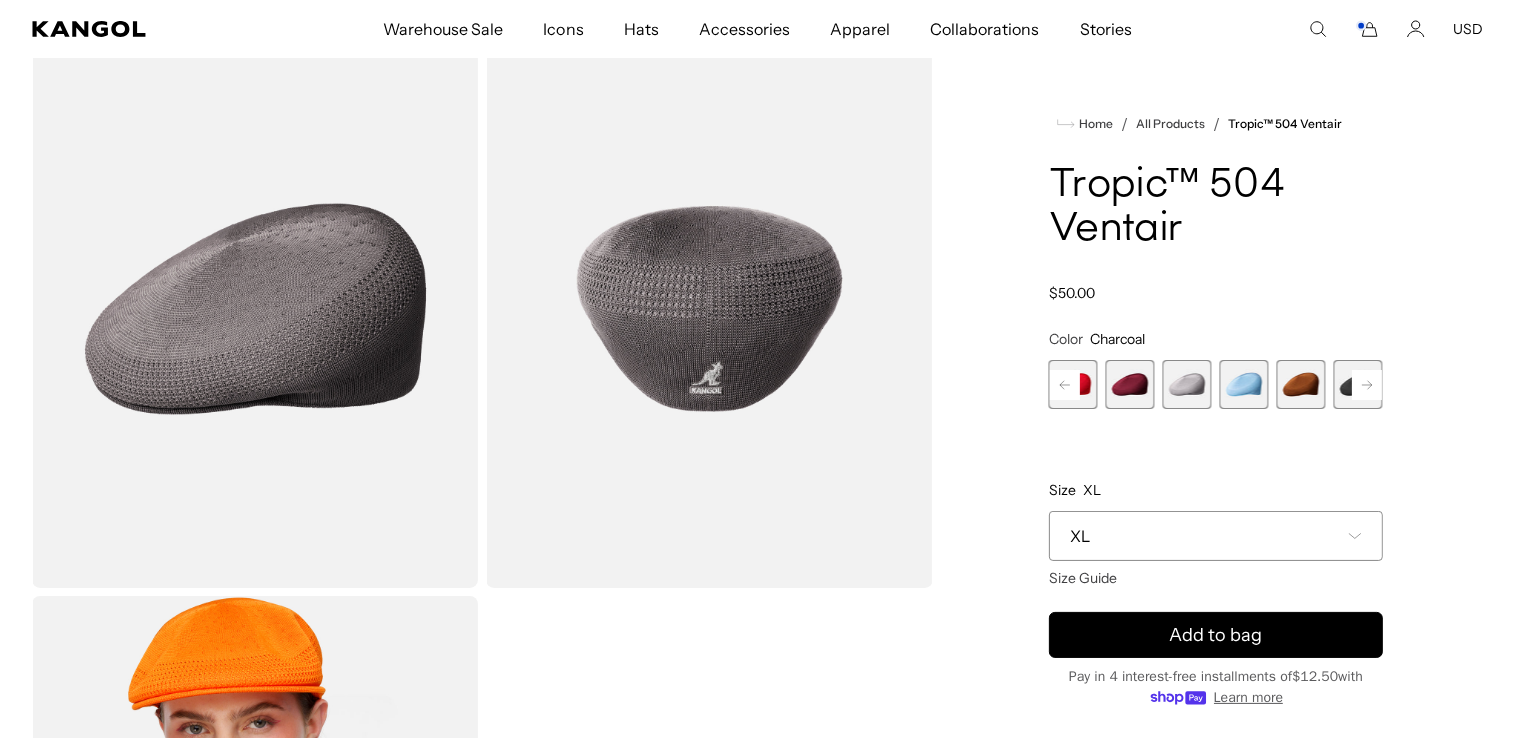 click 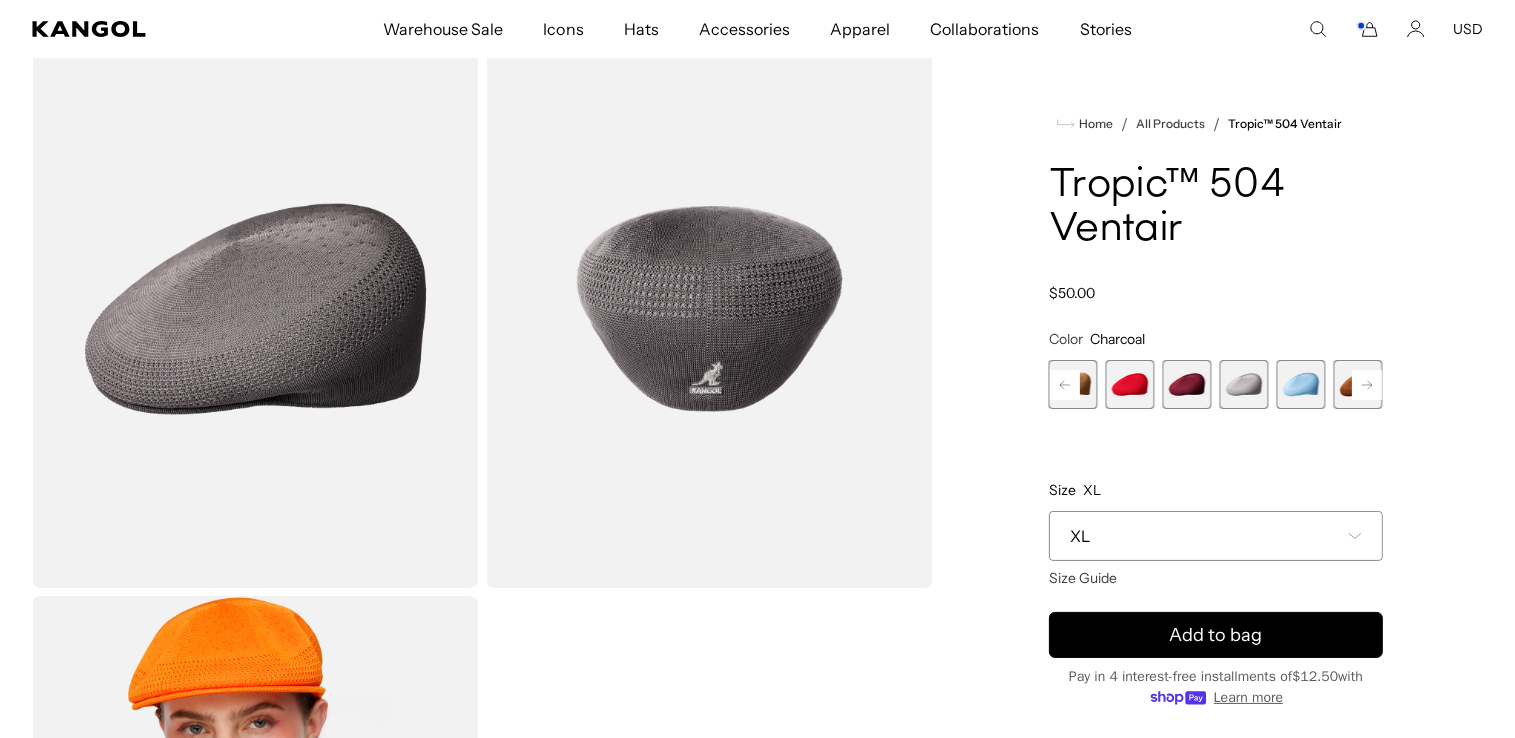 scroll, scrollTop: 0, scrollLeft: 412, axis: horizontal 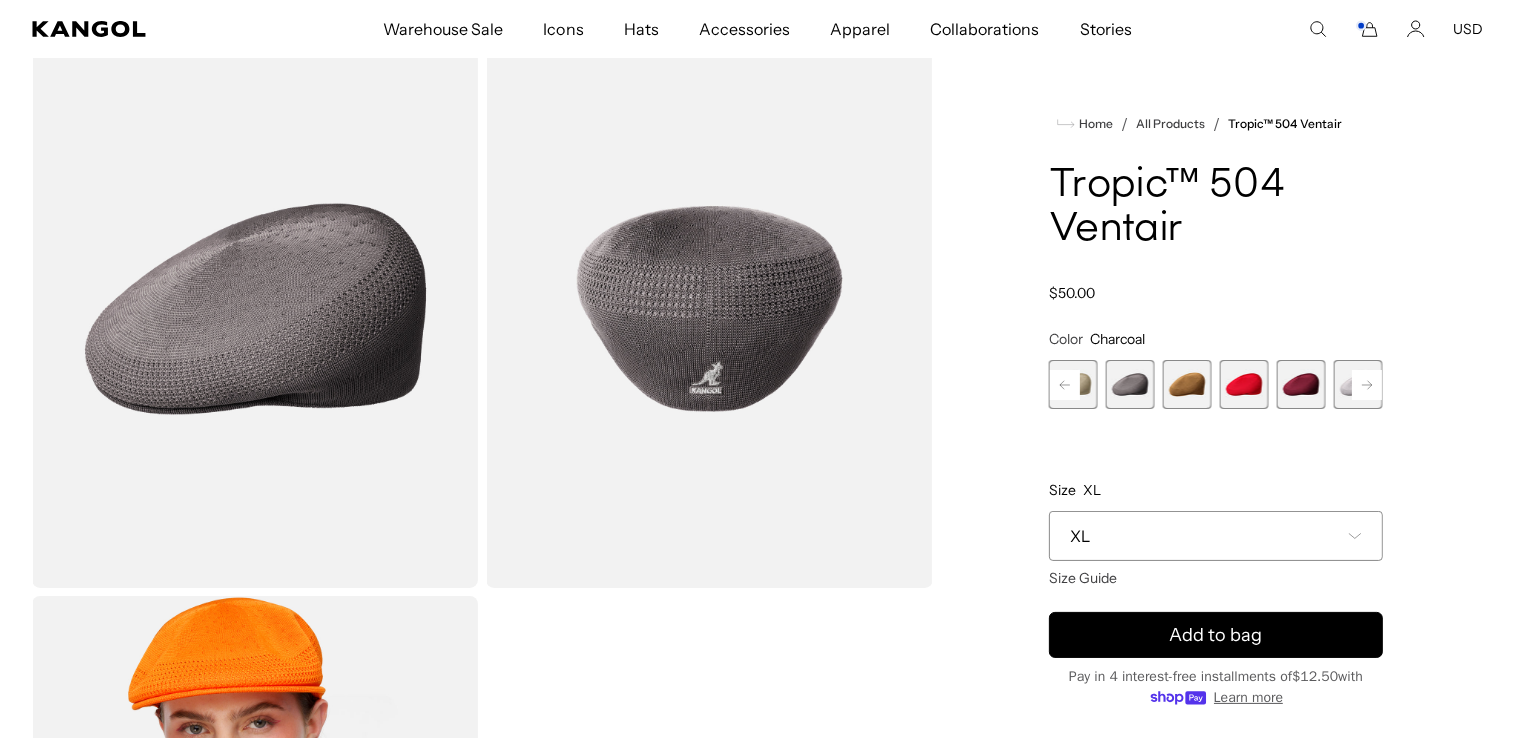 click 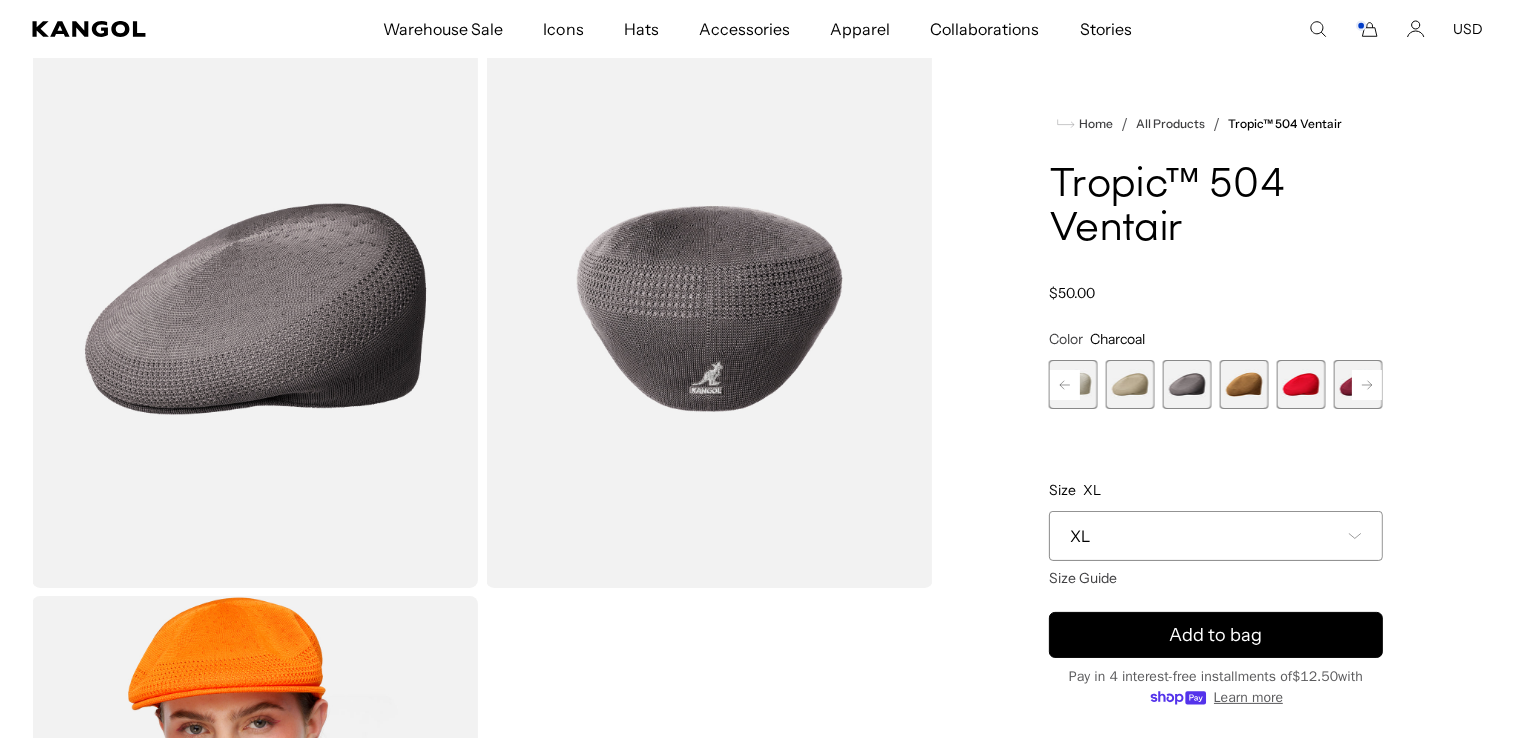 click 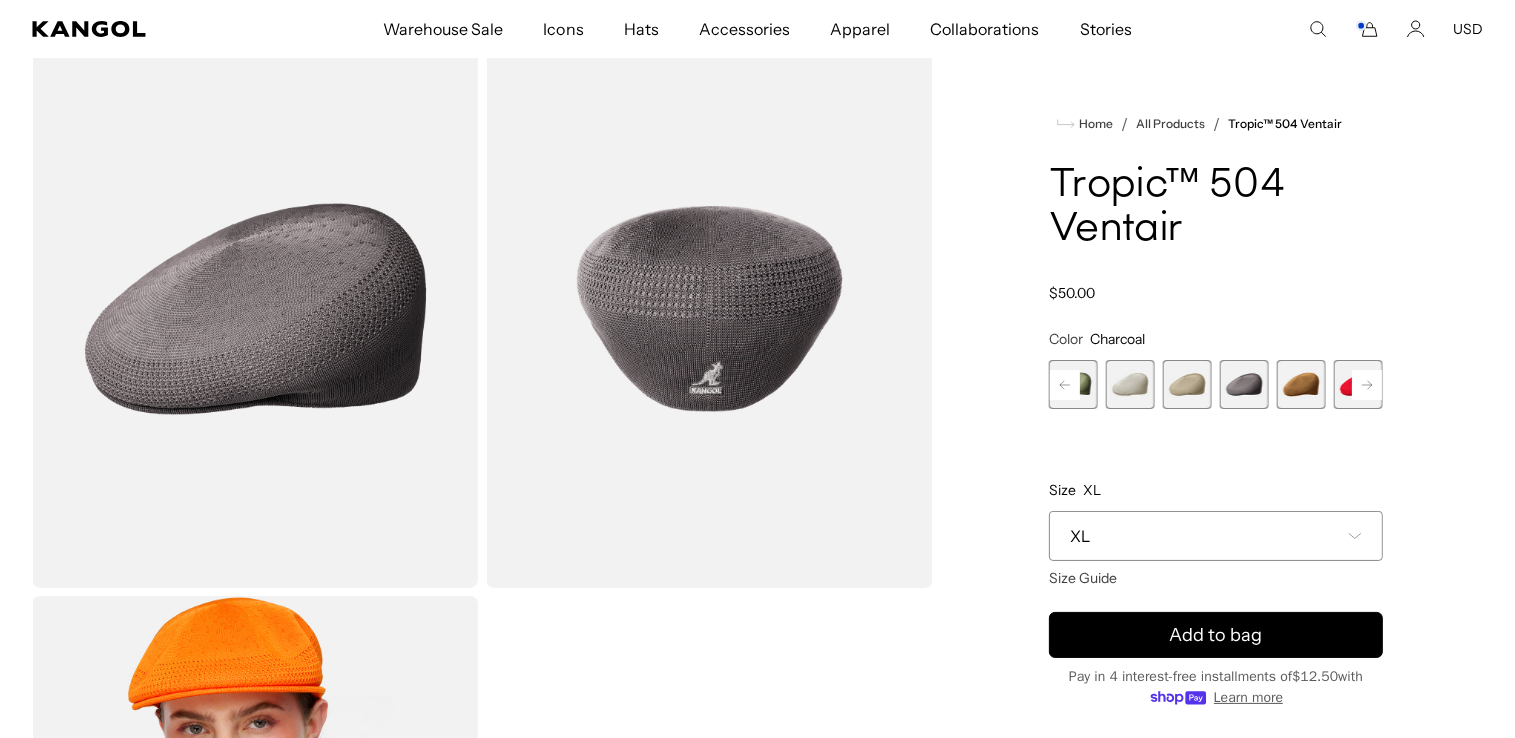 click 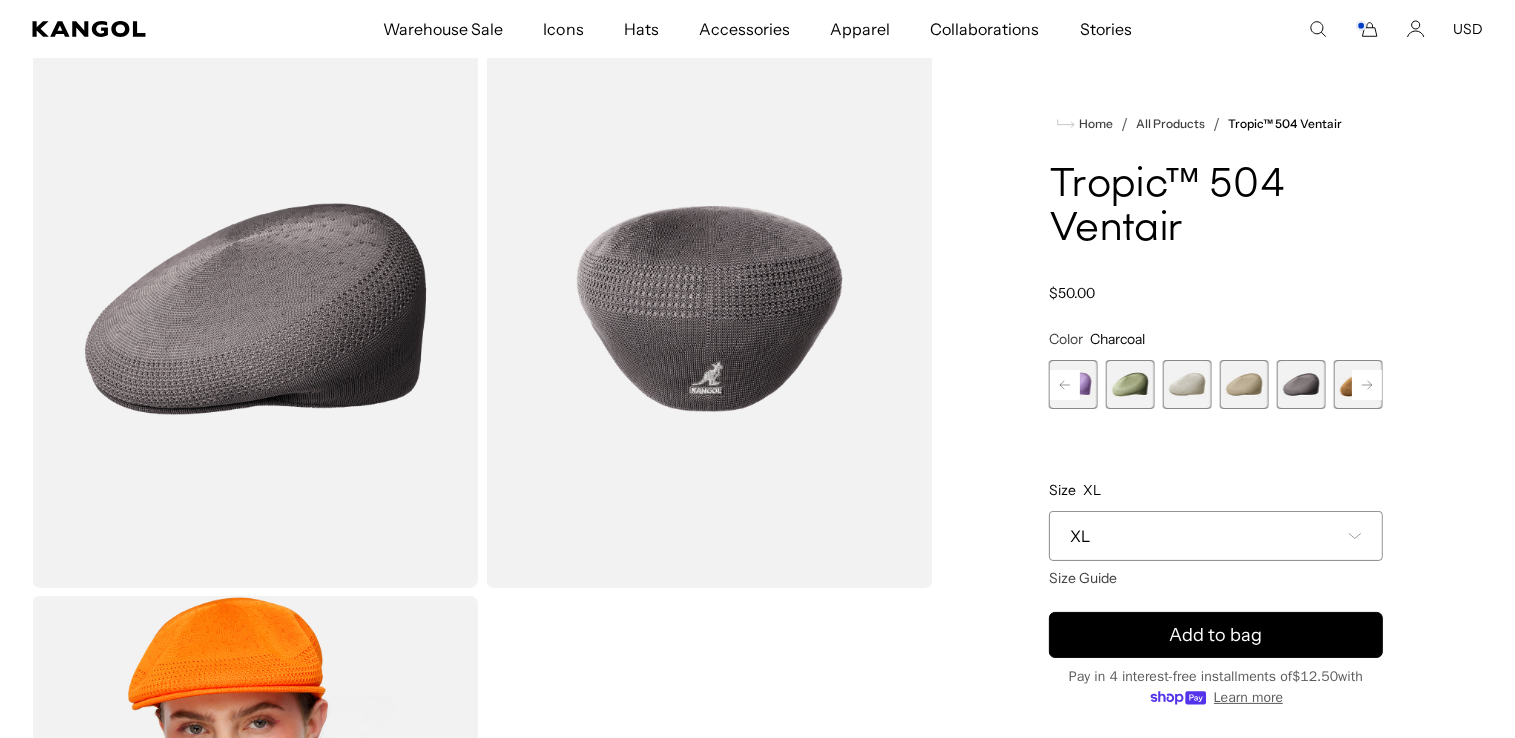 click 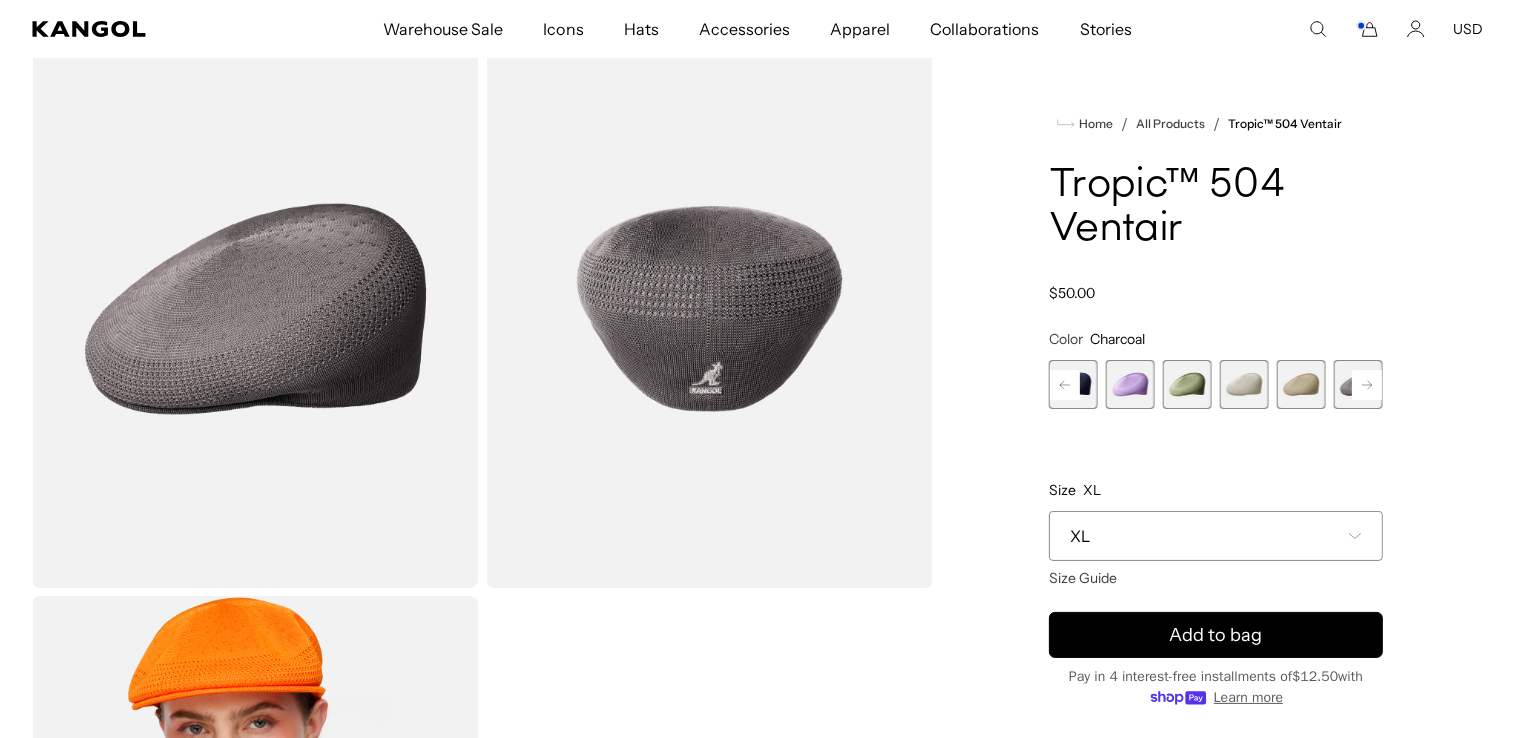 click 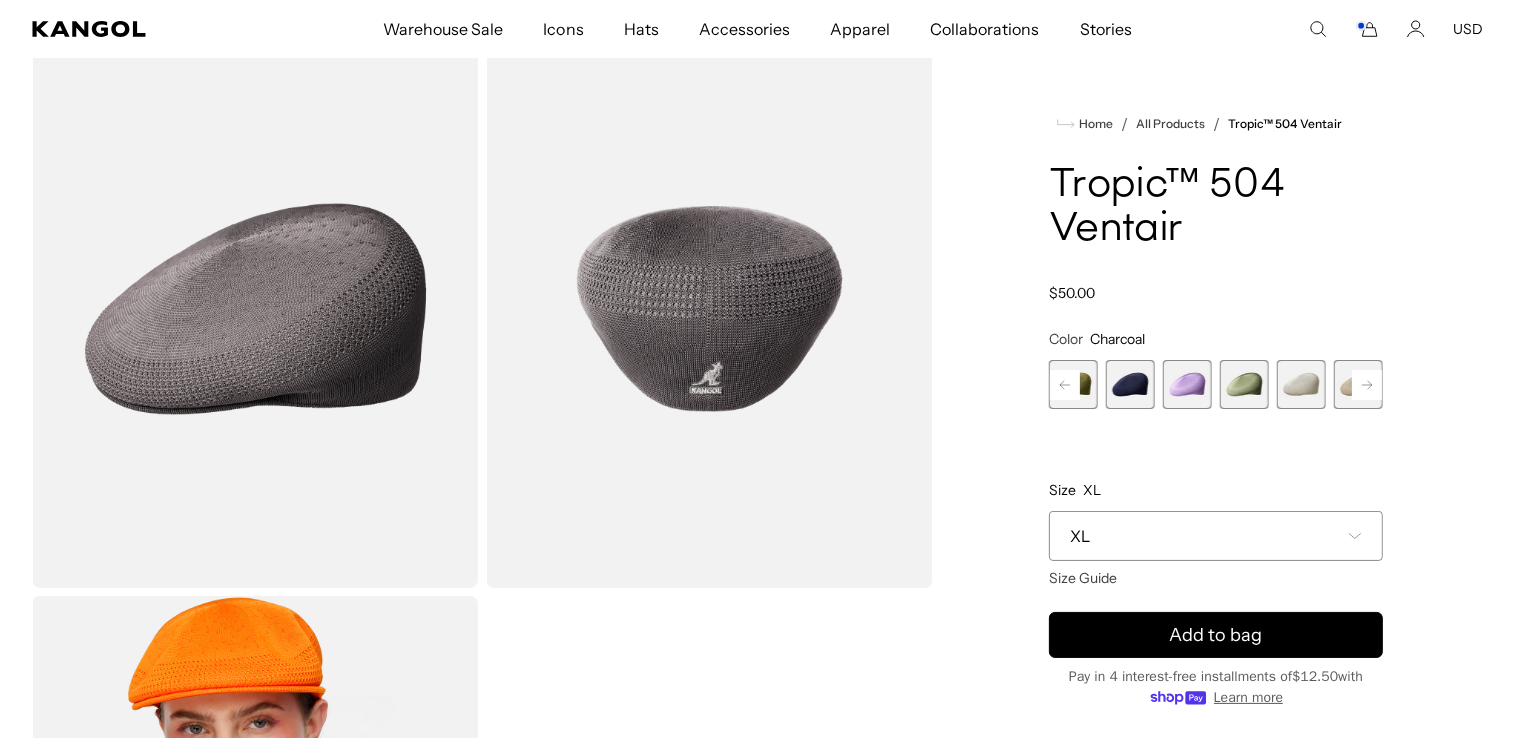 click 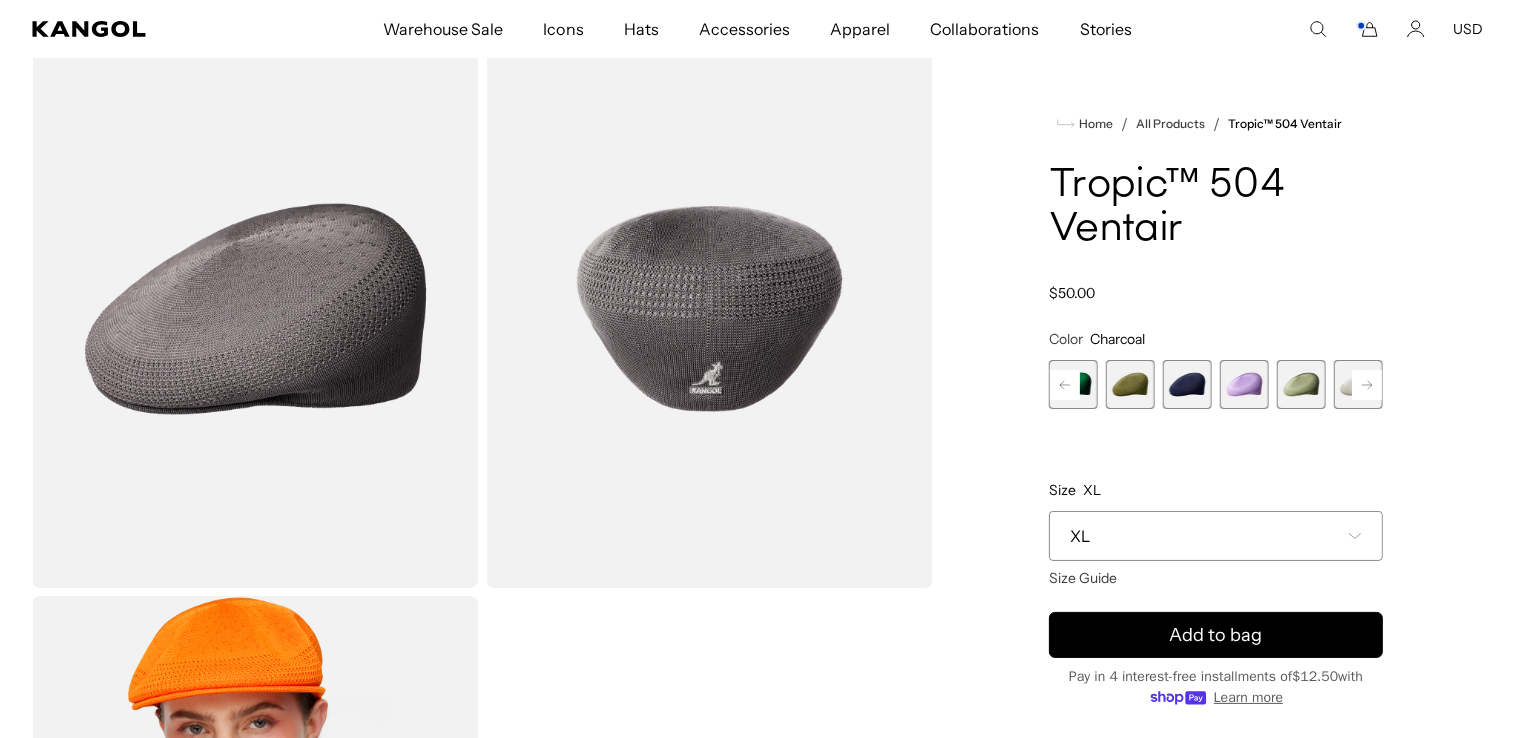 click 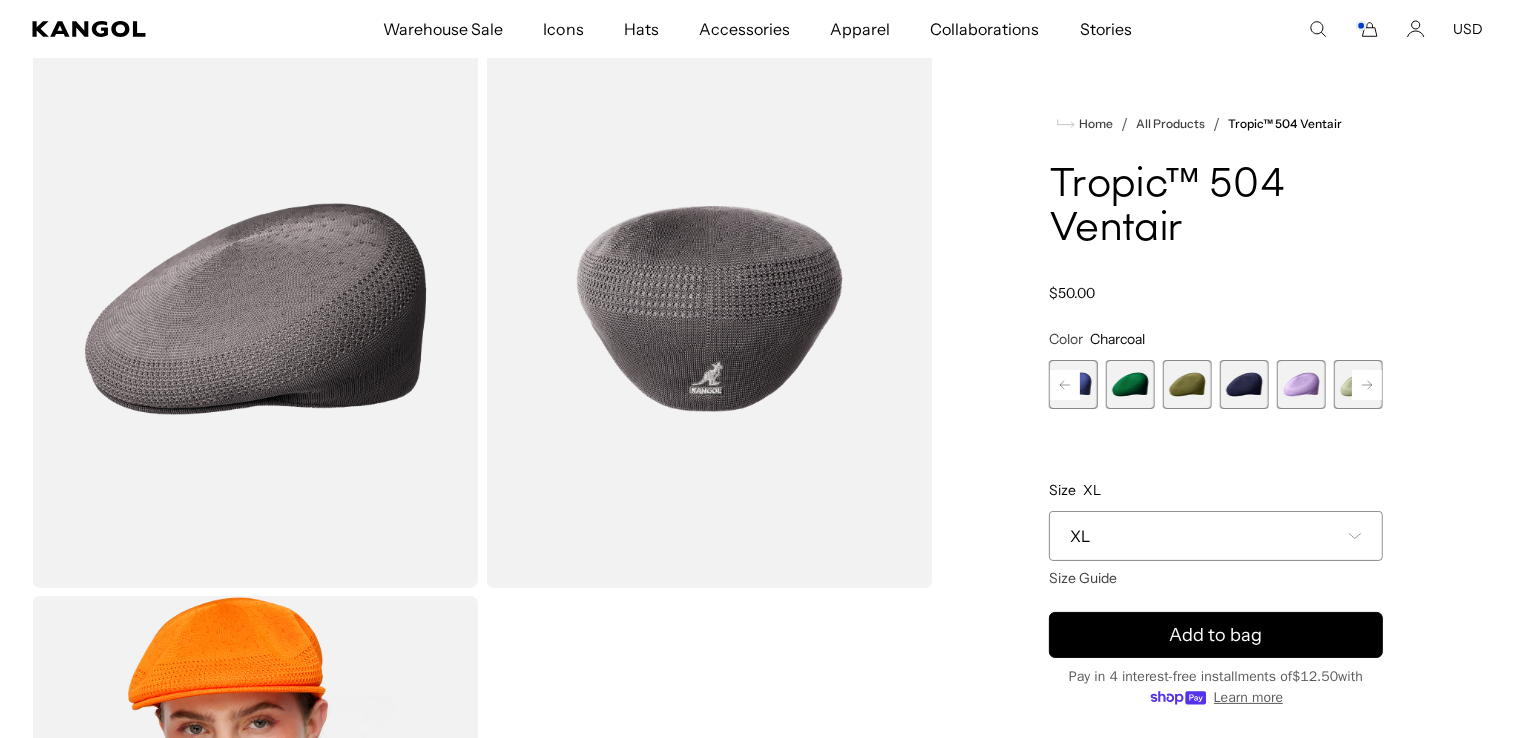 click 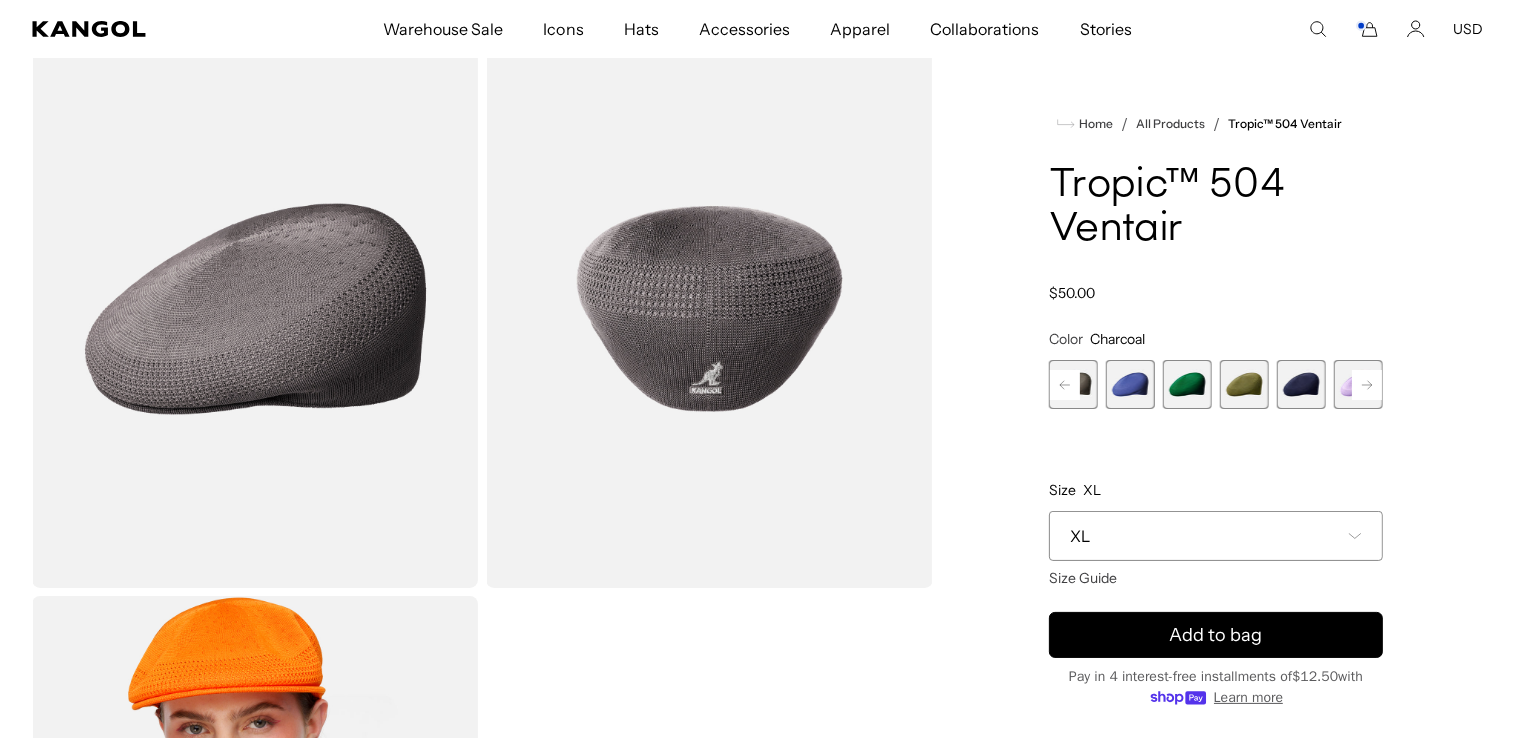 click 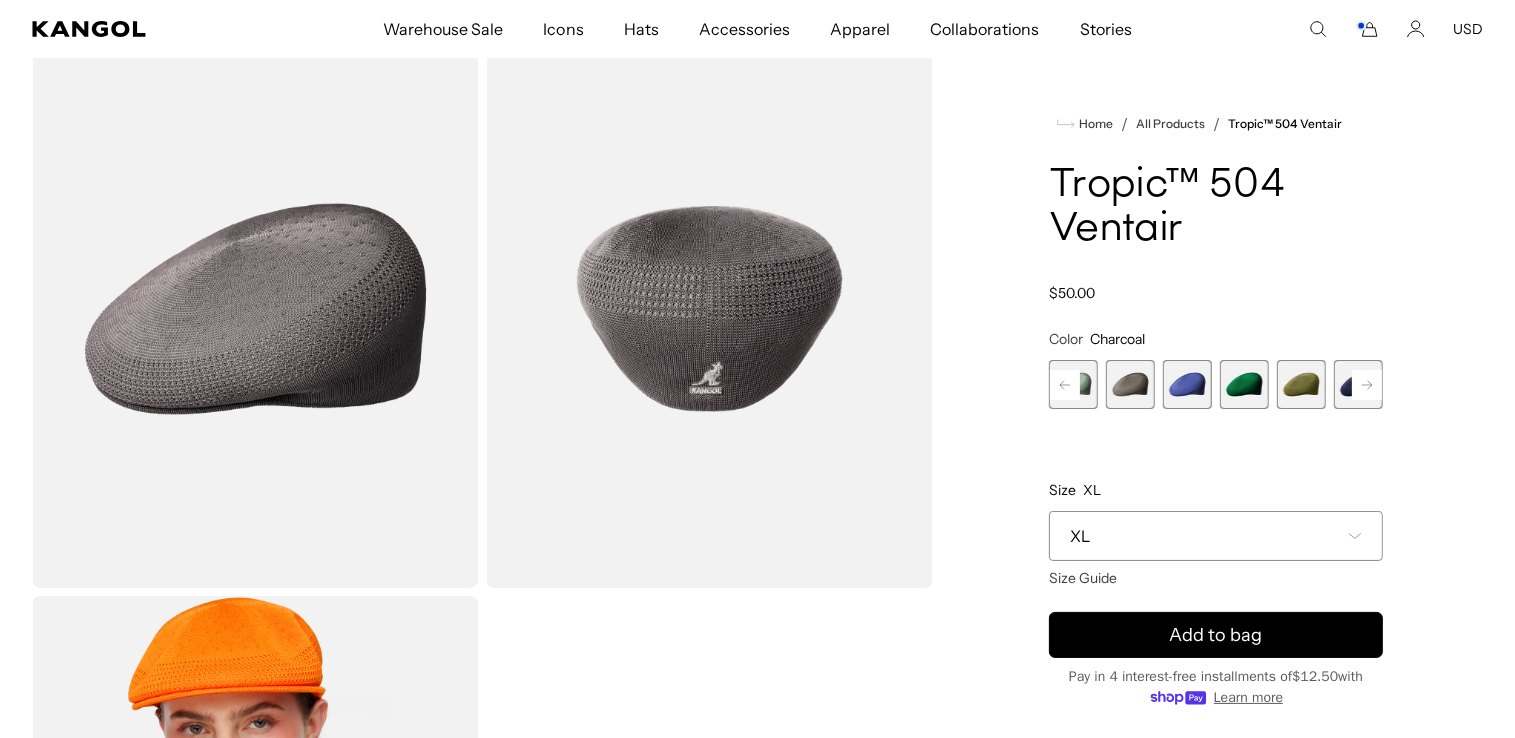 scroll, scrollTop: 0, scrollLeft: 0, axis: both 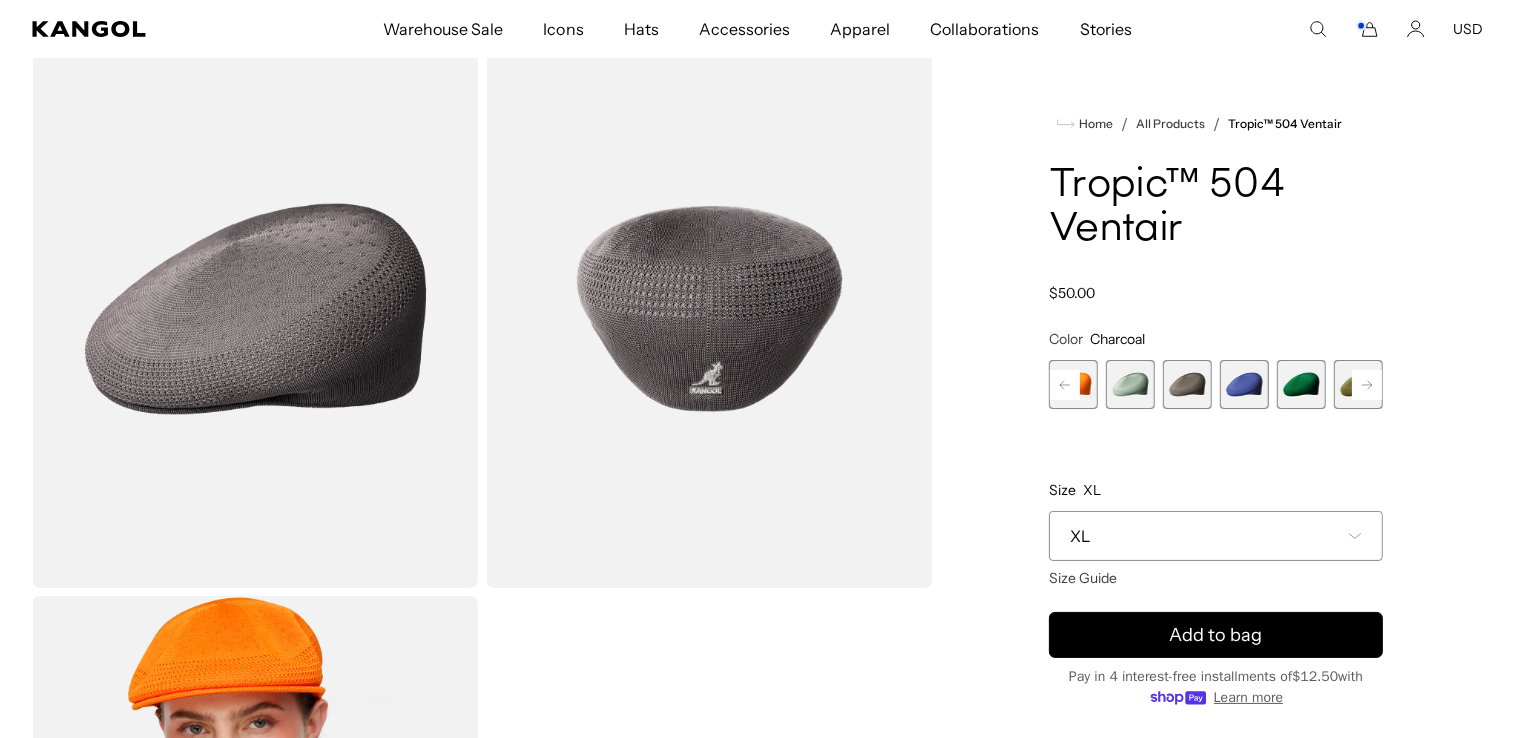 click 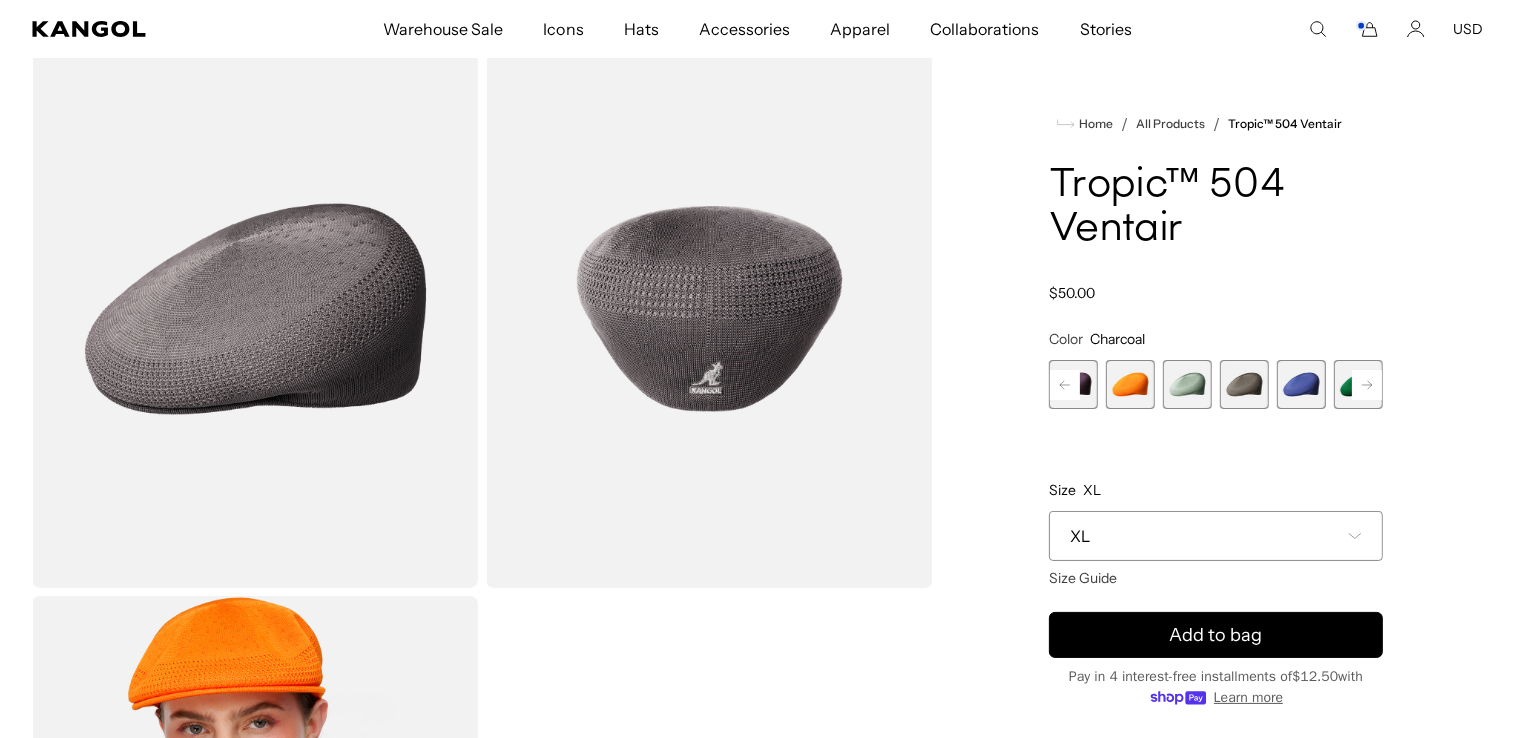 click 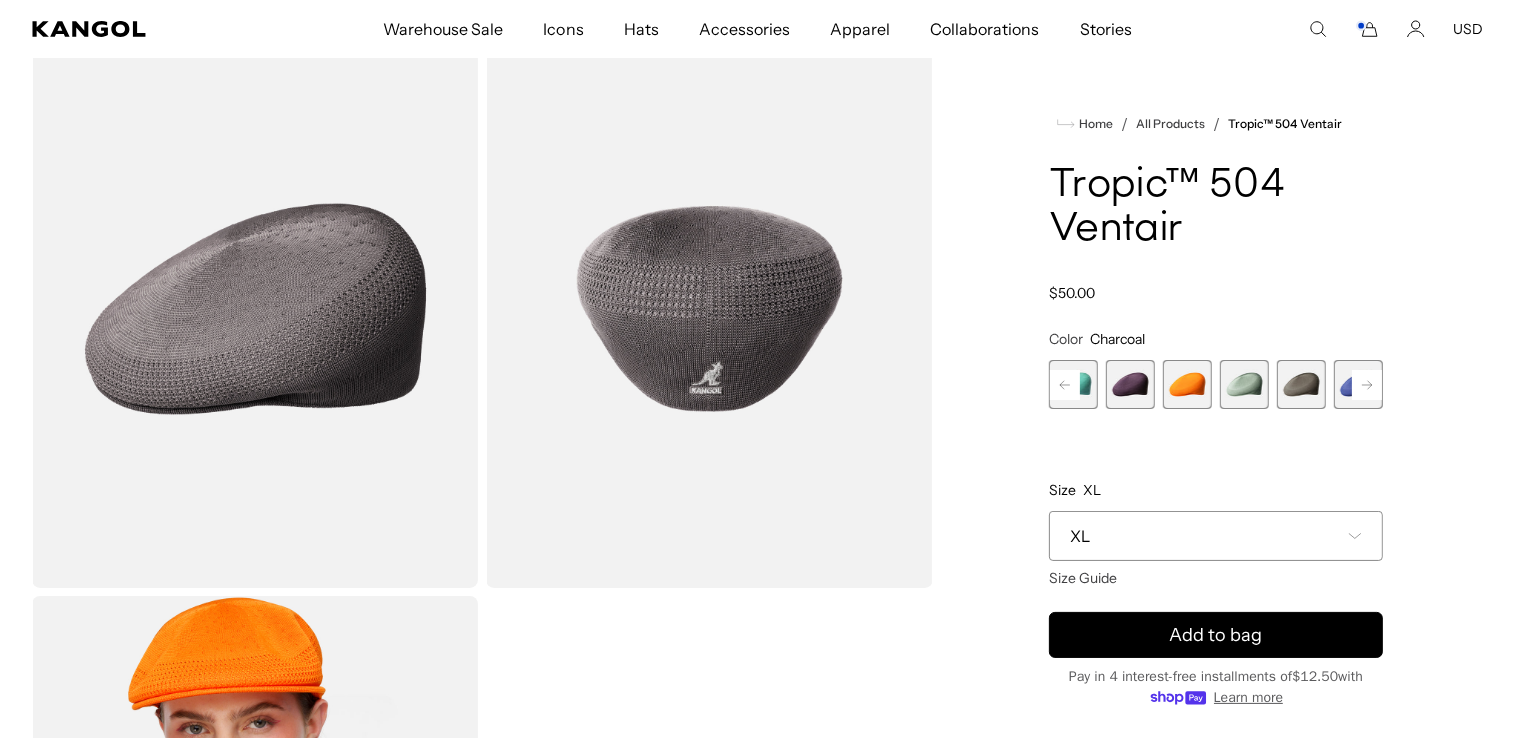 click 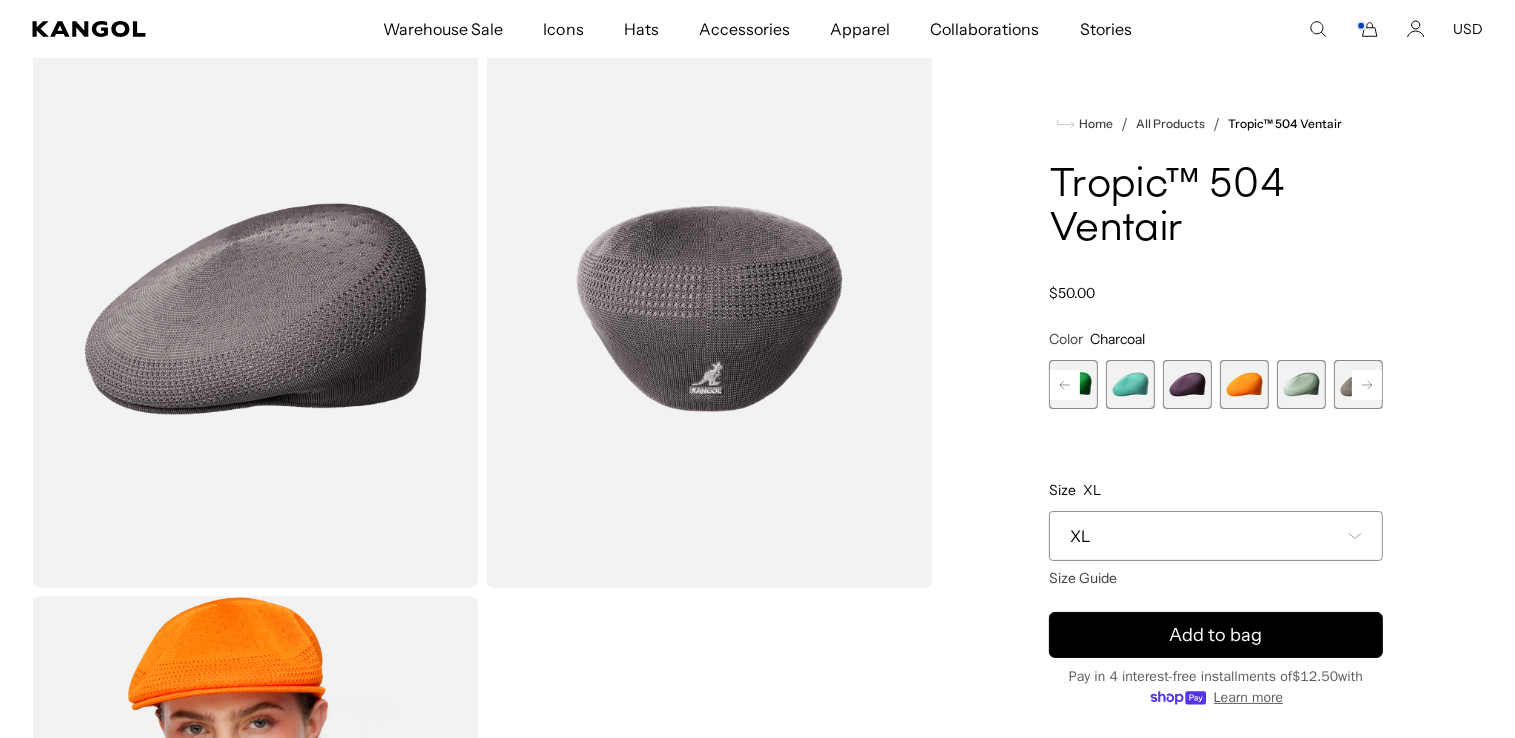 click 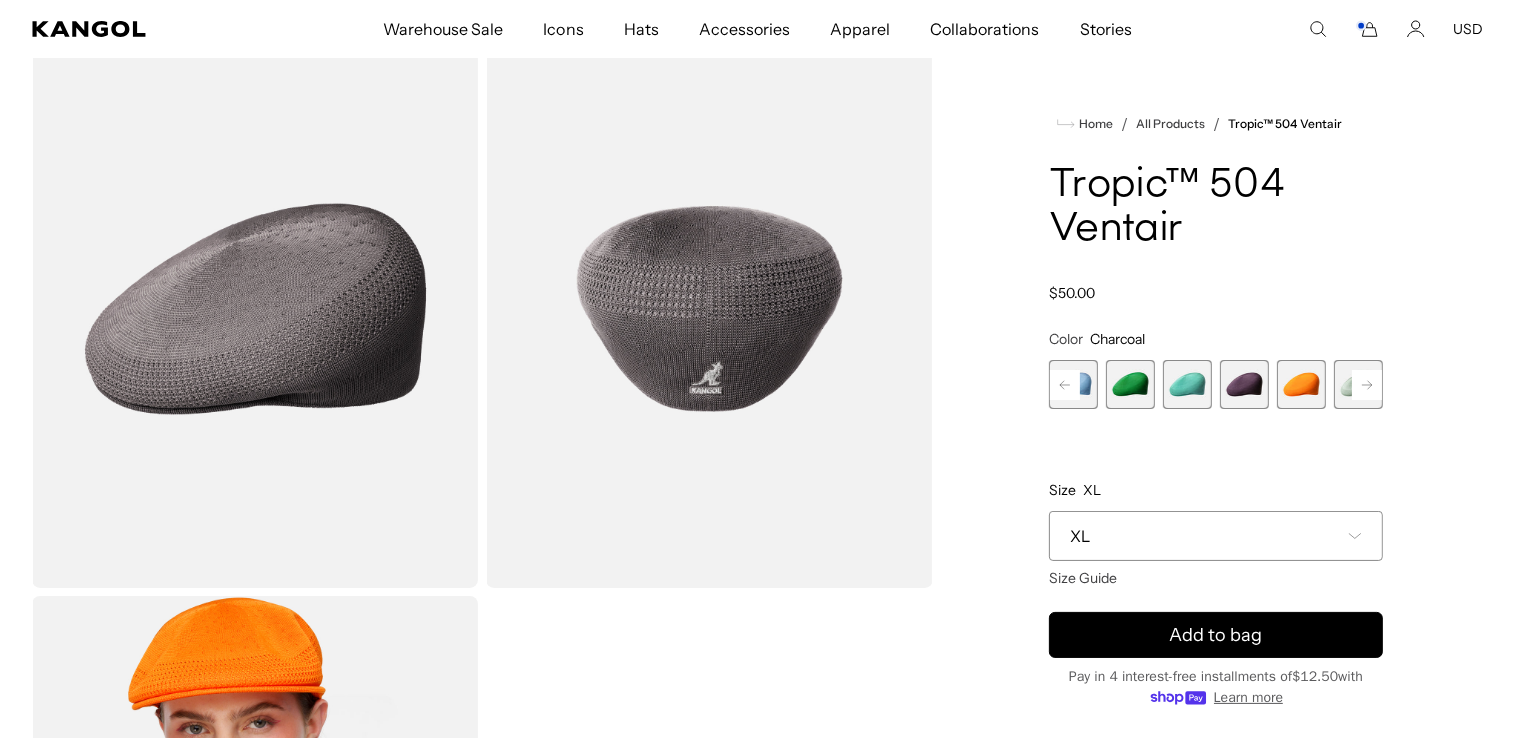 click 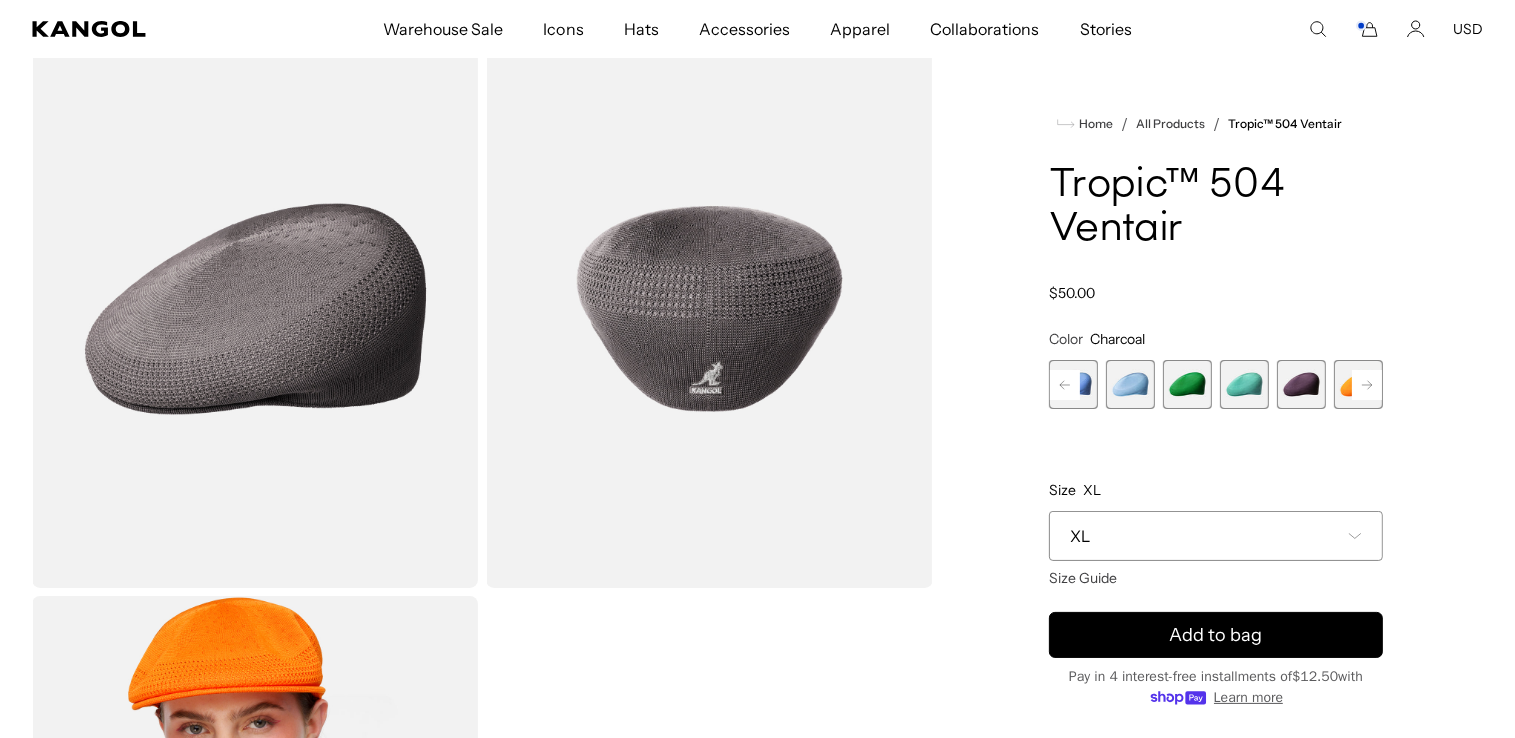 click 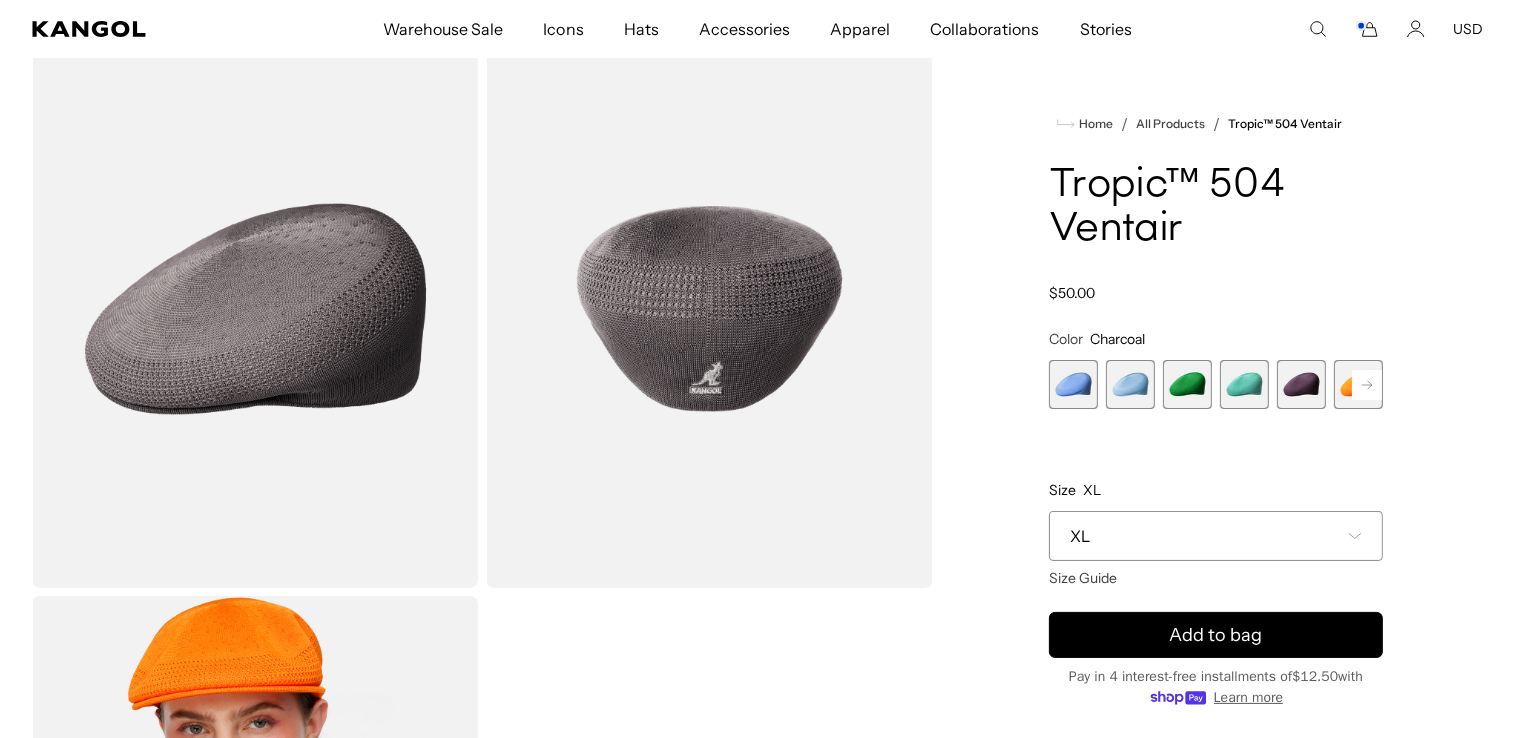 scroll, scrollTop: 0, scrollLeft: 412, axis: horizontal 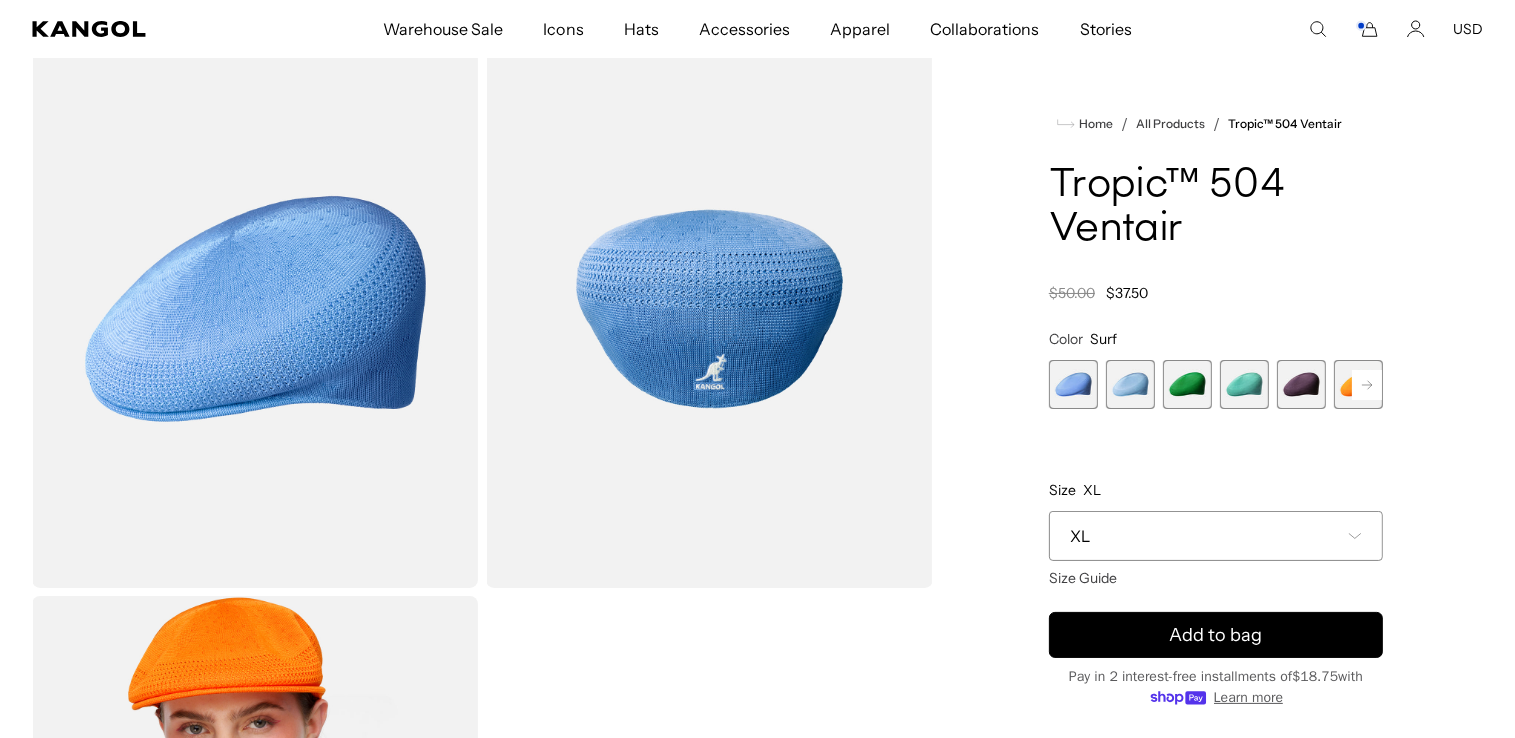 click at bounding box center [1130, 384] 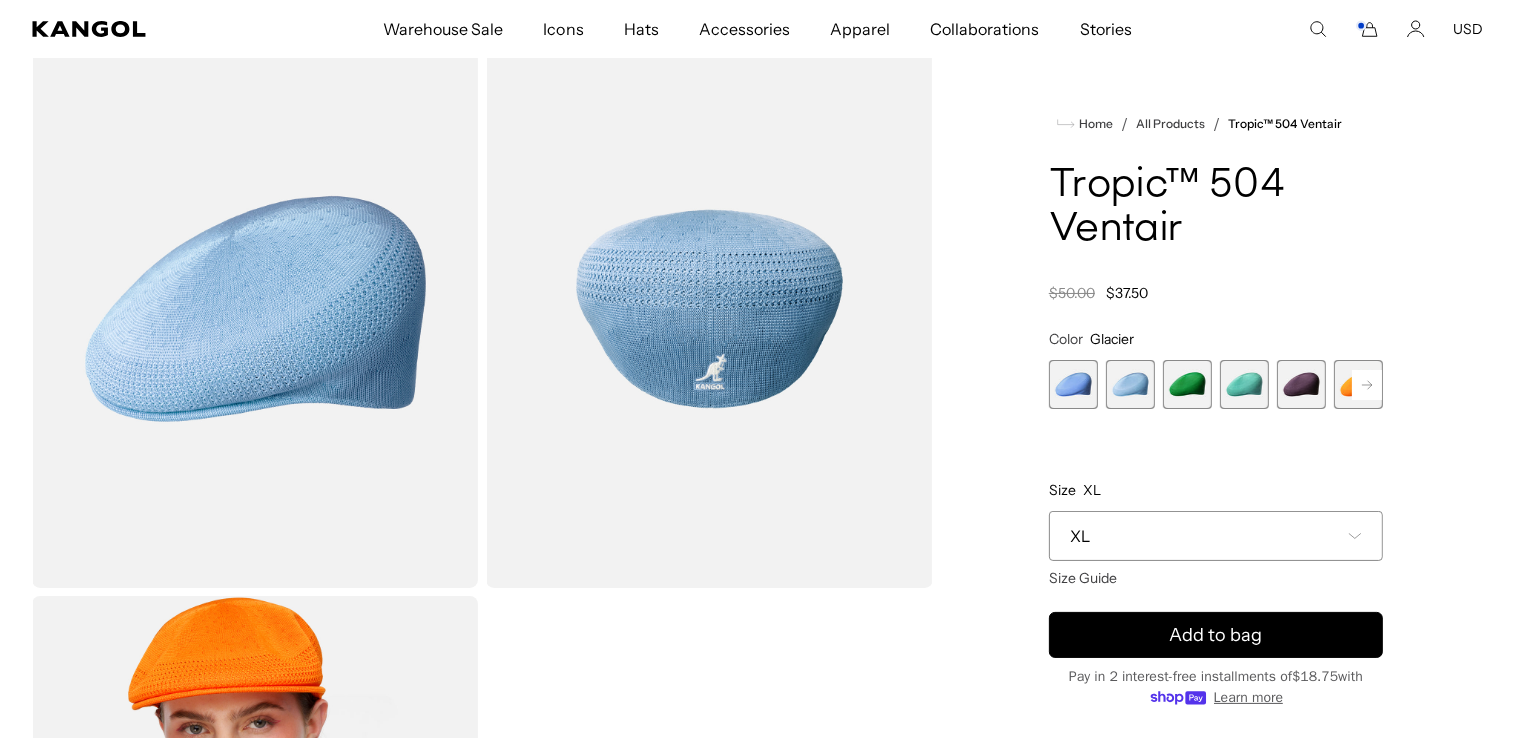 click at bounding box center (1187, 384) 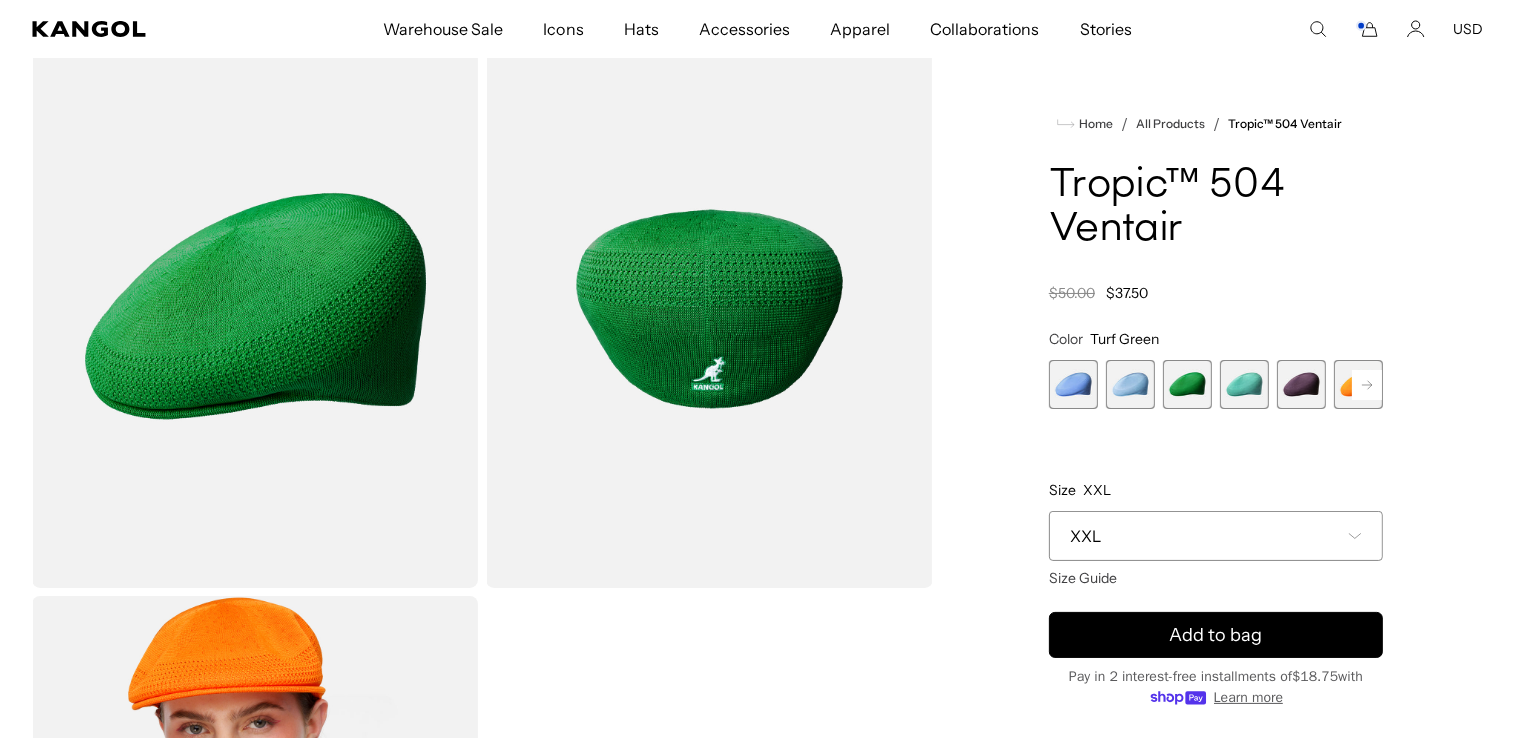scroll, scrollTop: 0, scrollLeft: 412, axis: horizontal 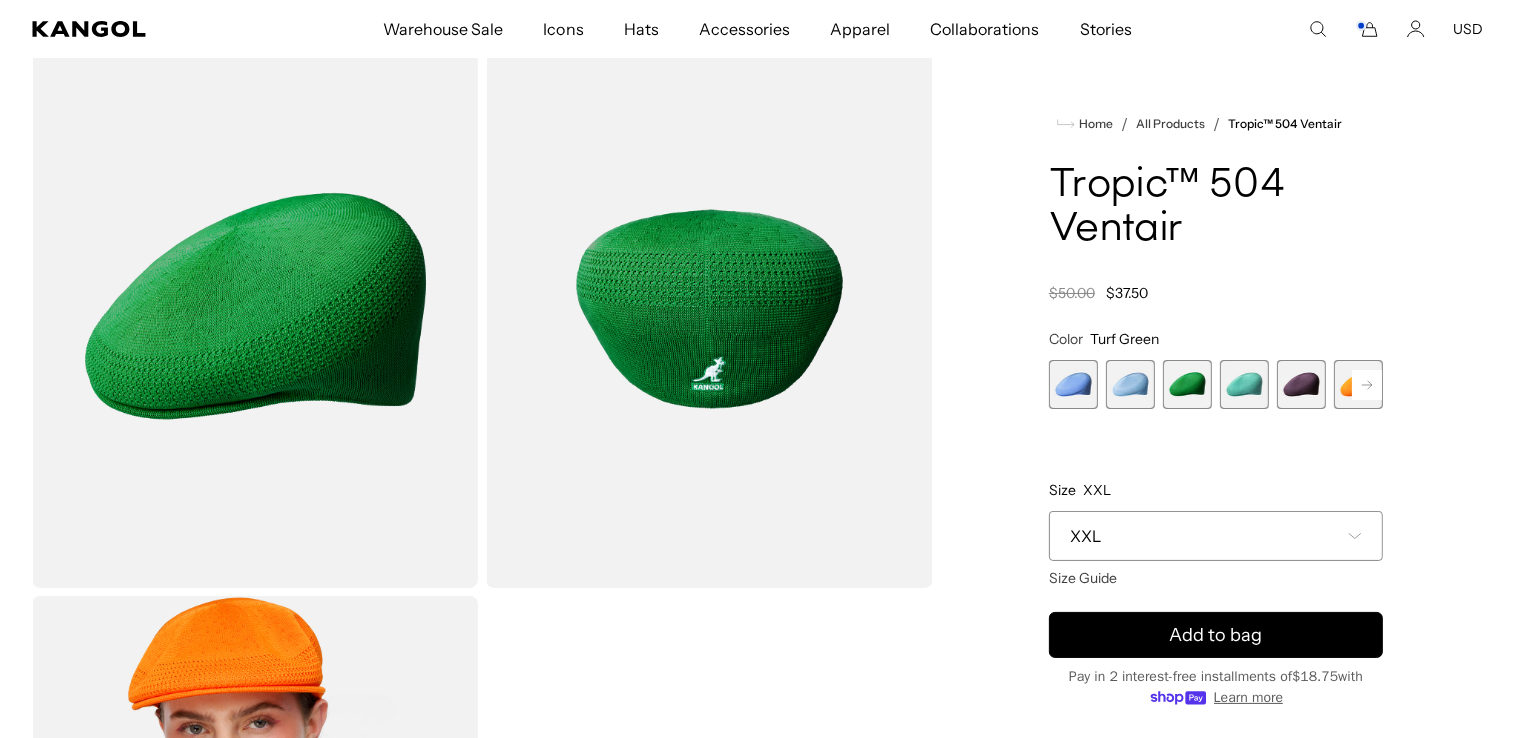 click at bounding box center [1130, 384] 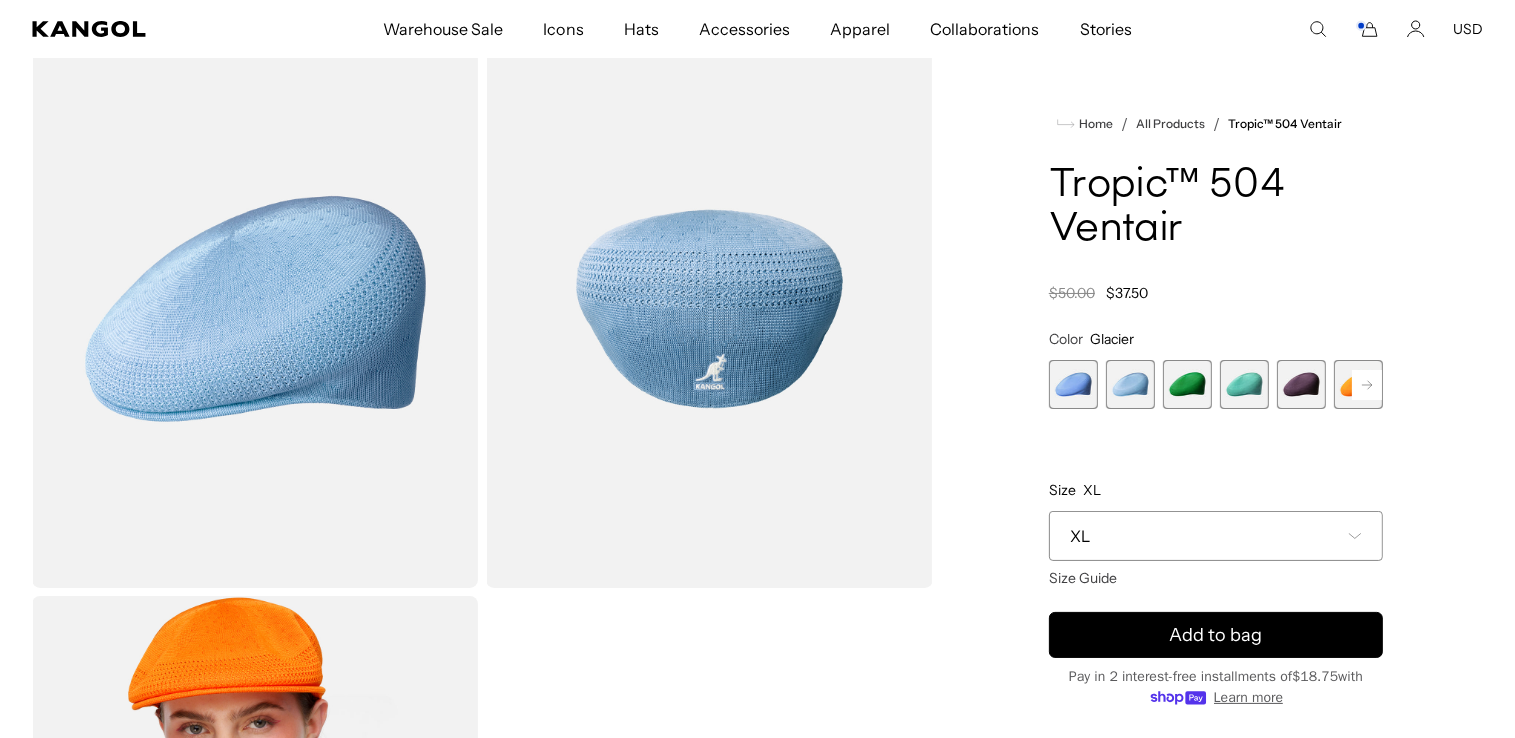 scroll, scrollTop: 0, scrollLeft: 0, axis: both 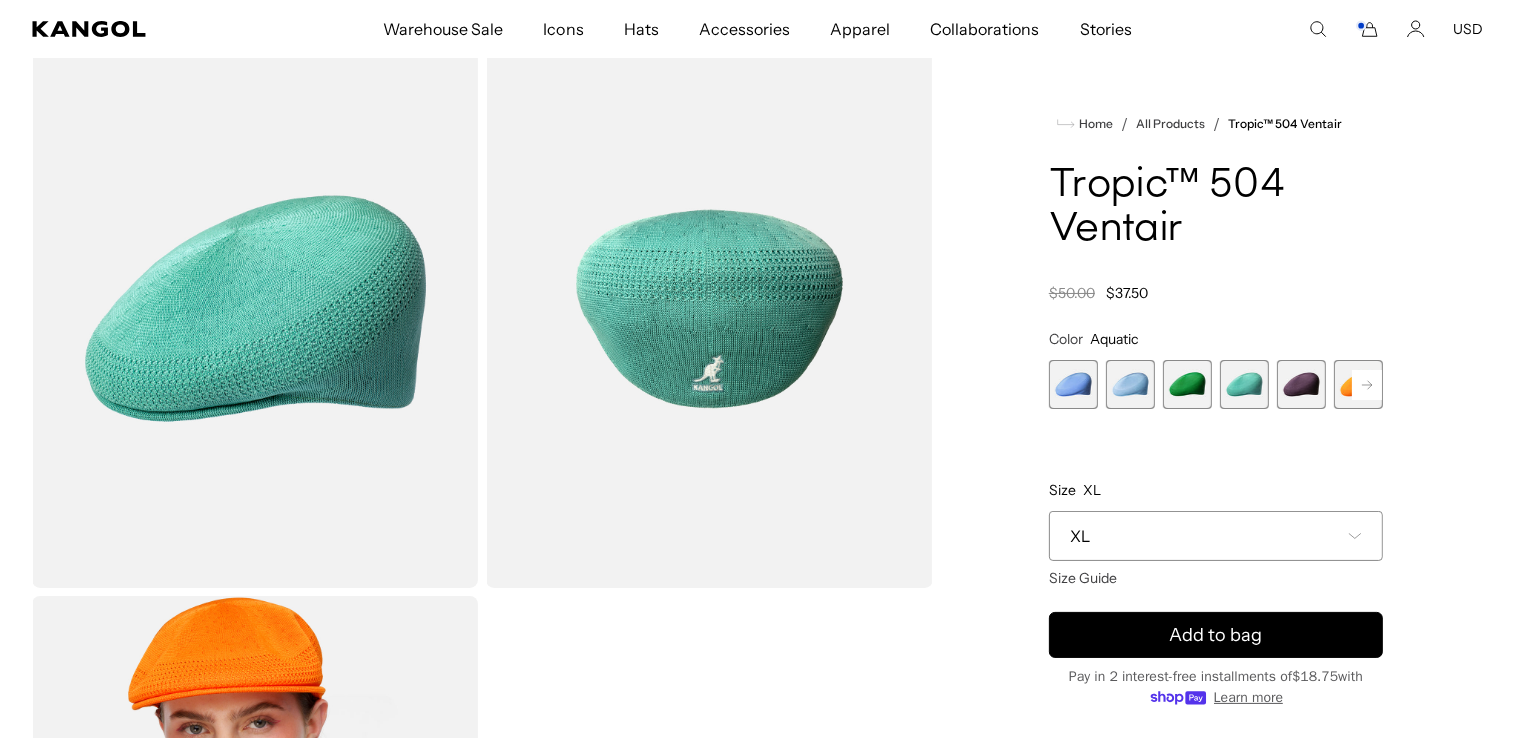 click at bounding box center (1301, 384) 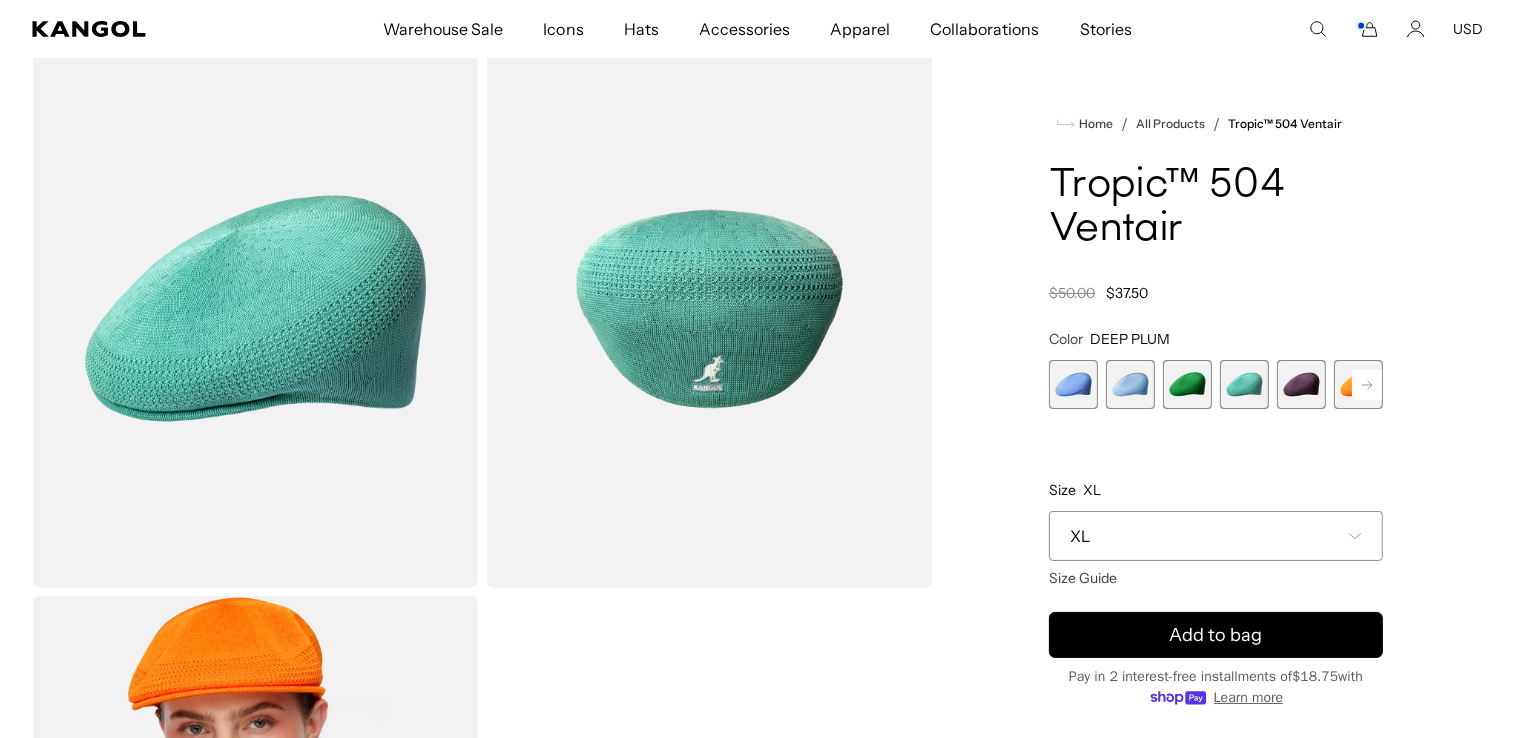 scroll, scrollTop: 0, scrollLeft: 412, axis: horizontal 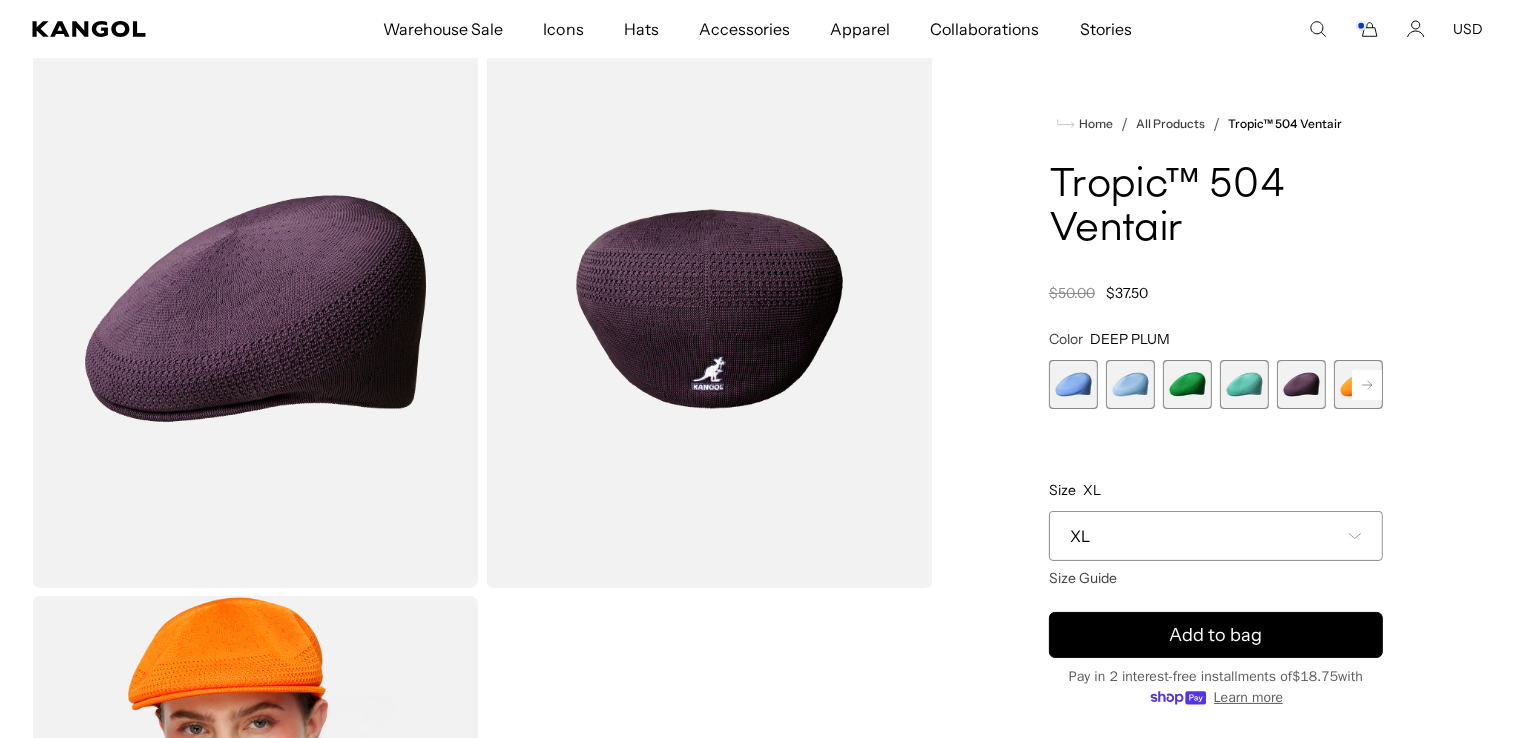 click 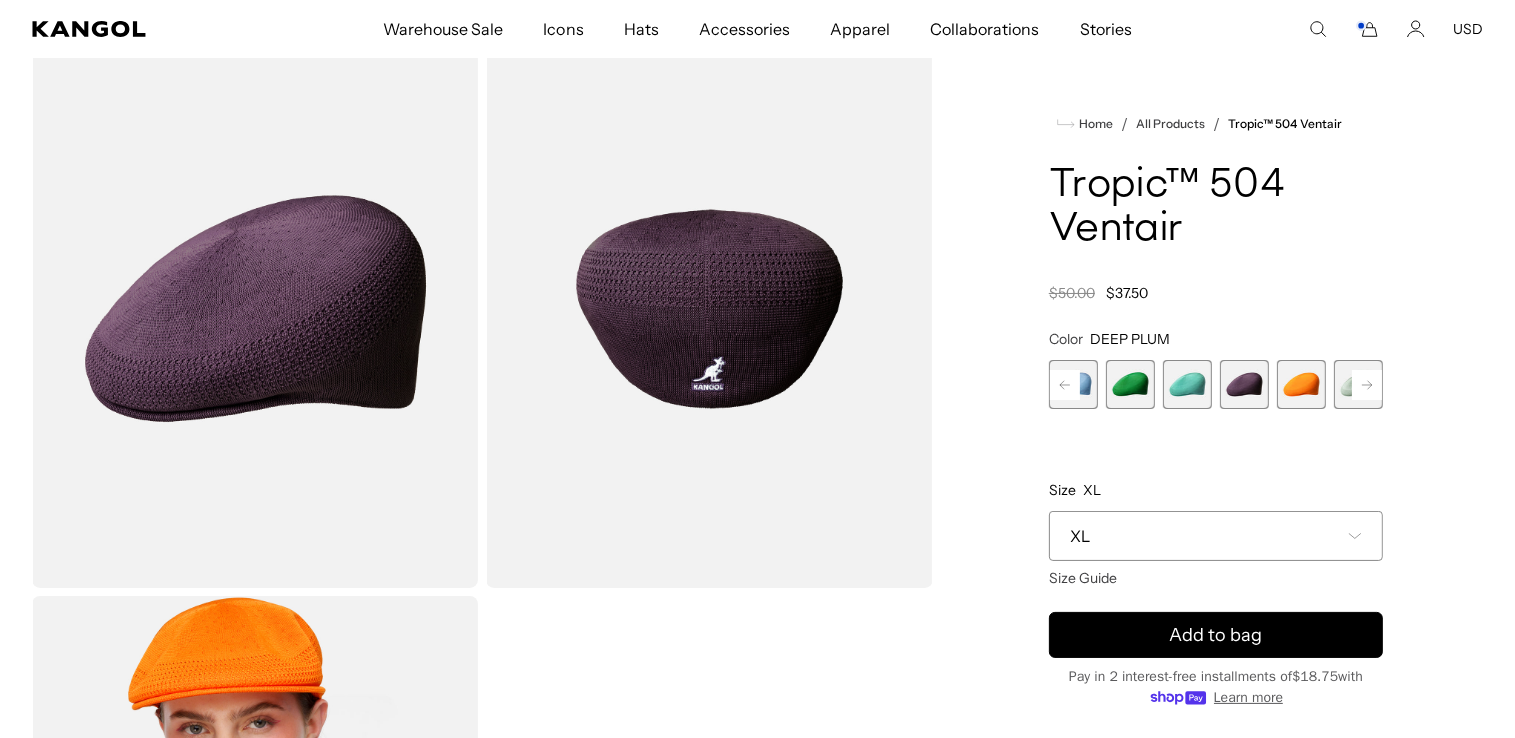 click 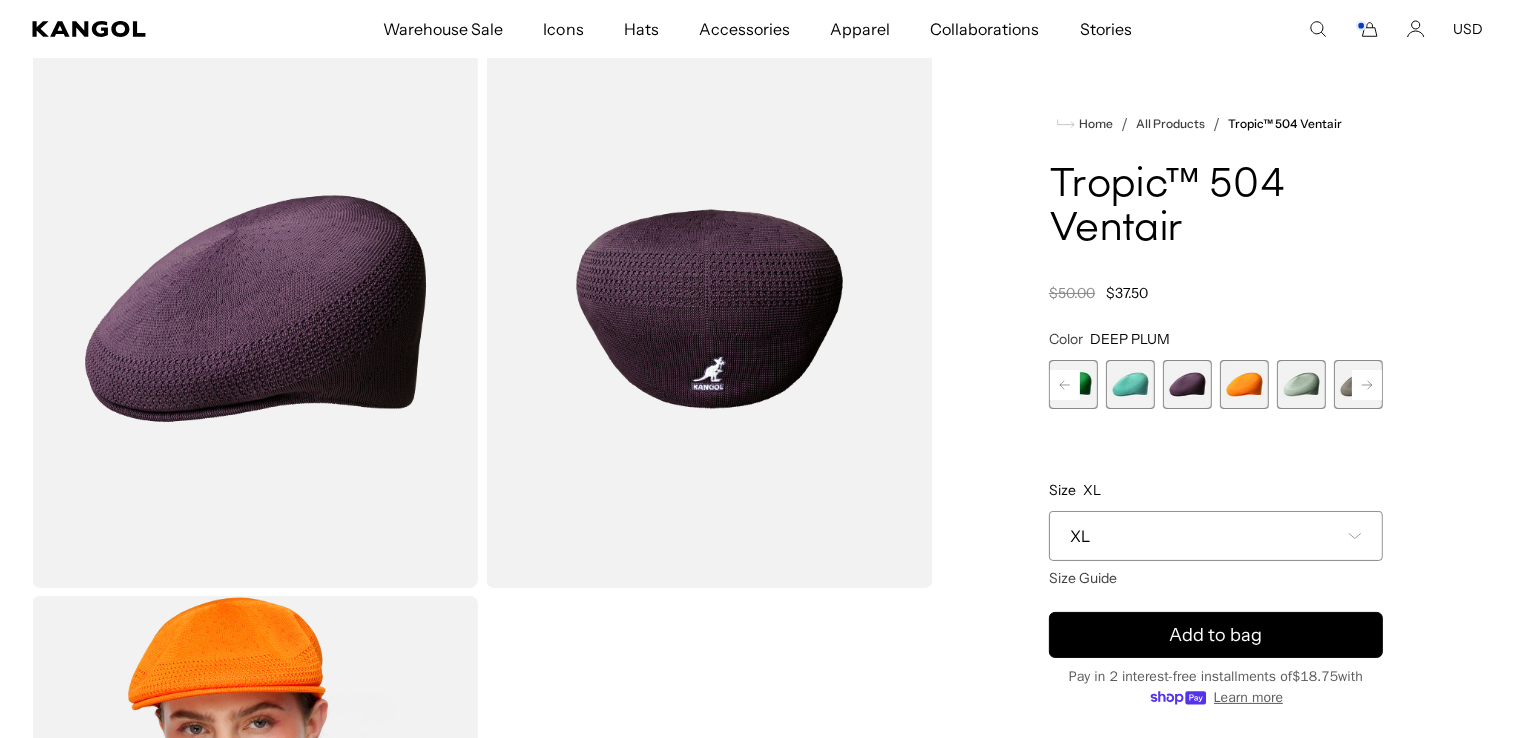 scroll, scrollTop: 0, scrollLeft: 0, axis: both 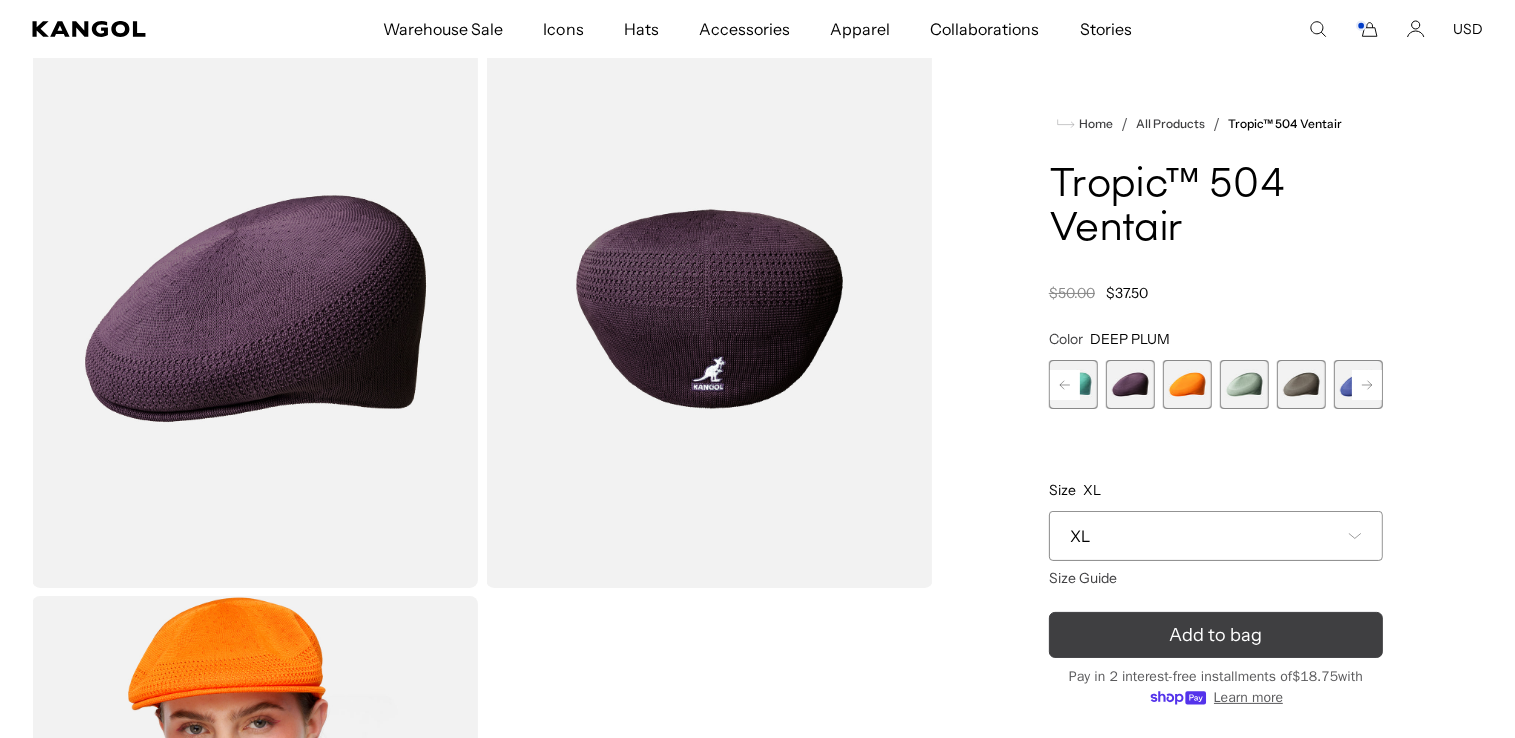 click on "Add to bag" at bounding box center (1216, 635) 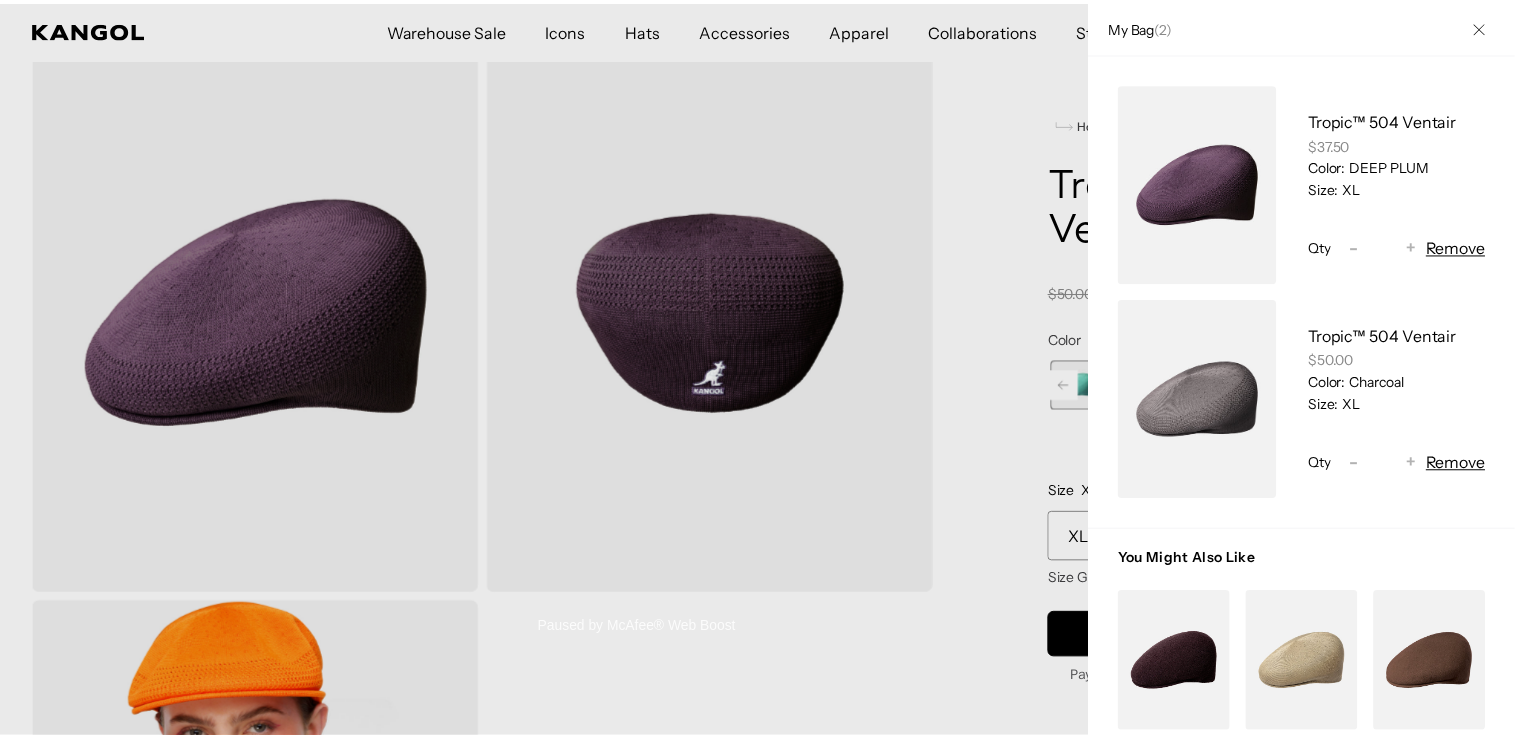 scroll, scrollTop: 0, scrollLeft: 0, axis: both 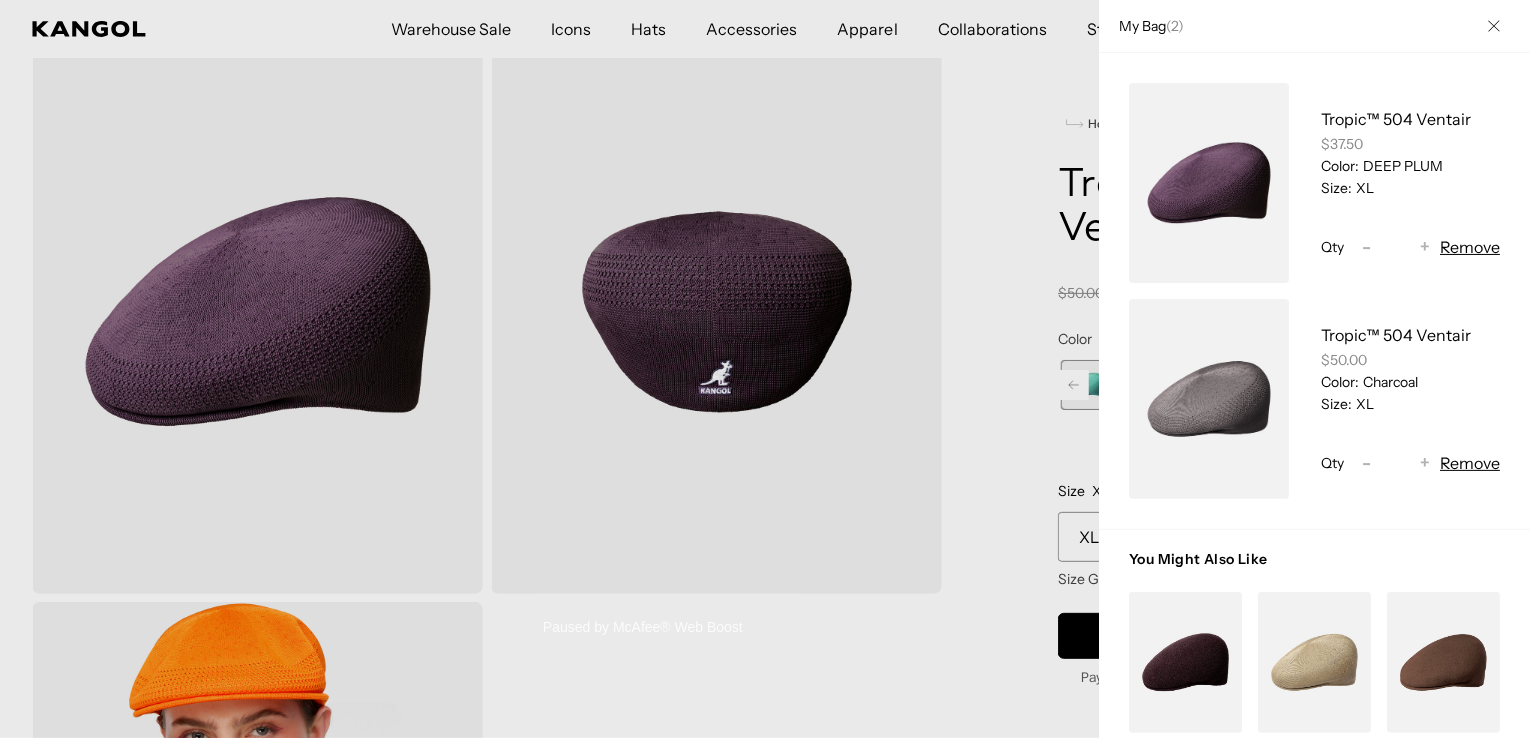 click at bounding box center (1494, 26) 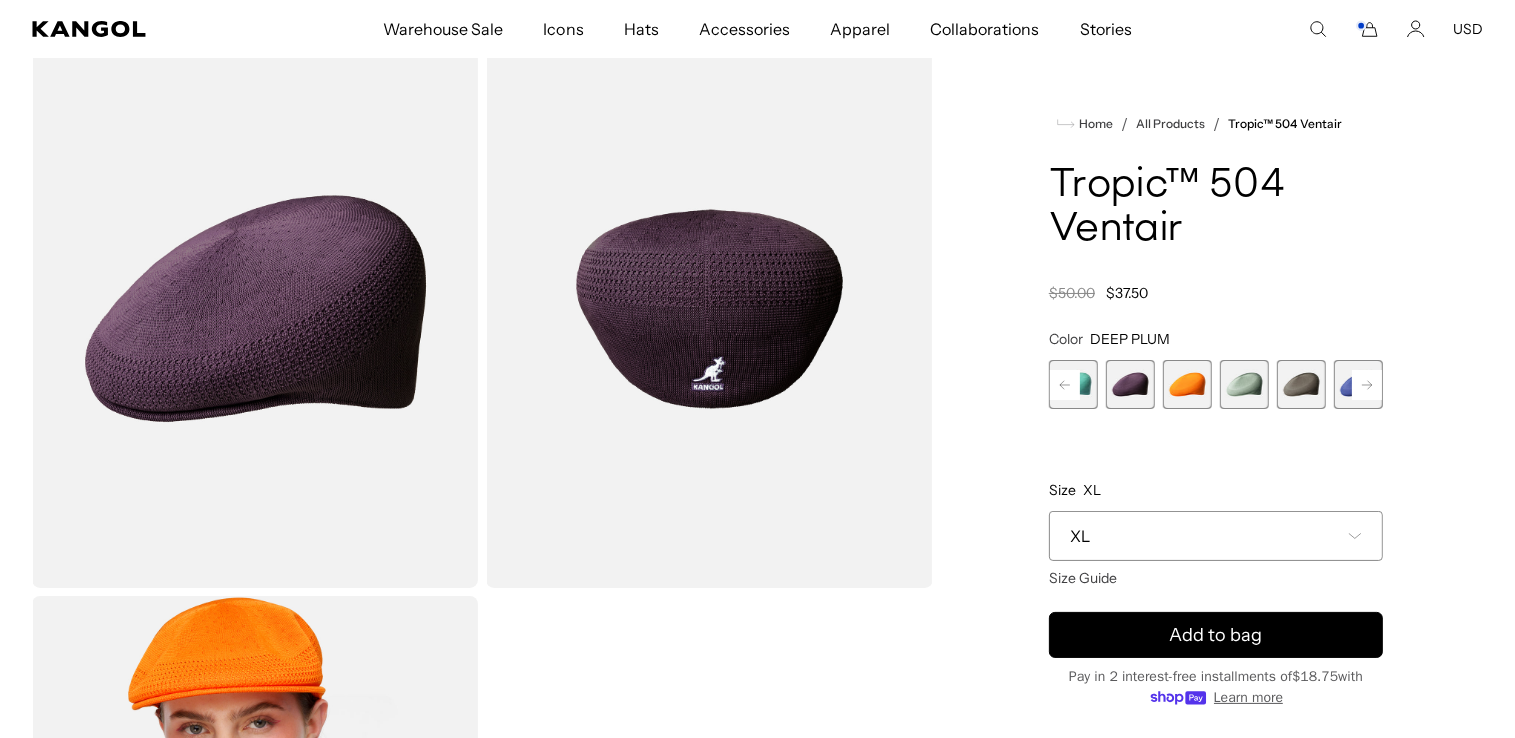 click at bounding box center (1187, 384) 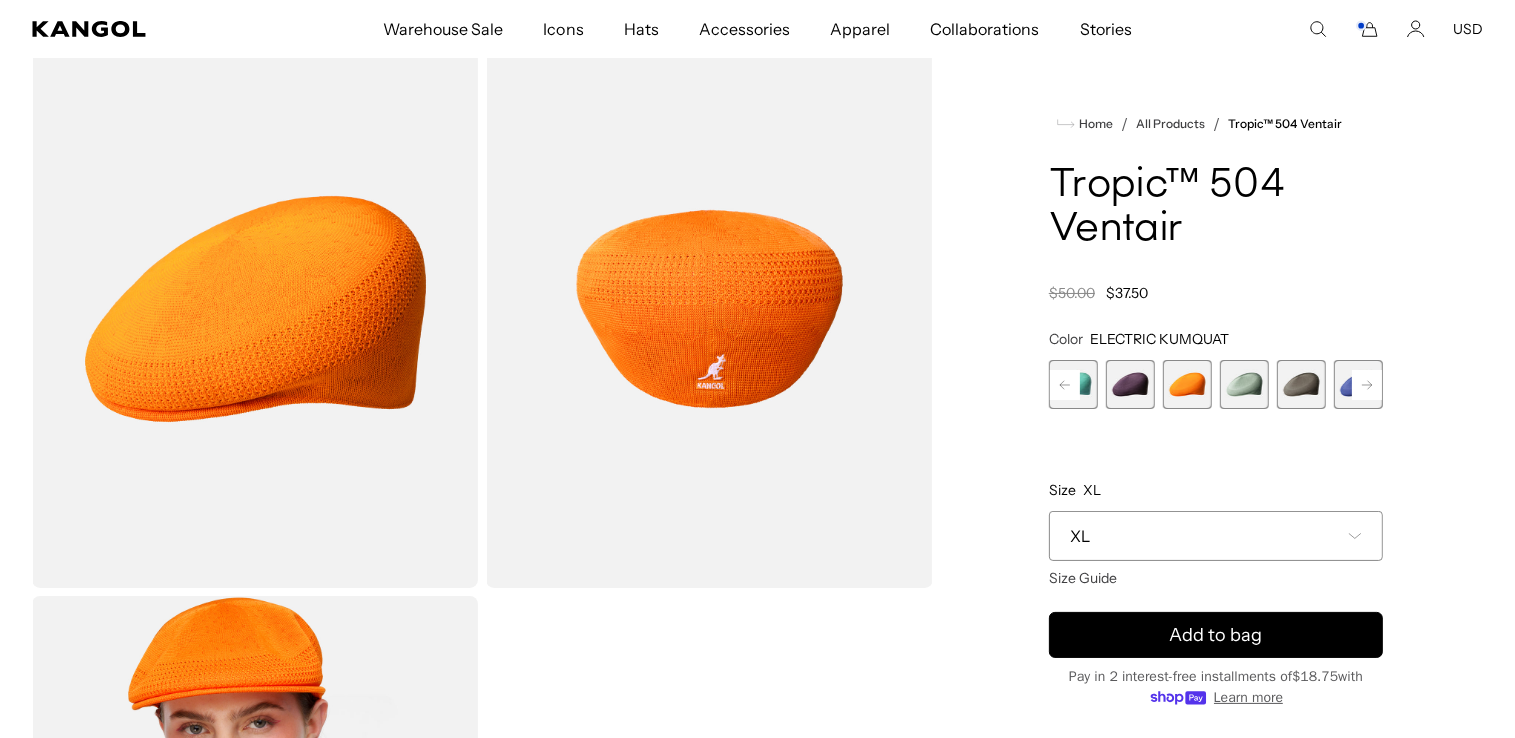 scroll, scrollTop: 0, scrollLeft: 0, axis: both 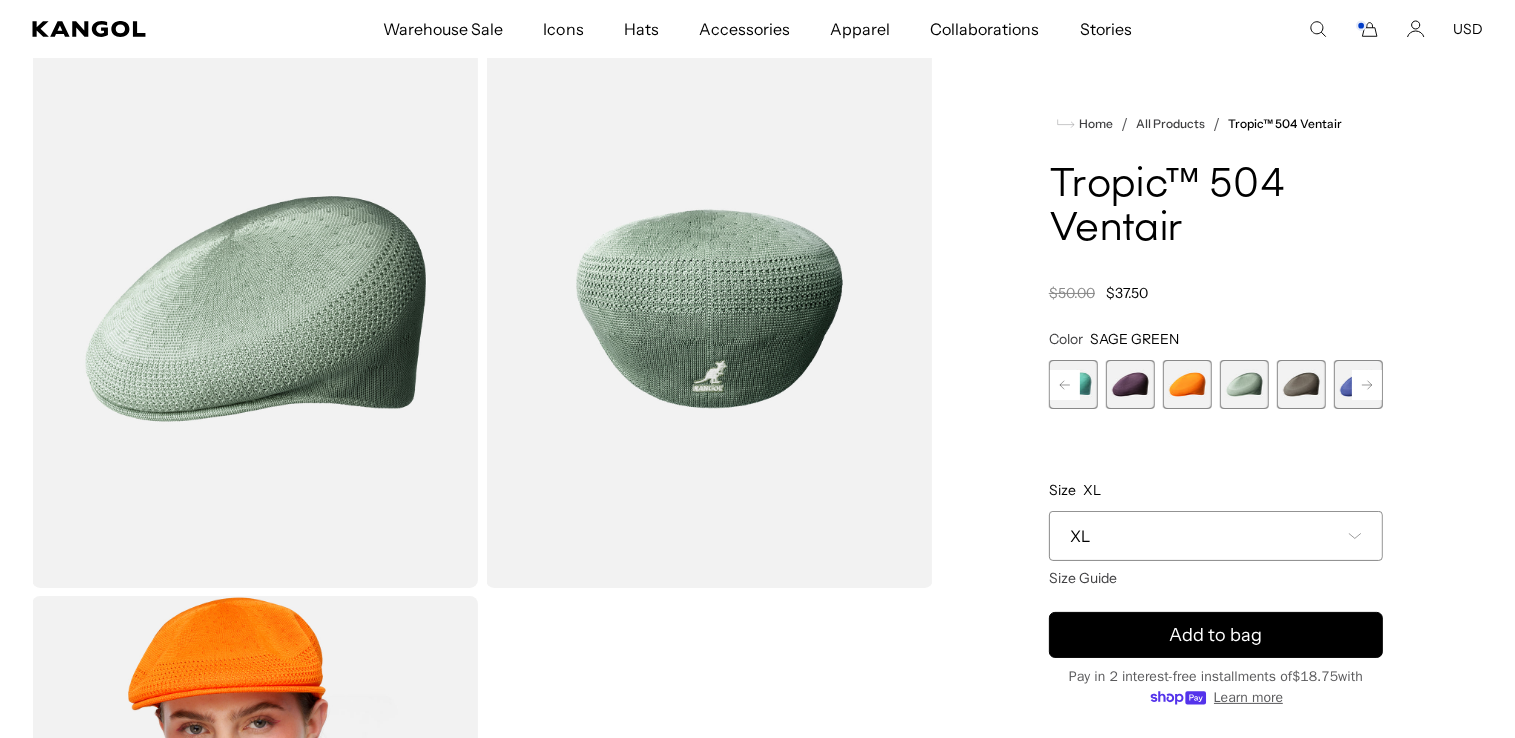 click at bounding box center [1301, 384] 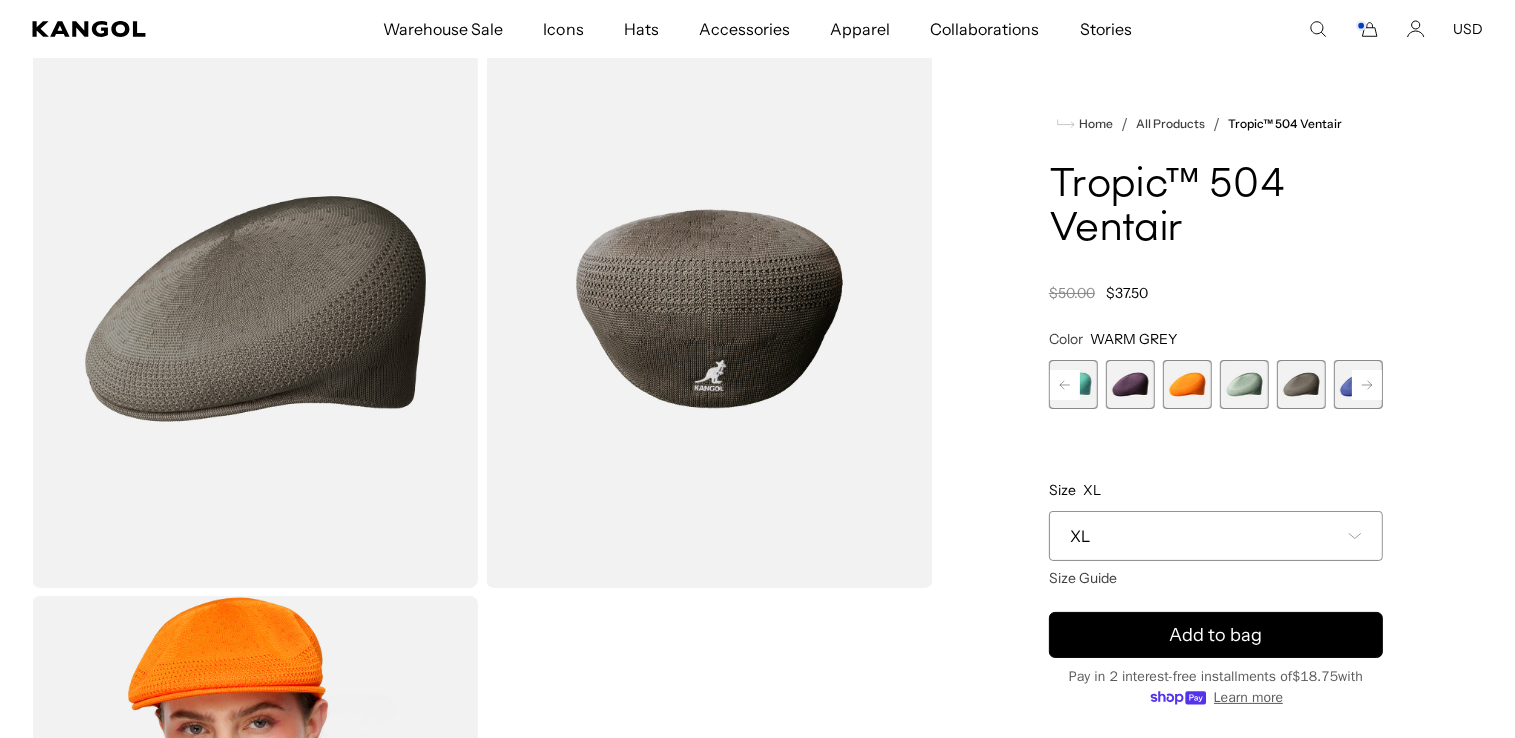 scroll, scrollTop: 0, scrollLeft: 0, axis: both 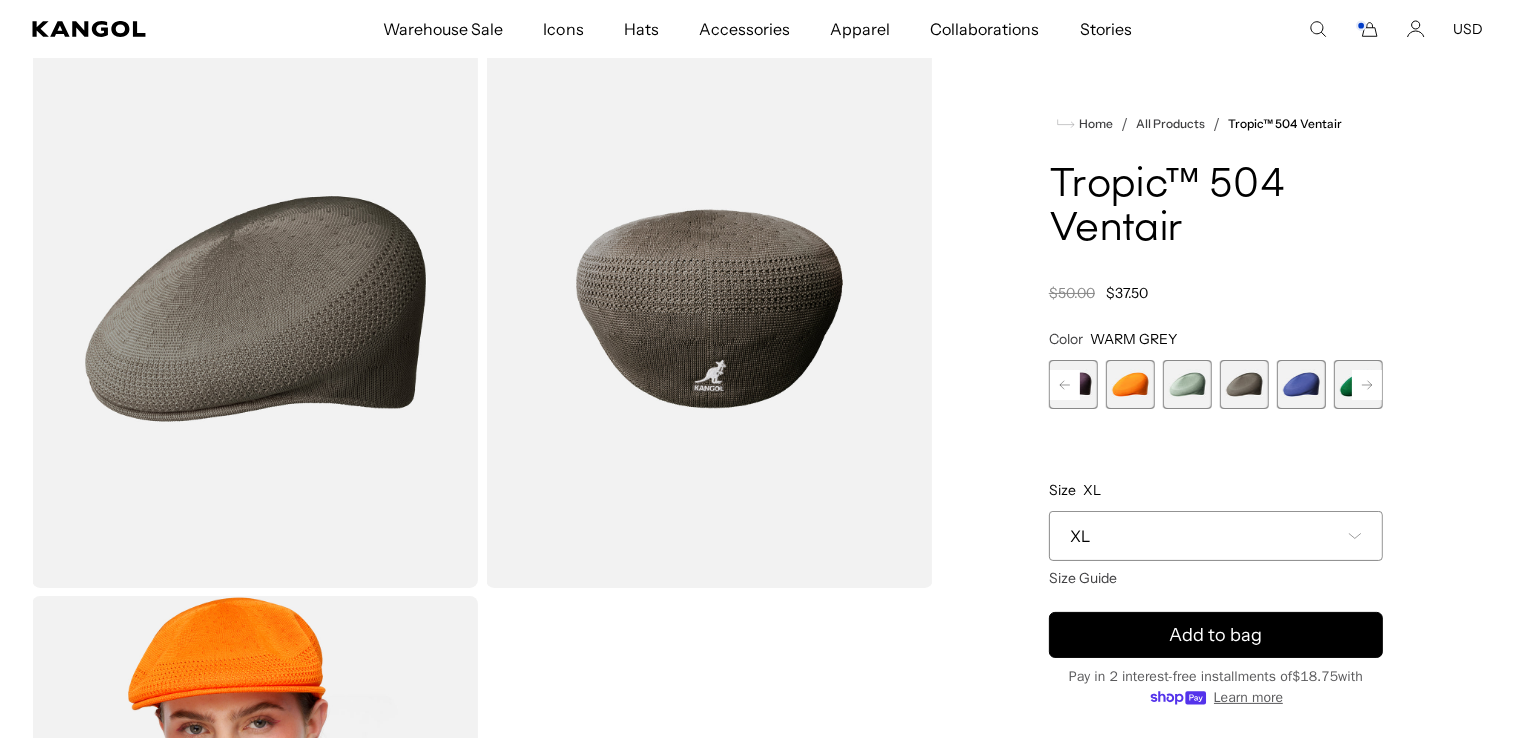 click 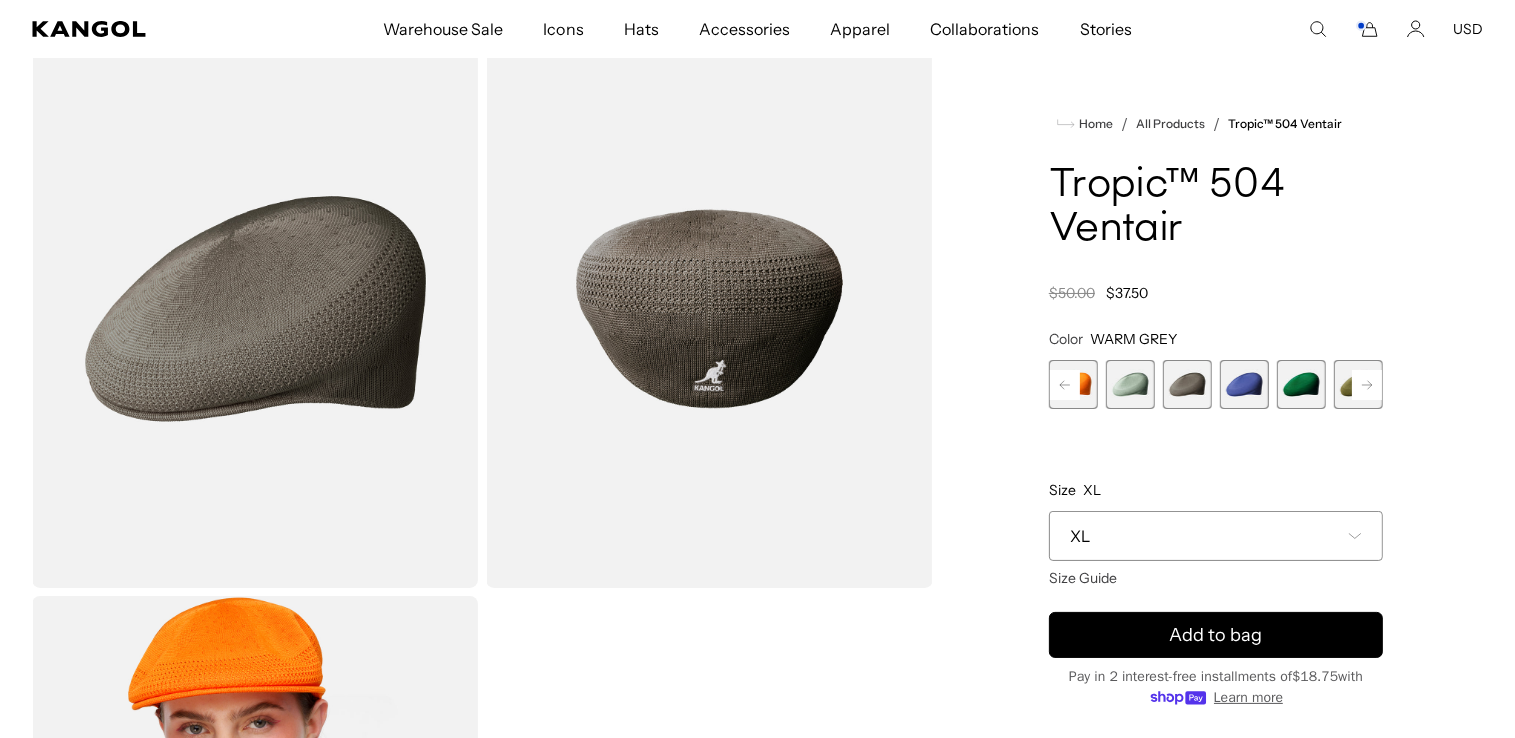 click 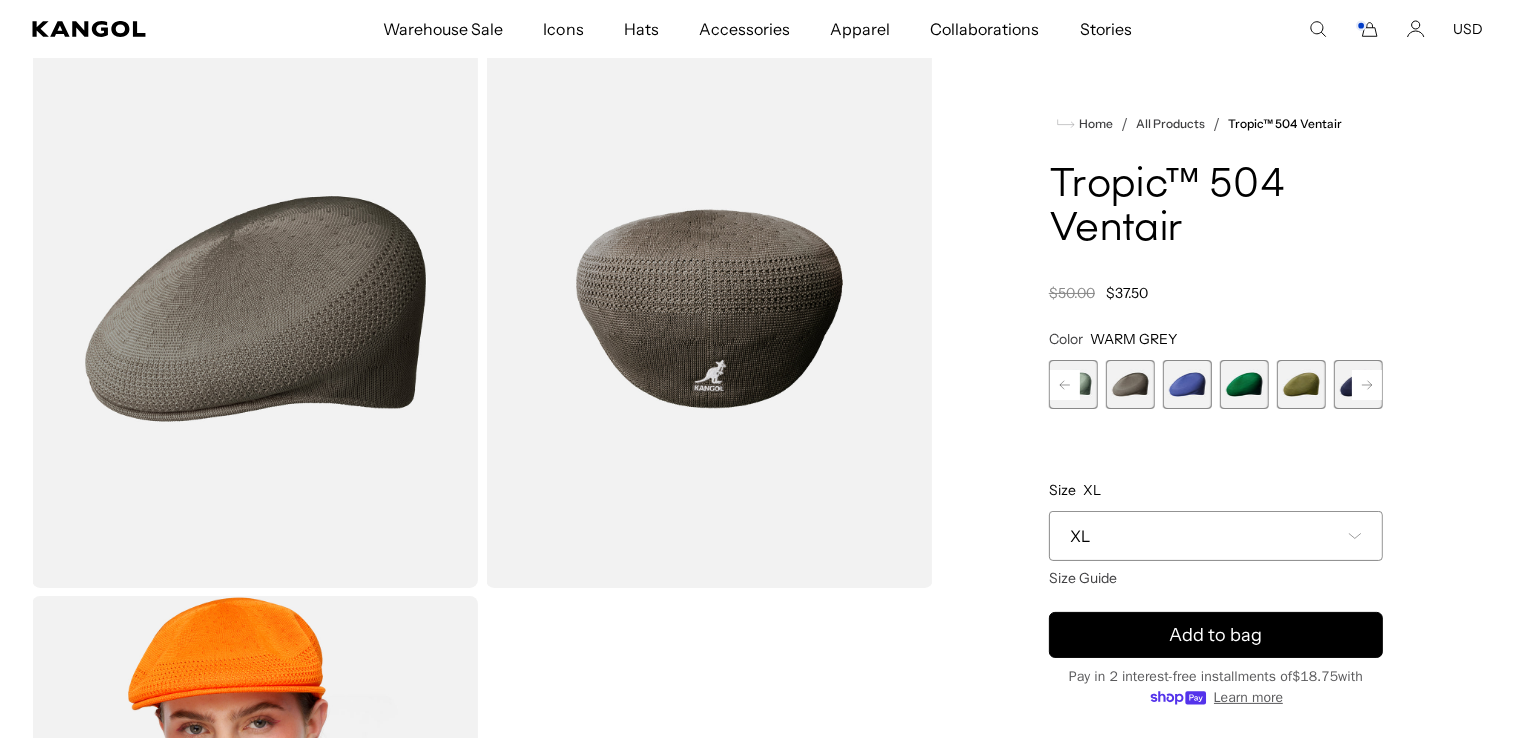 click 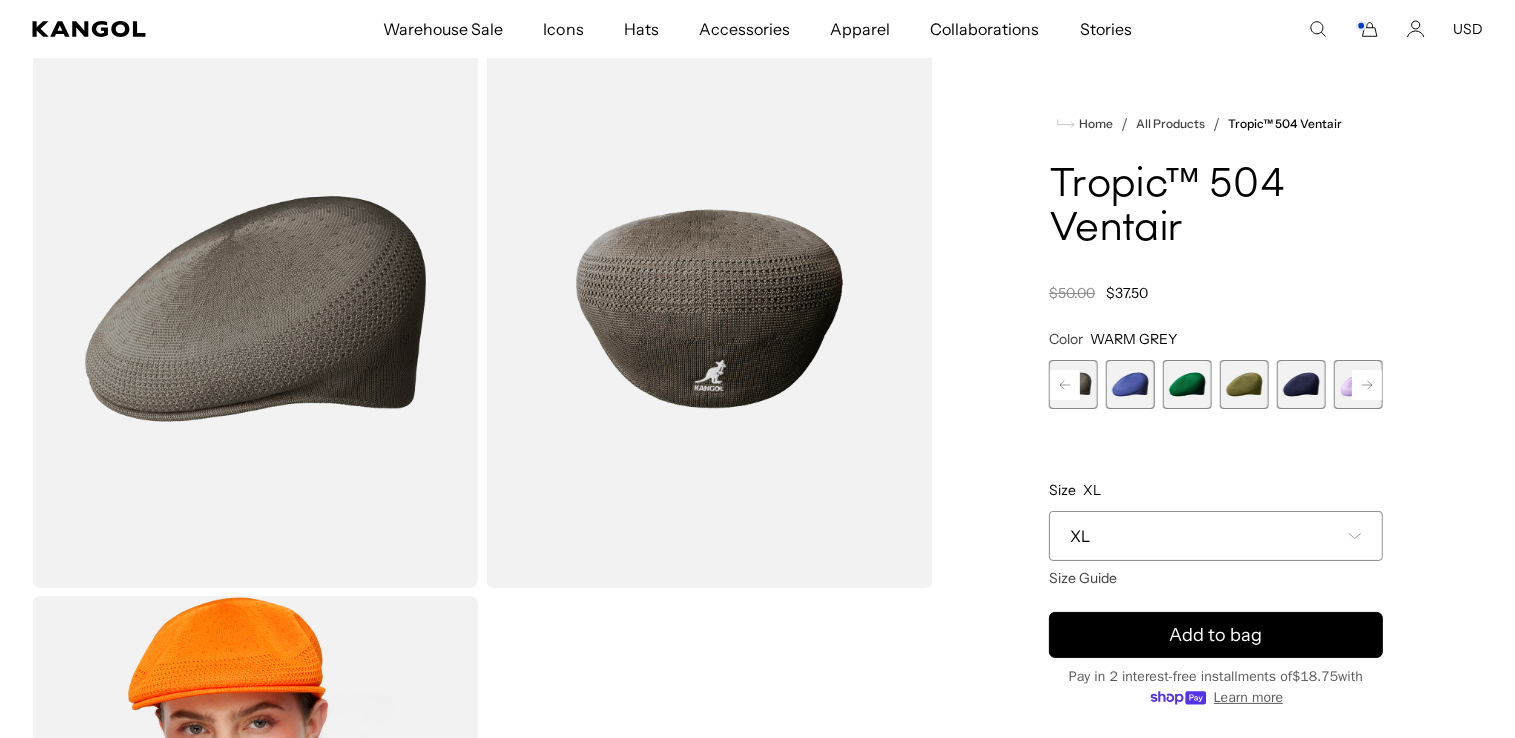 scroll, scrollTop: 0, scrollLeft: 412, axis: horizontal 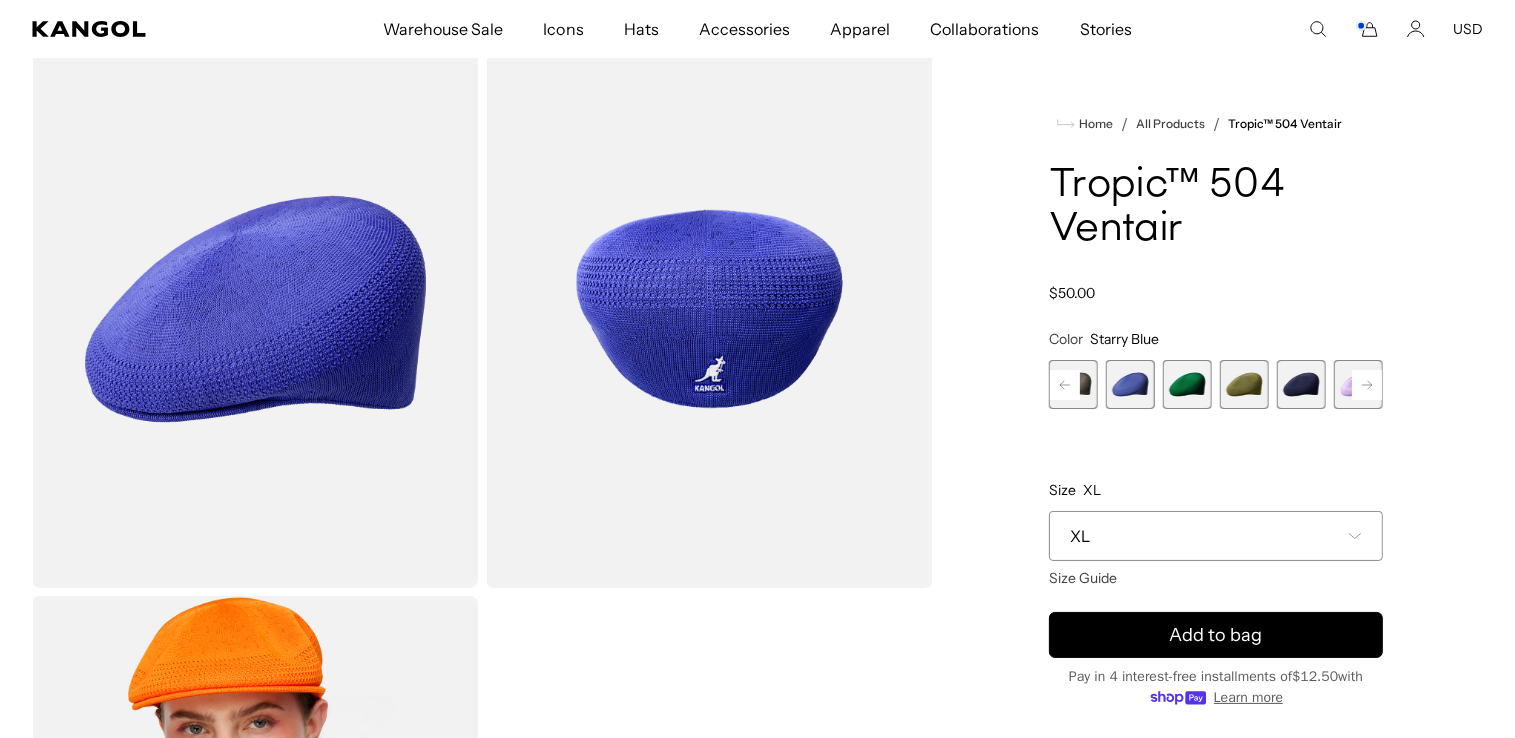 click at bounding box center (1187, 384) 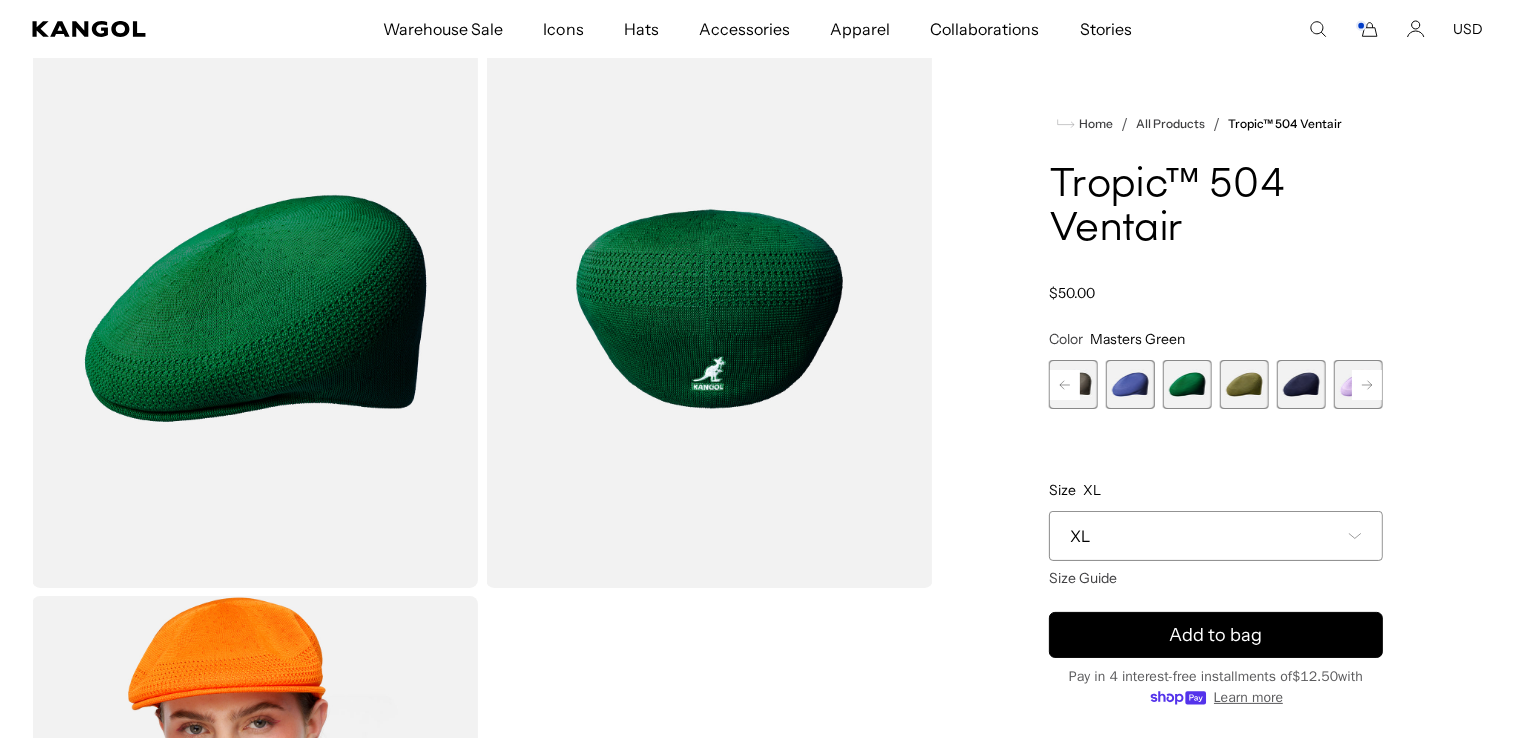 scroll, scrollTop: 0, scrollLeft: 0, axis: both 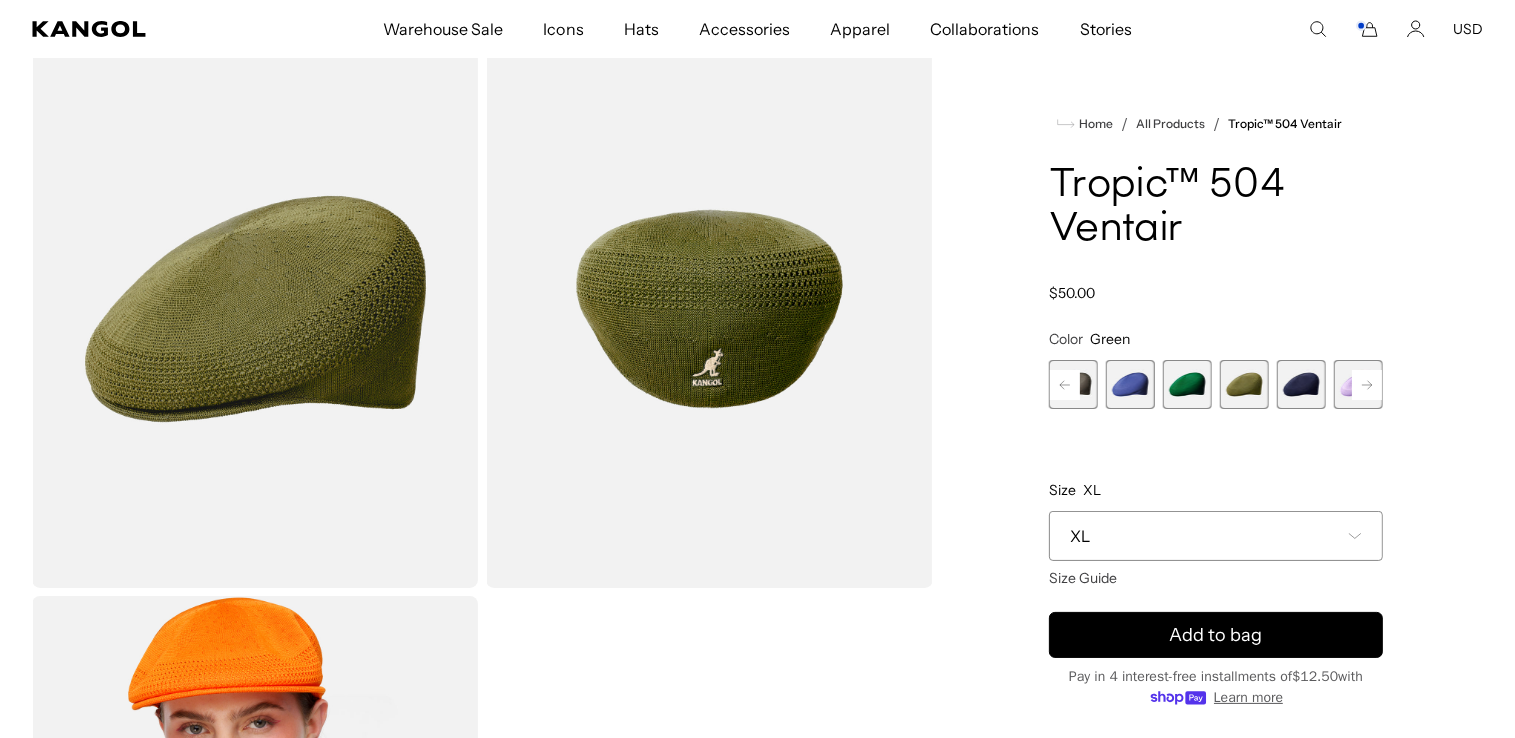 click at bounding box center (1301, 384) 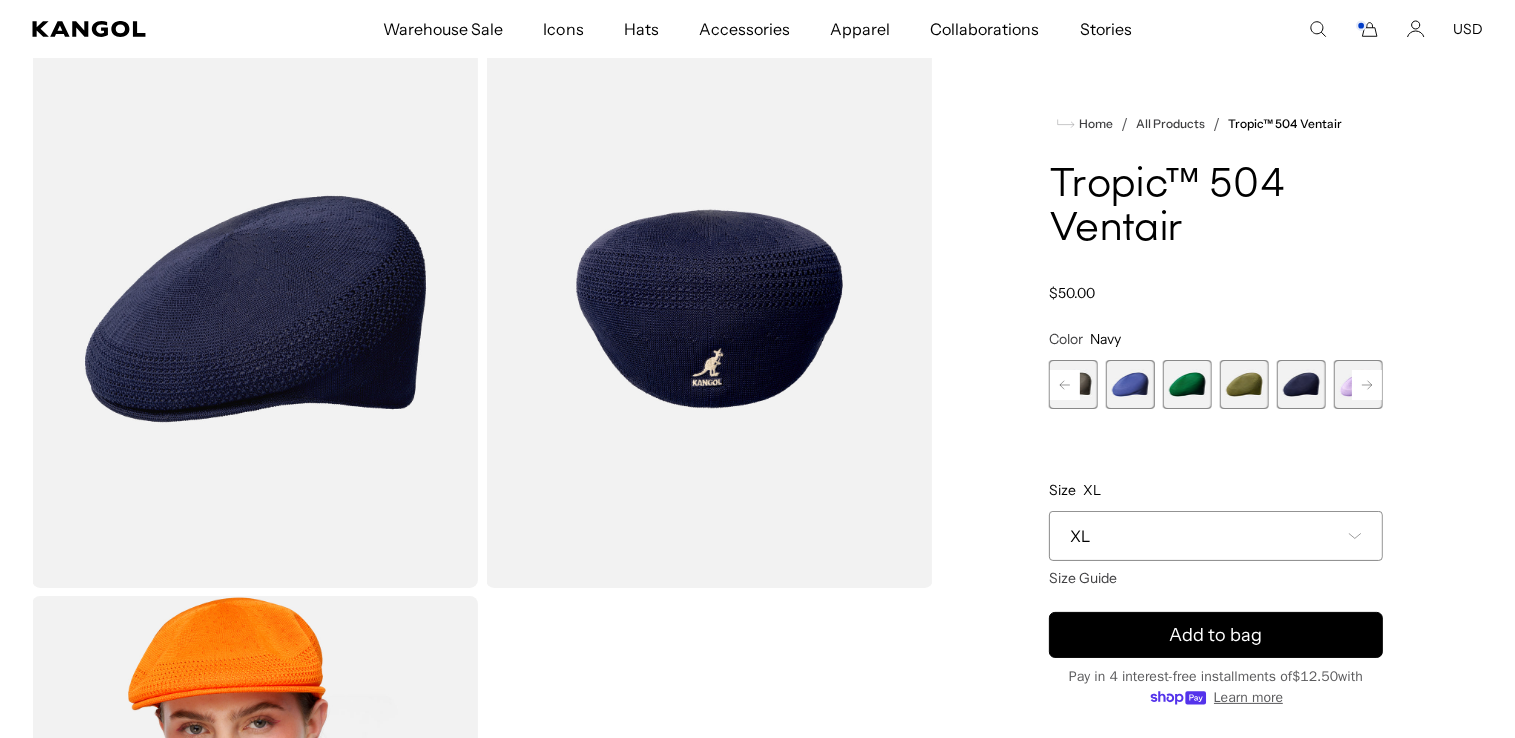 scroll, scrollTop: 0, scrollLeft: 412, axis: horizontal 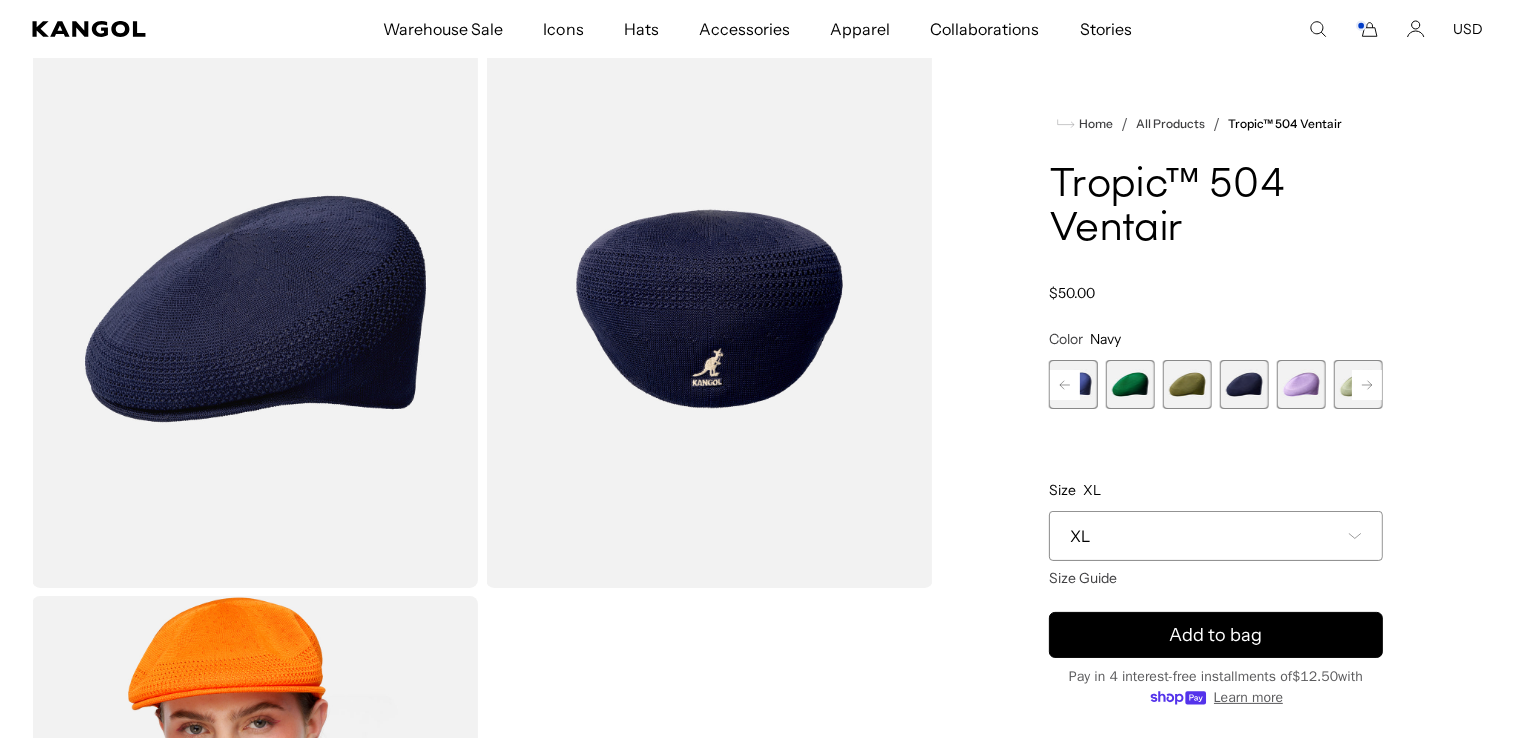click 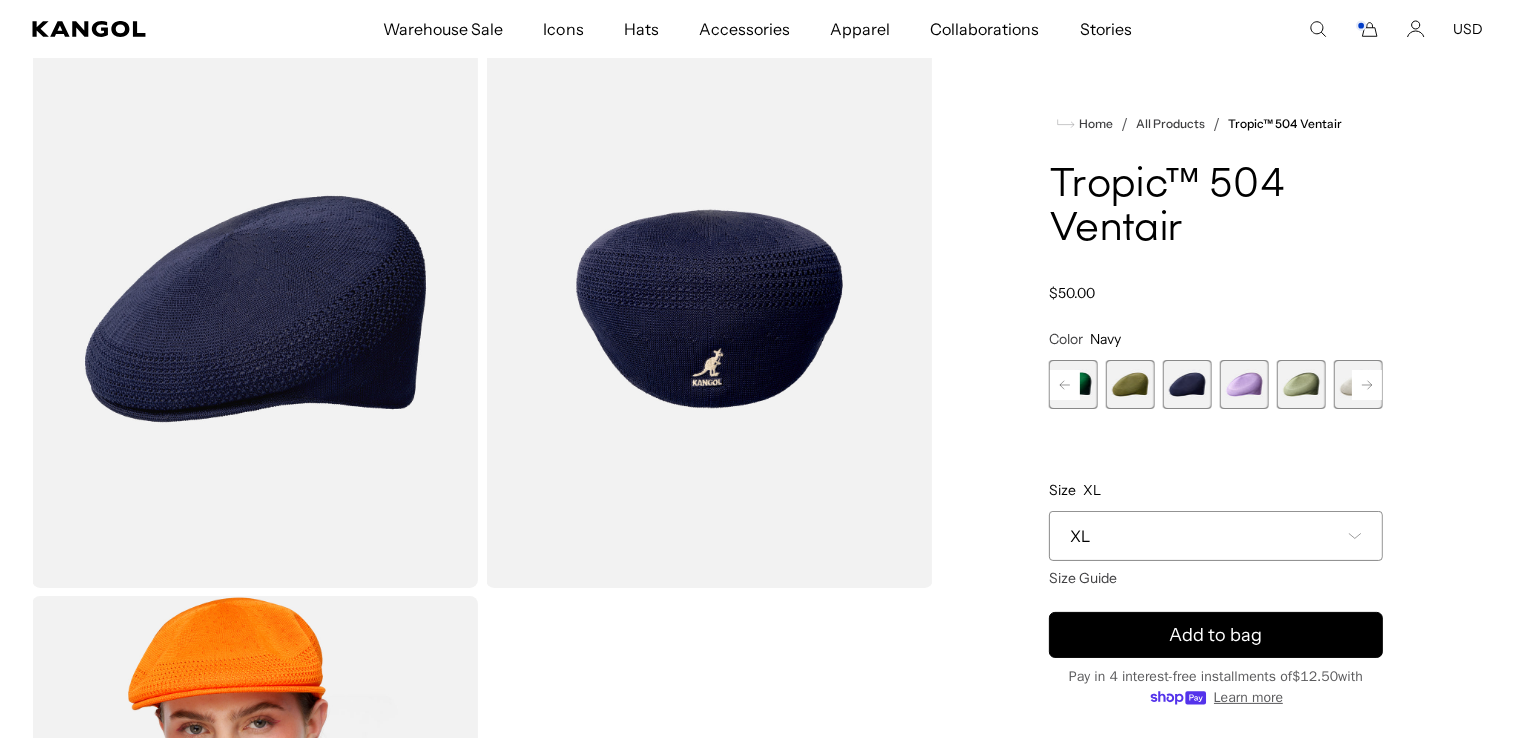 click 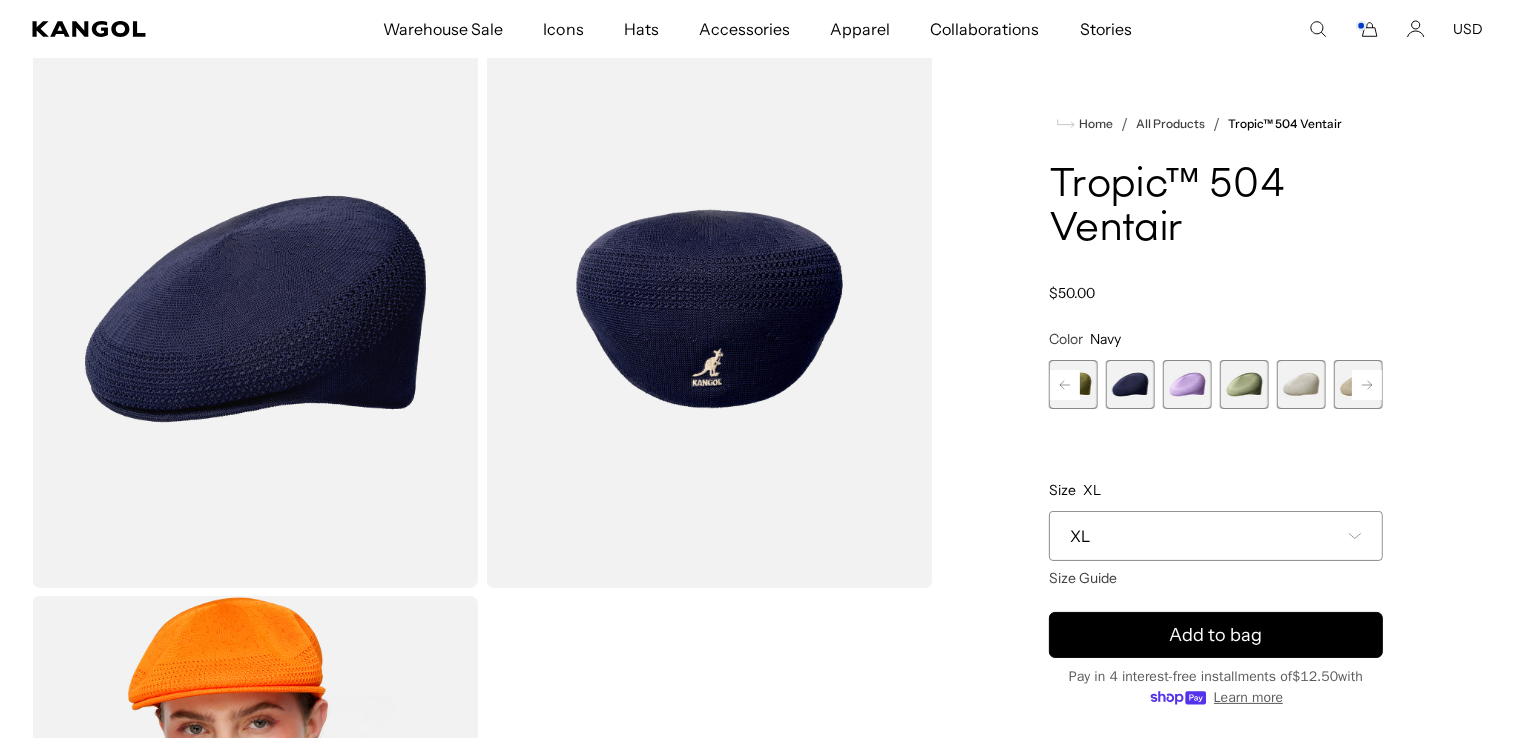 click 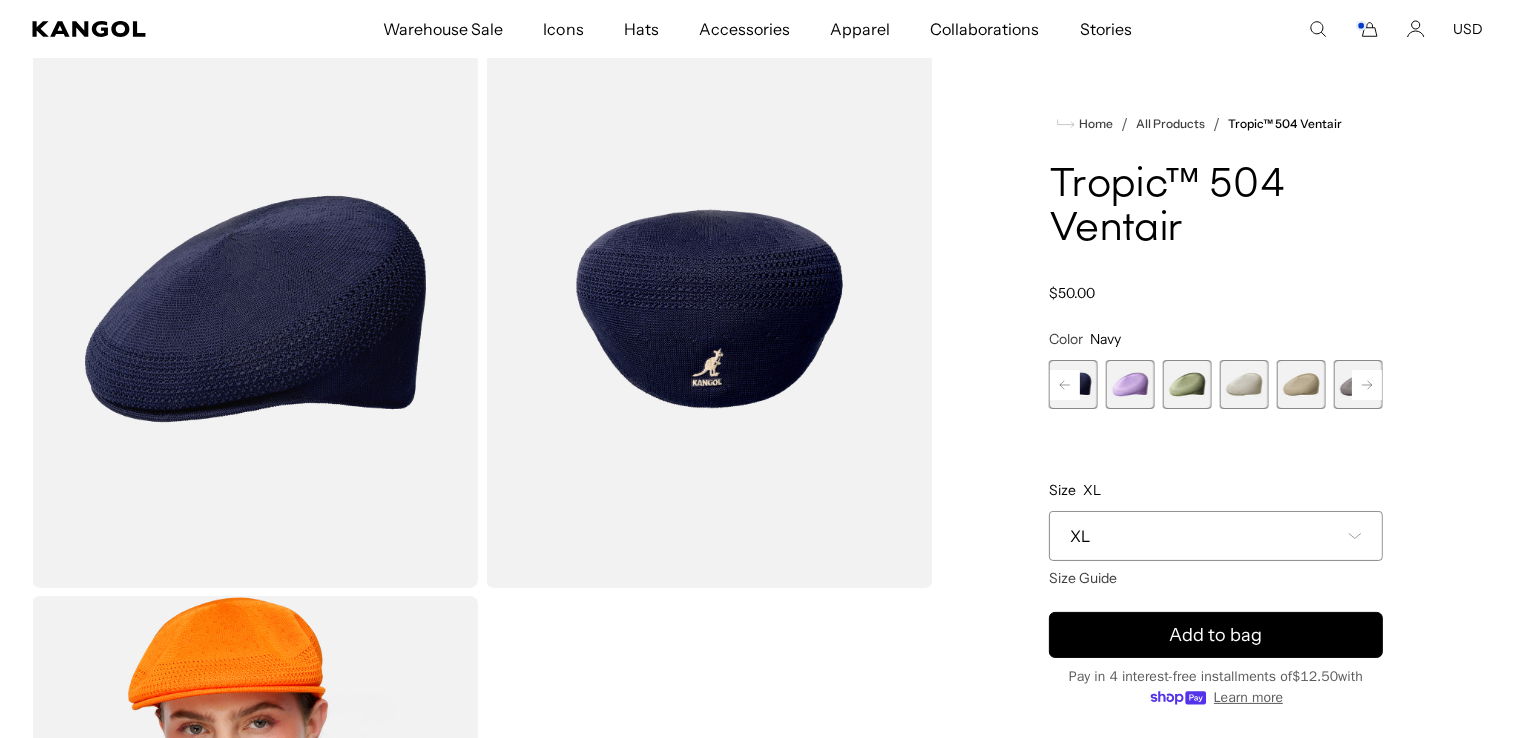 click at bounding box center [1187, 384] 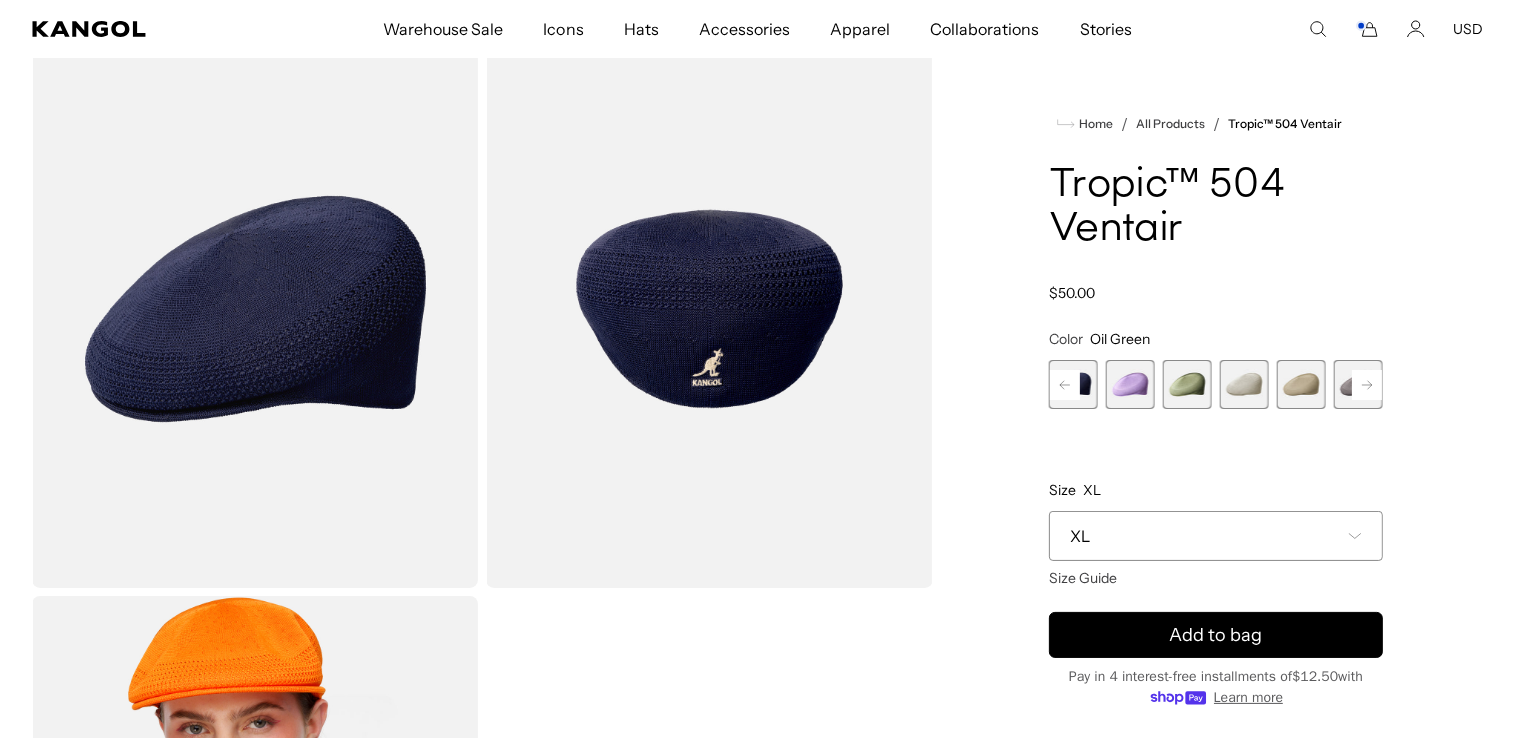 scroll, scrollTop: 0, scrollLeft: 0, axis: both 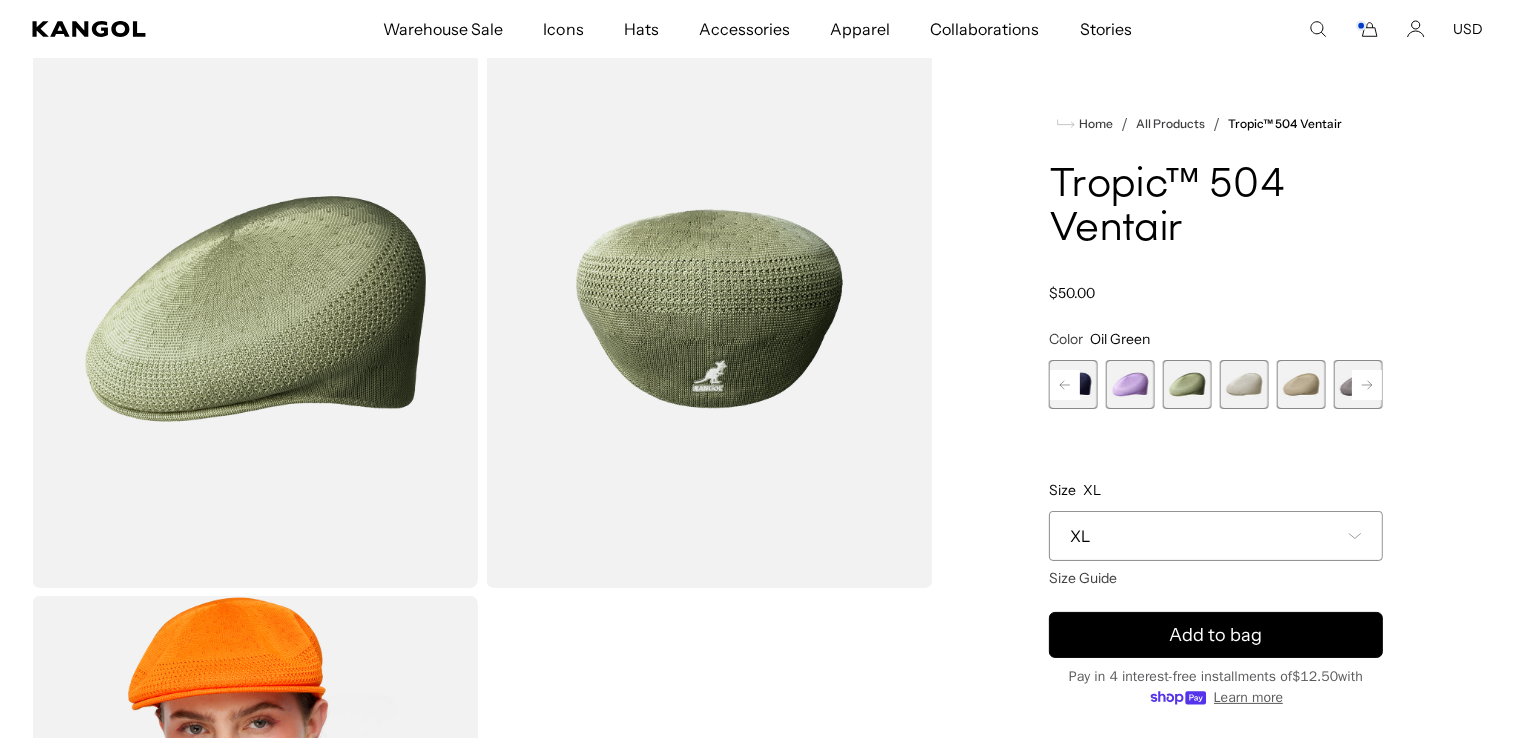 click at bounding box center [1244, 384] 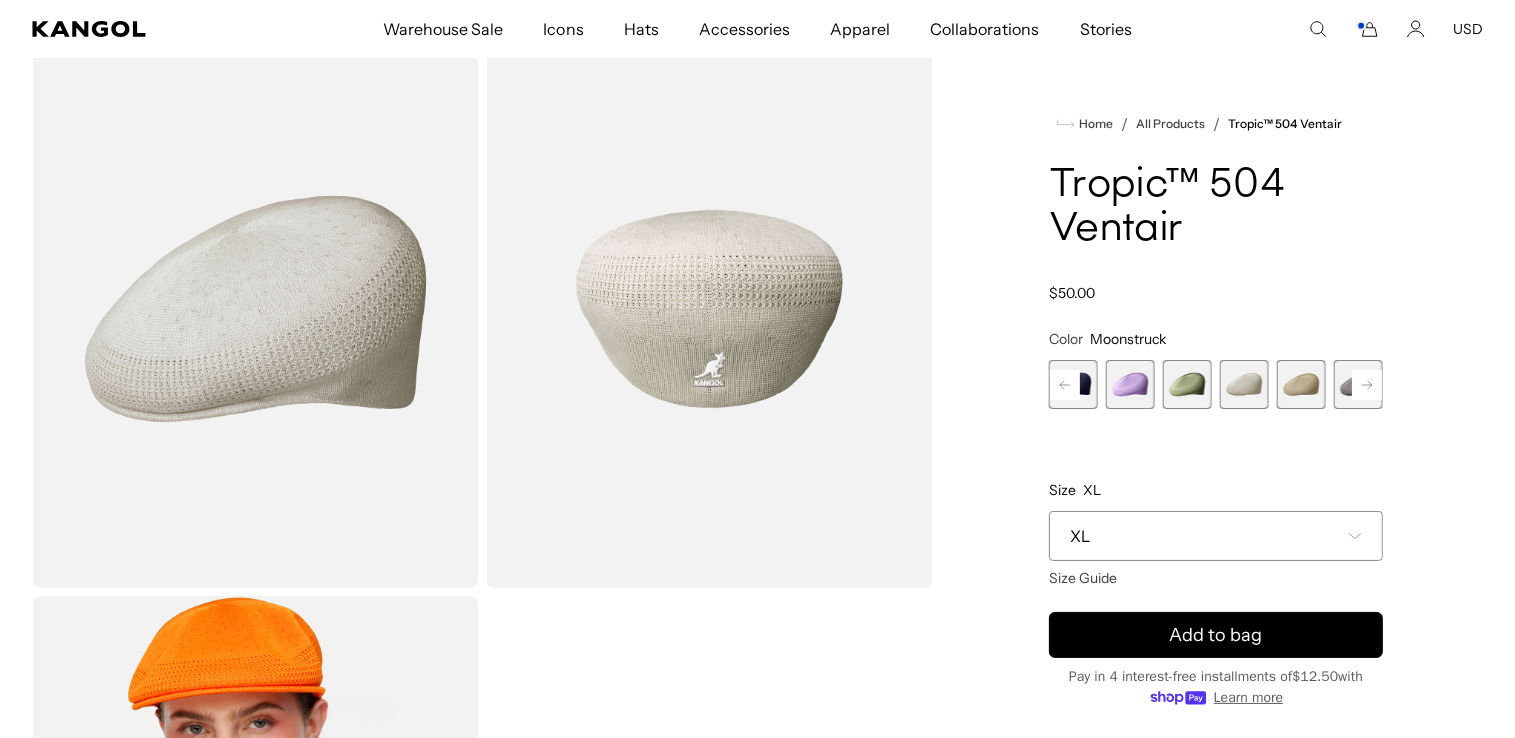 scroll, scrollTop: 0, scrollLeft: 412, axis: horizontal 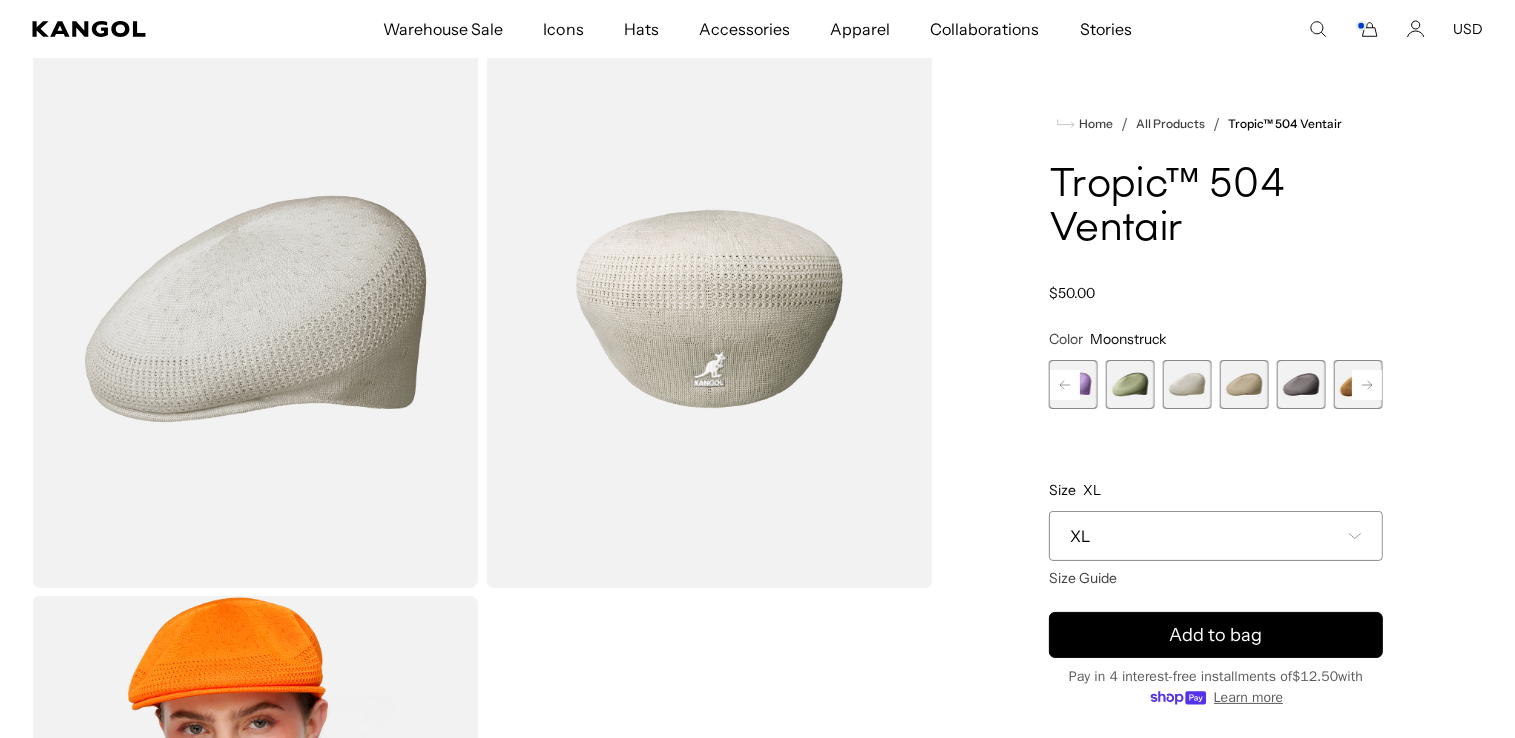 click 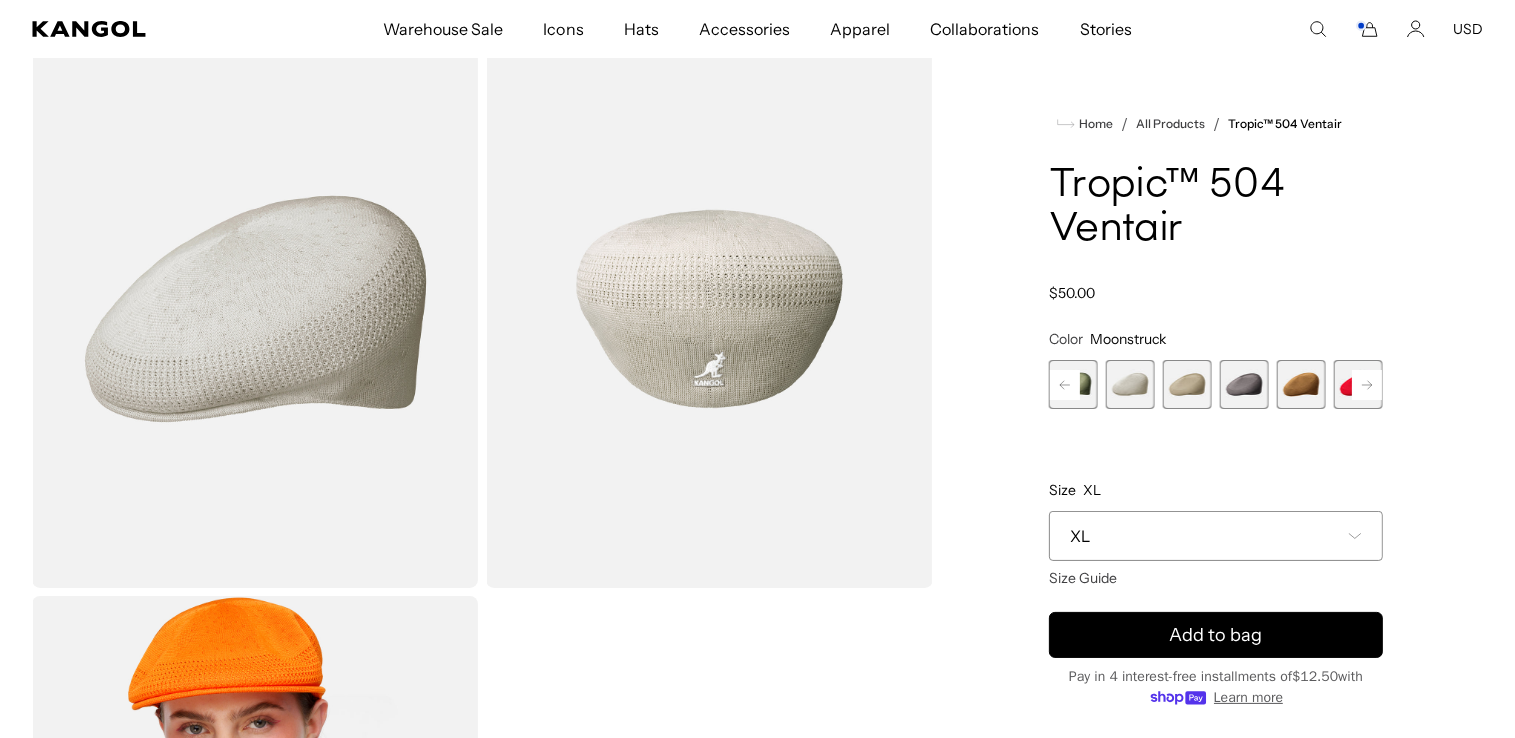 click 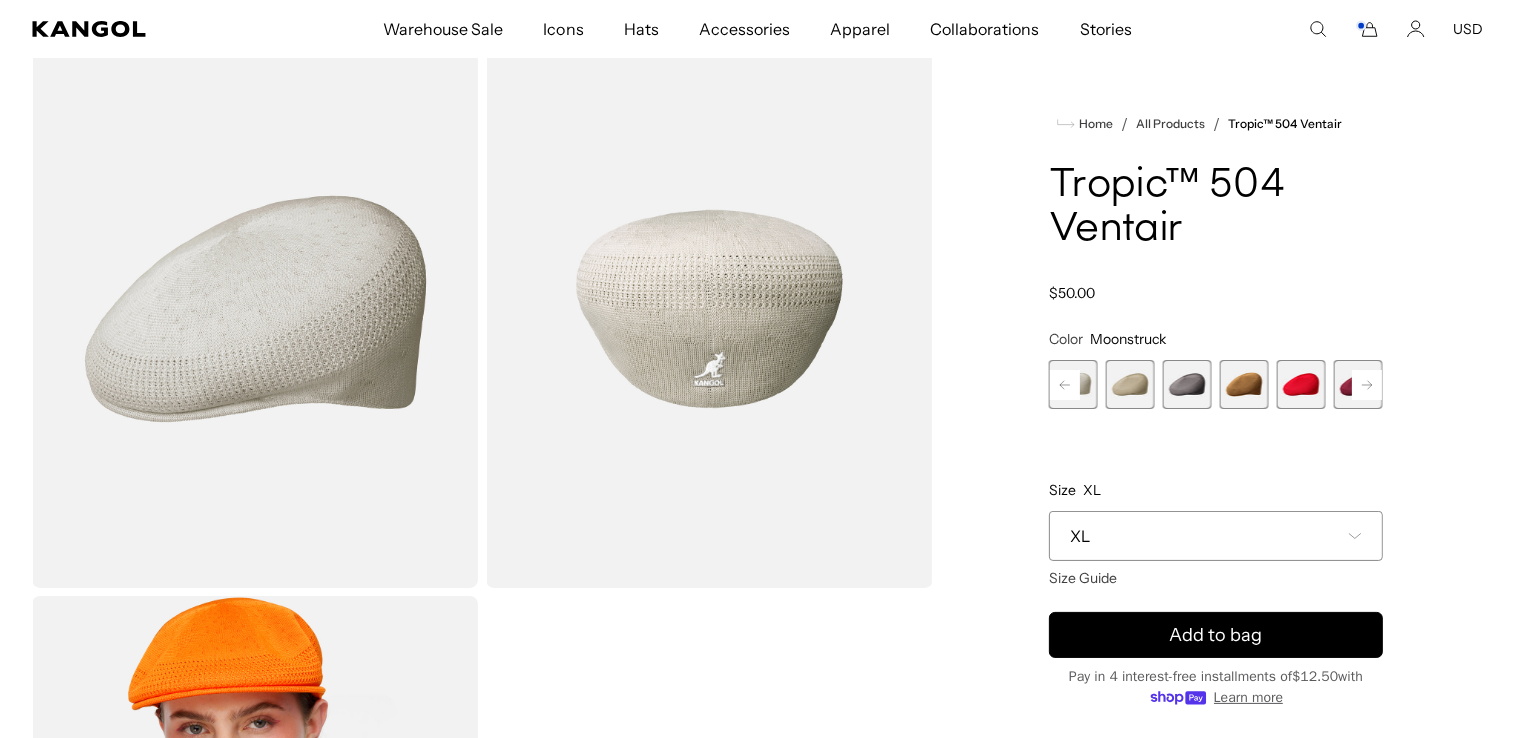 click 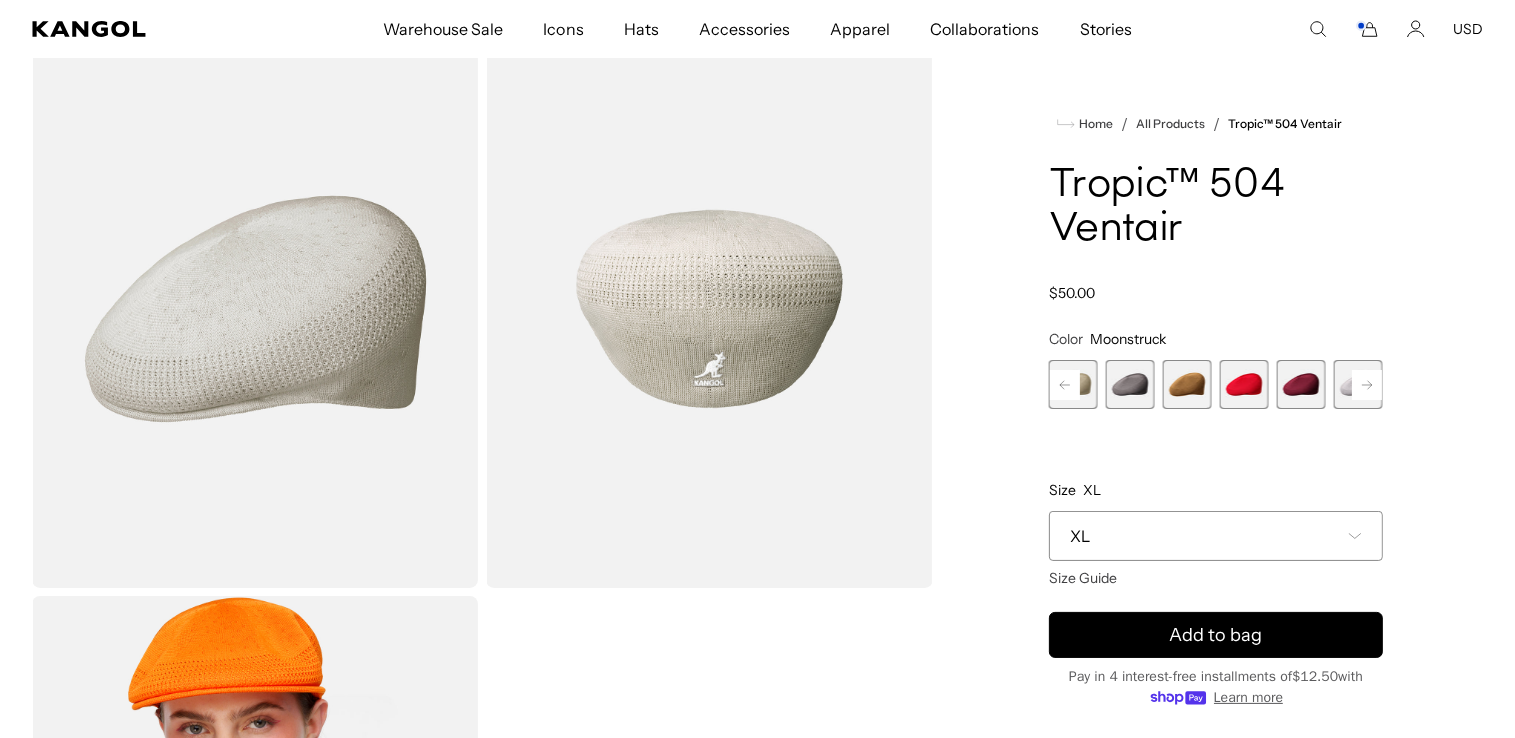 scroll, scrollTop: 0, scrollLeft: 0, axis: both 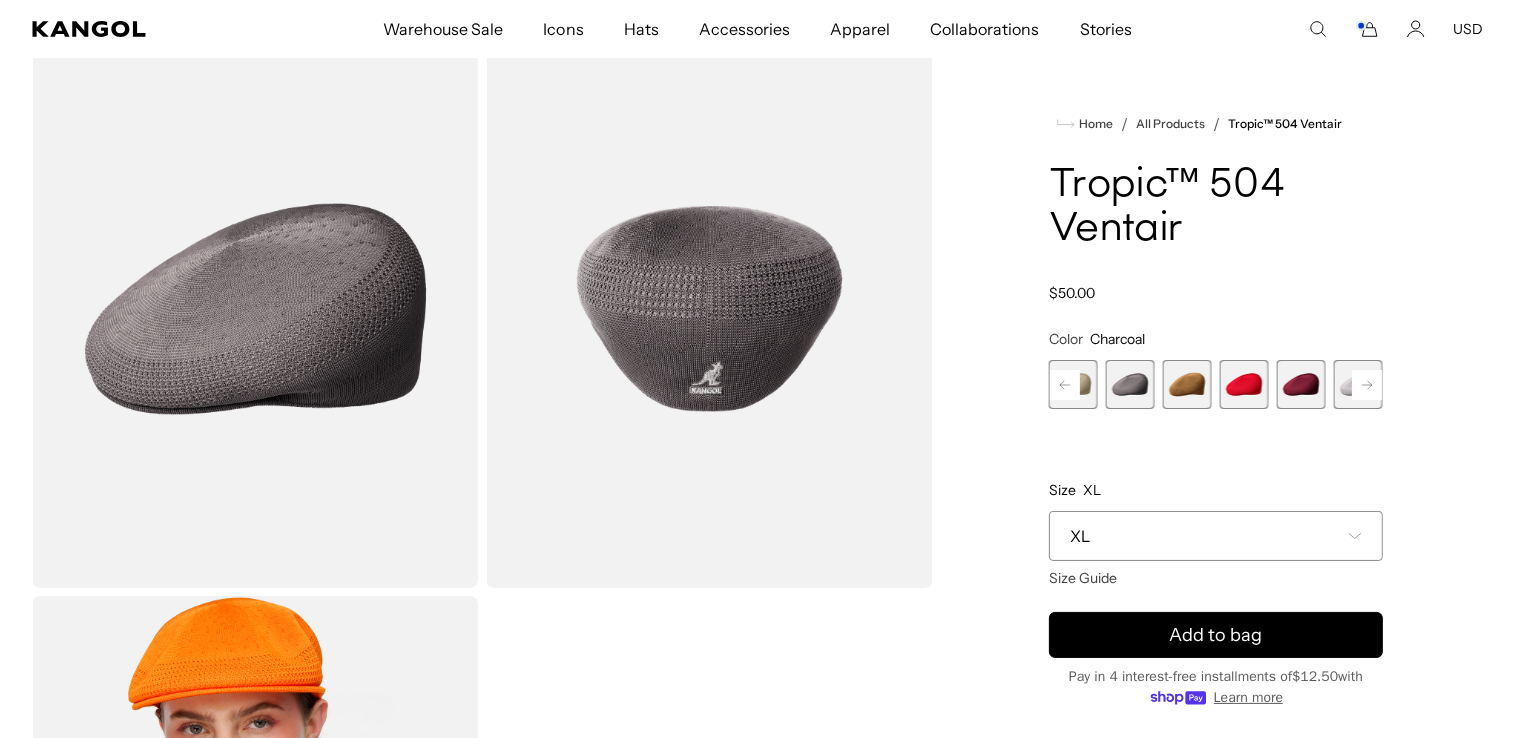 click at bounding box center [1187, 384] 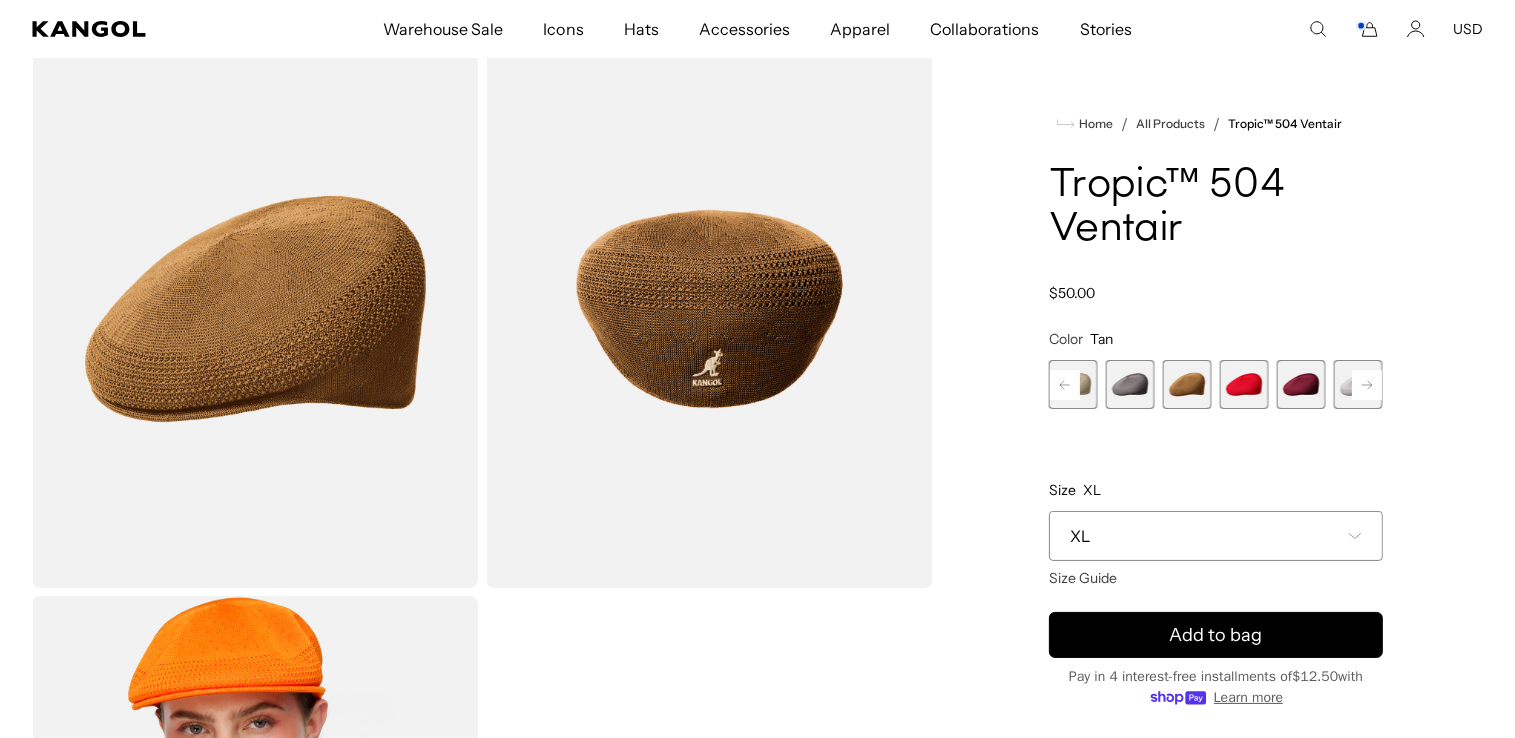 click at bounding box center [1244, 384] 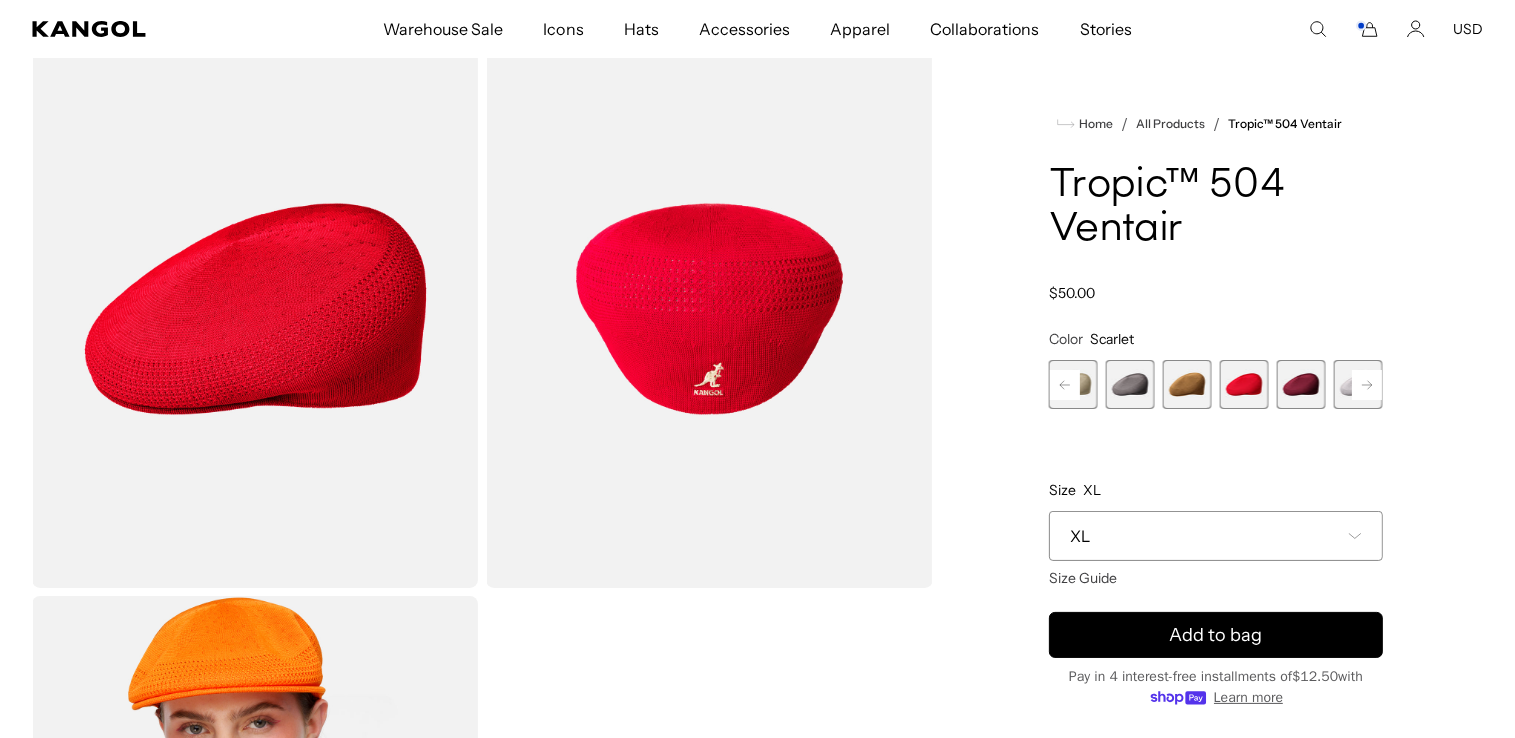 scroll, scrollTop: 0, scrollLeft: 0, axis: both 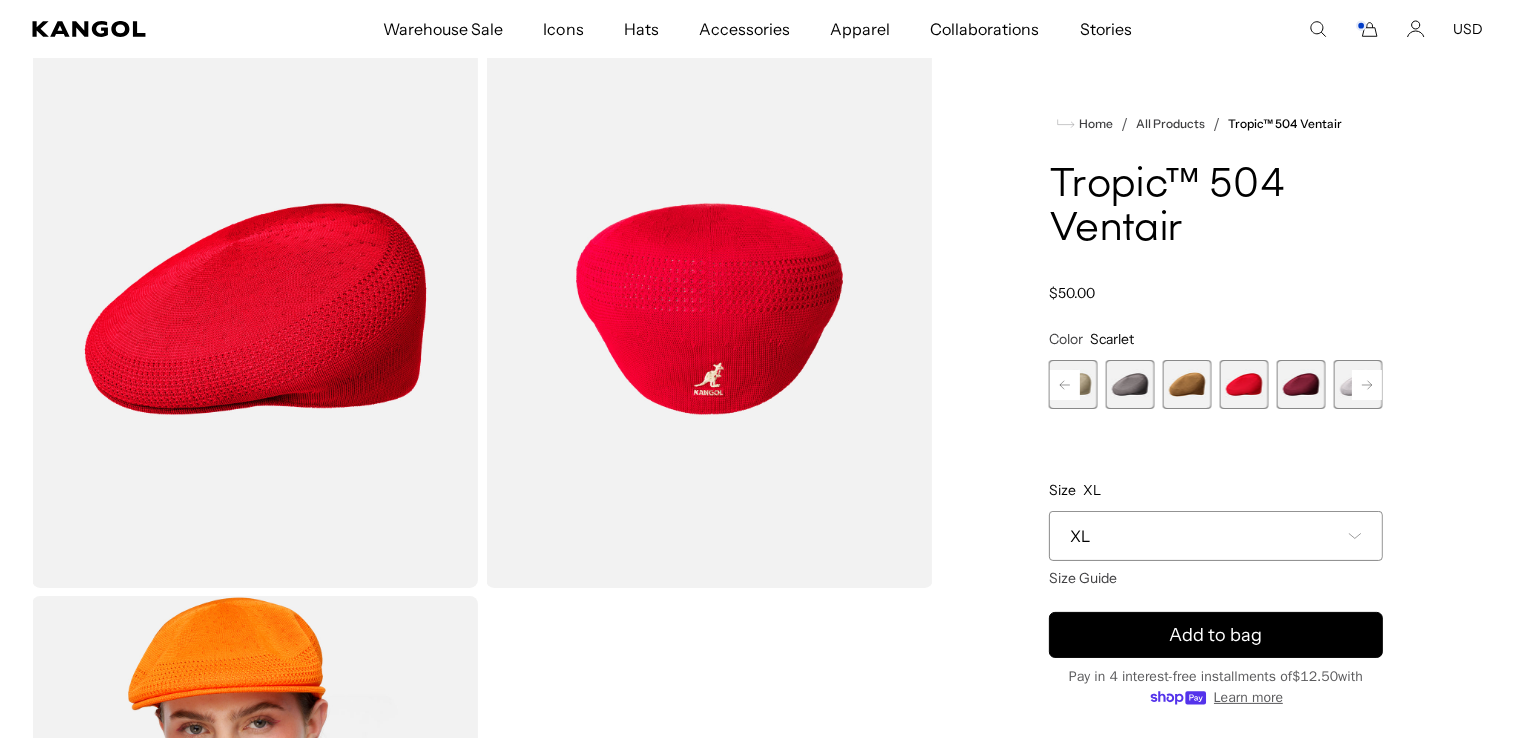 click at bounding box center [1301, 384] 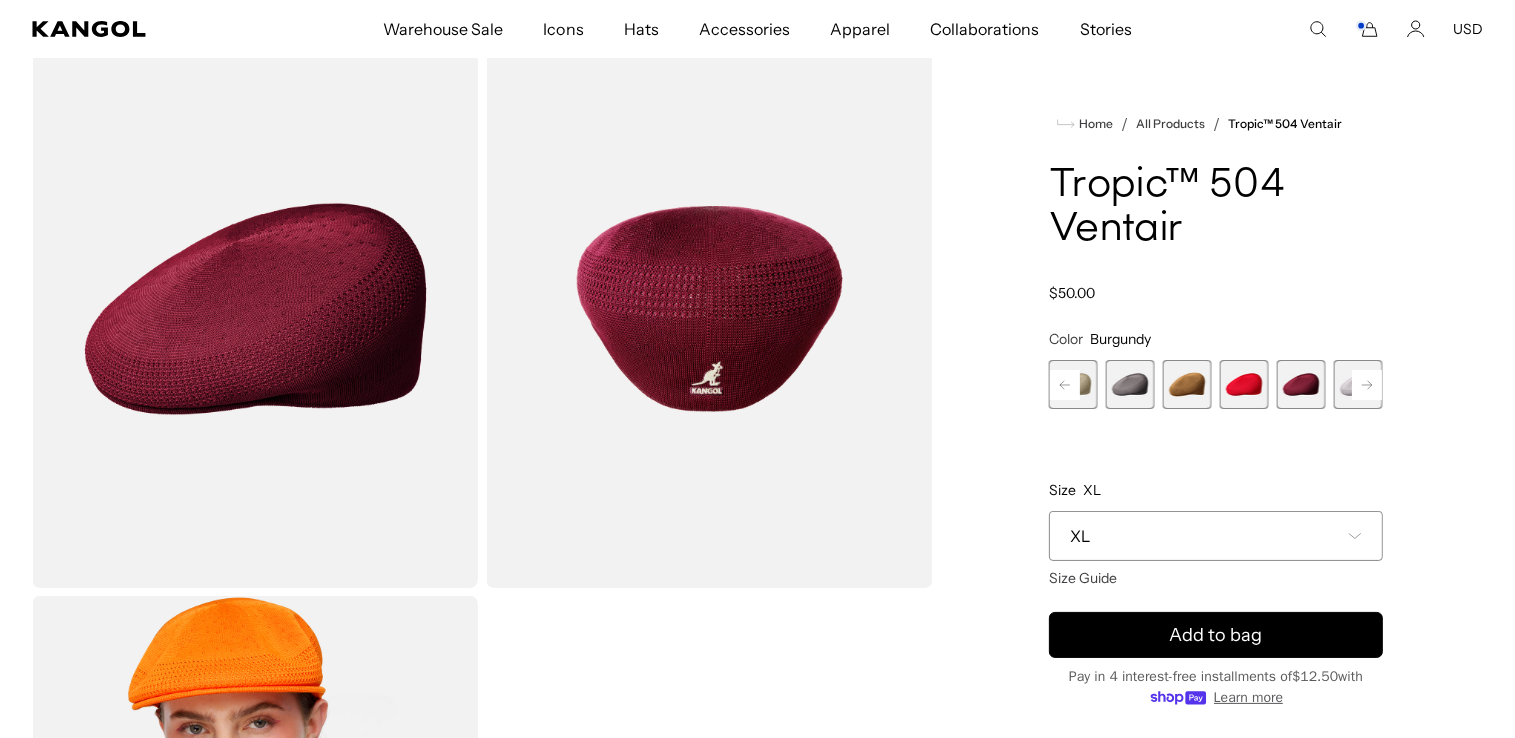scroll, scrollTop: 0, scrollLeft: 412, axis: horizontal 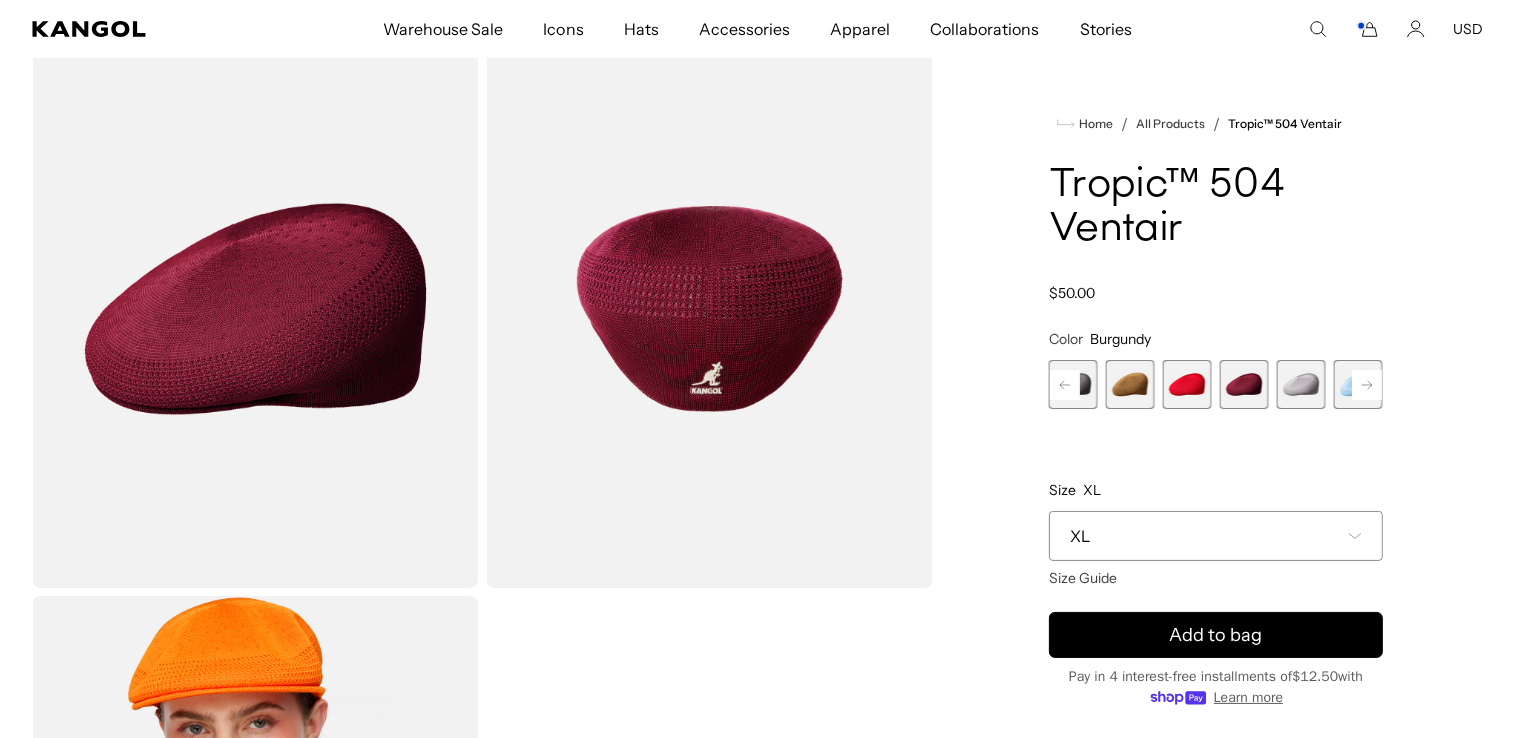 click 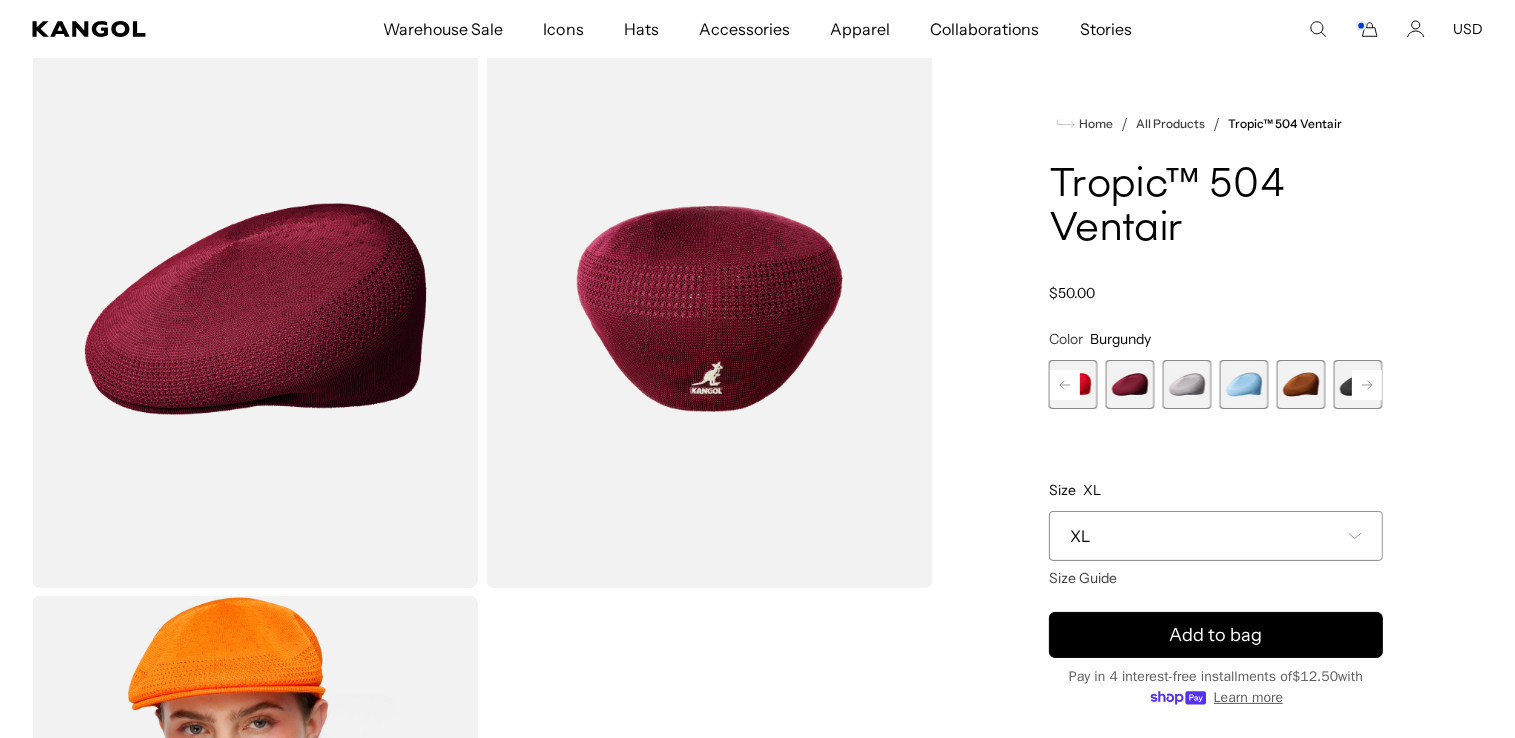 click 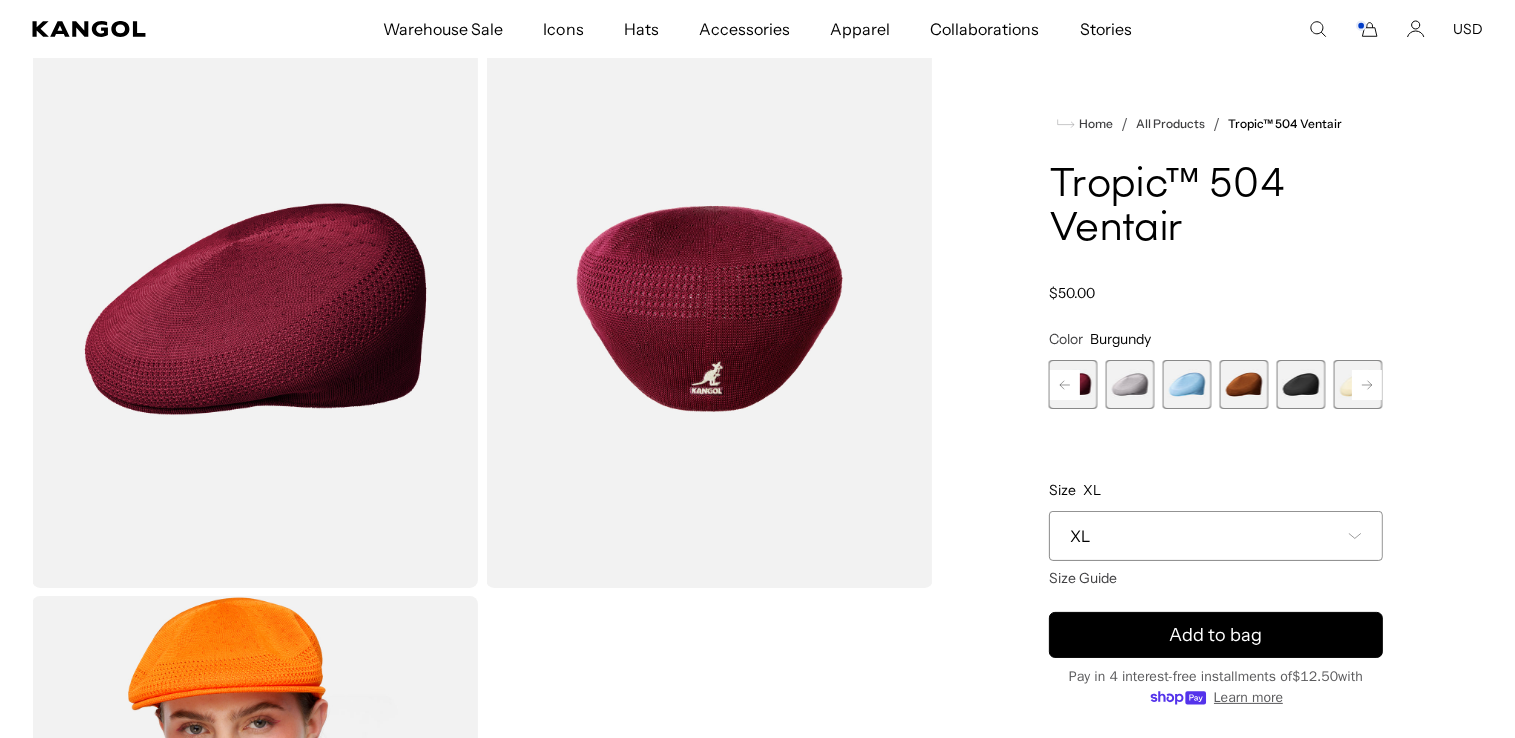 click at bounding box center [1130, 384] 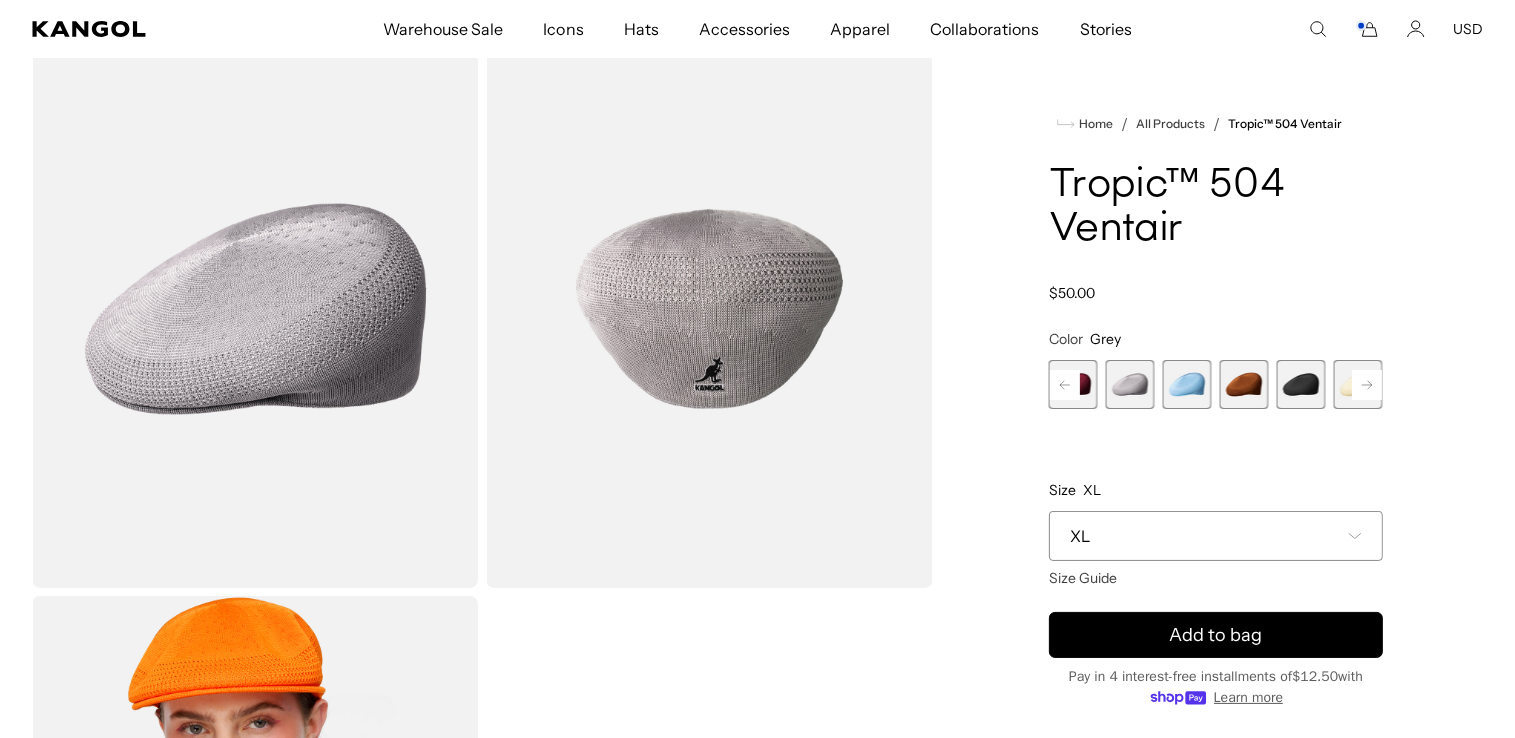 scroll, scrollTop: 0, scrollLeft: 412, axis: horizontal 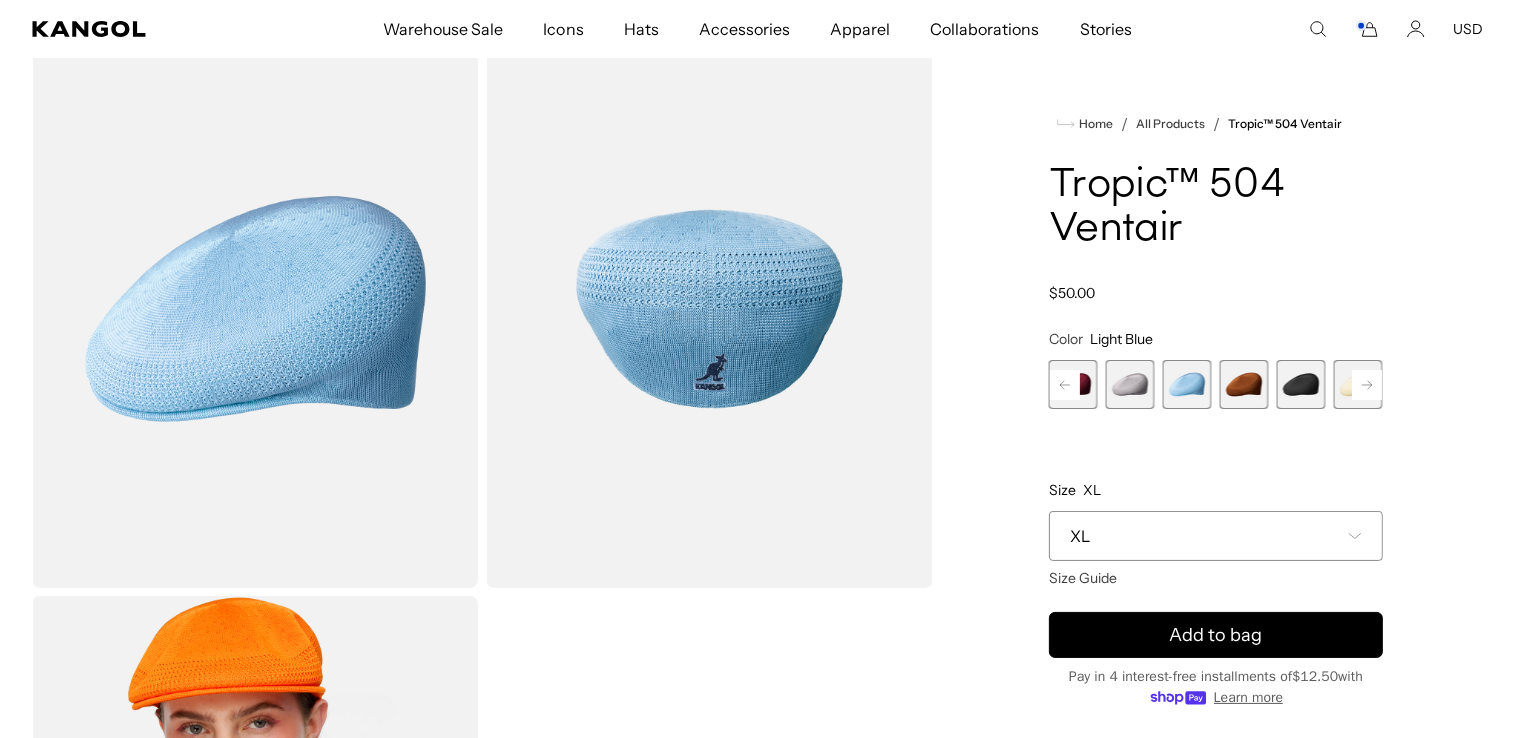 click at bounding box center [1244, 384] 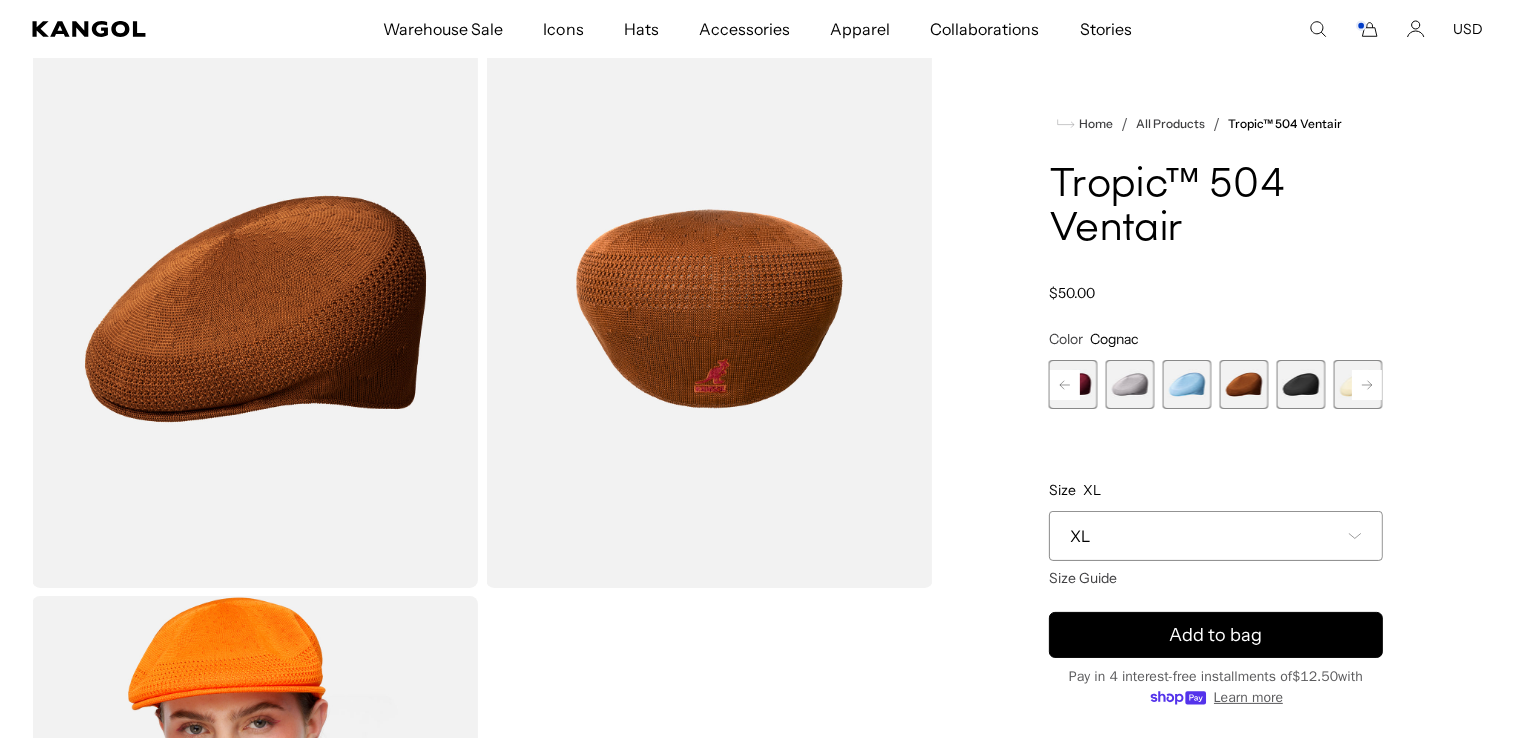 scroll, scrollTop: 0, scrollLeft: 0, axis: both 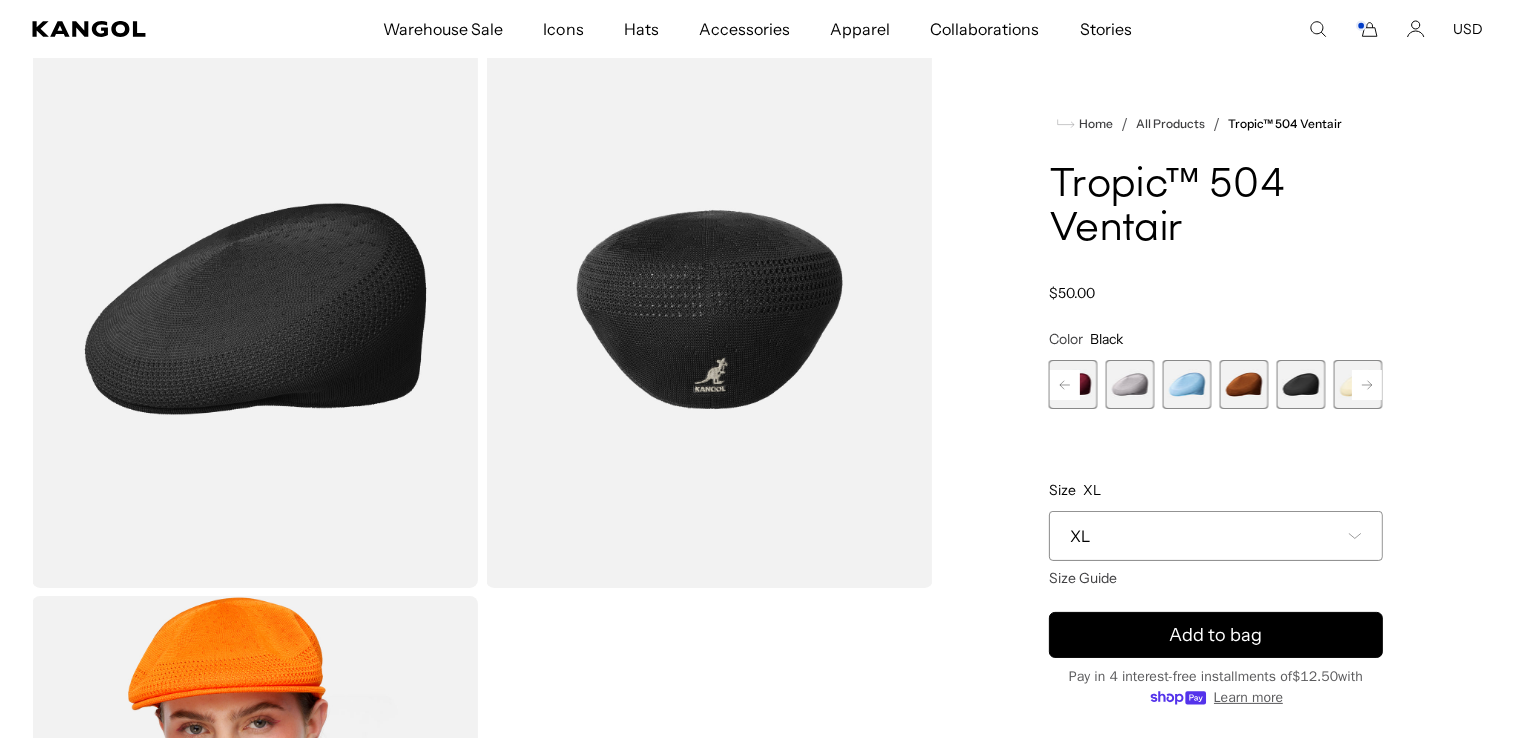 click 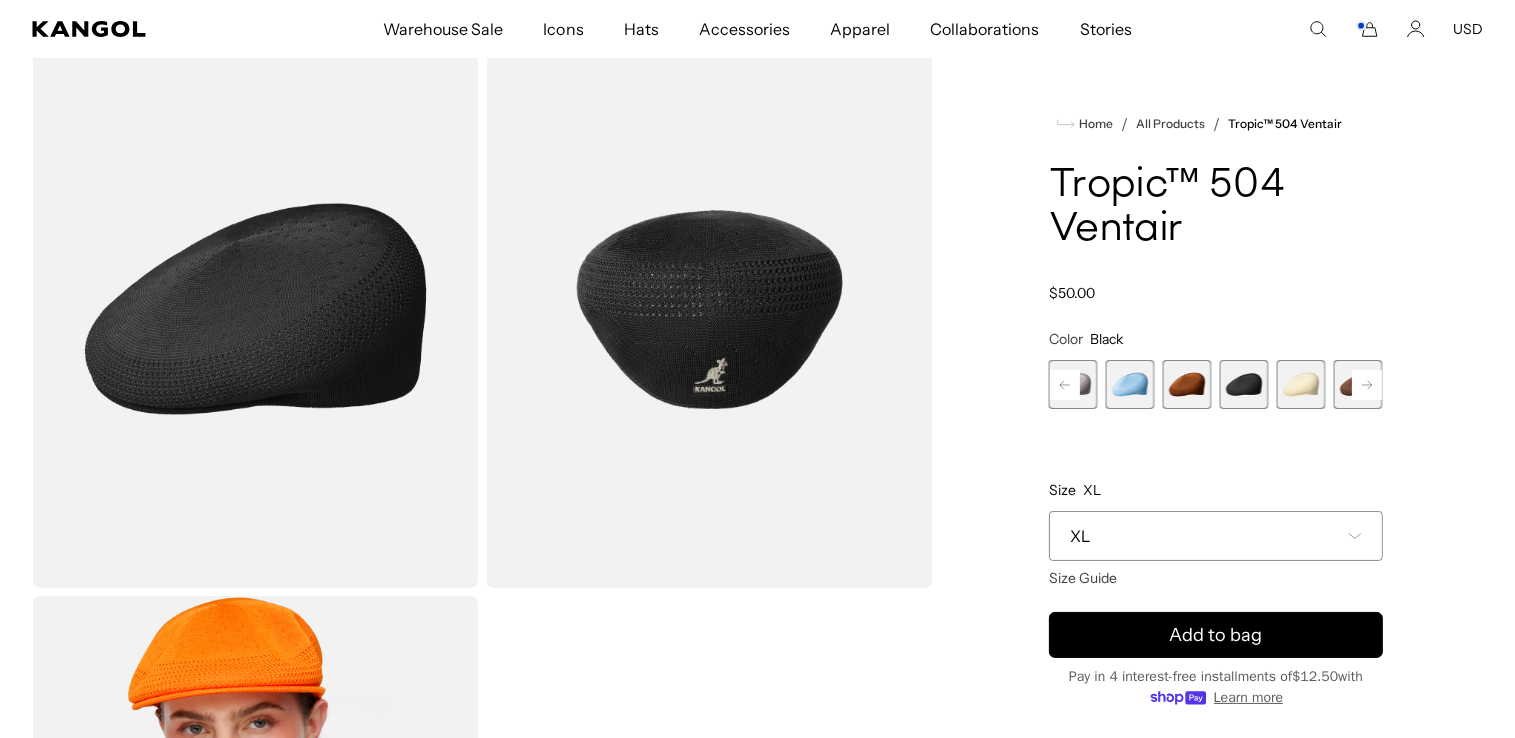 scroll, scrollTop: 0, scrollLeft: 412, axis: horizontal 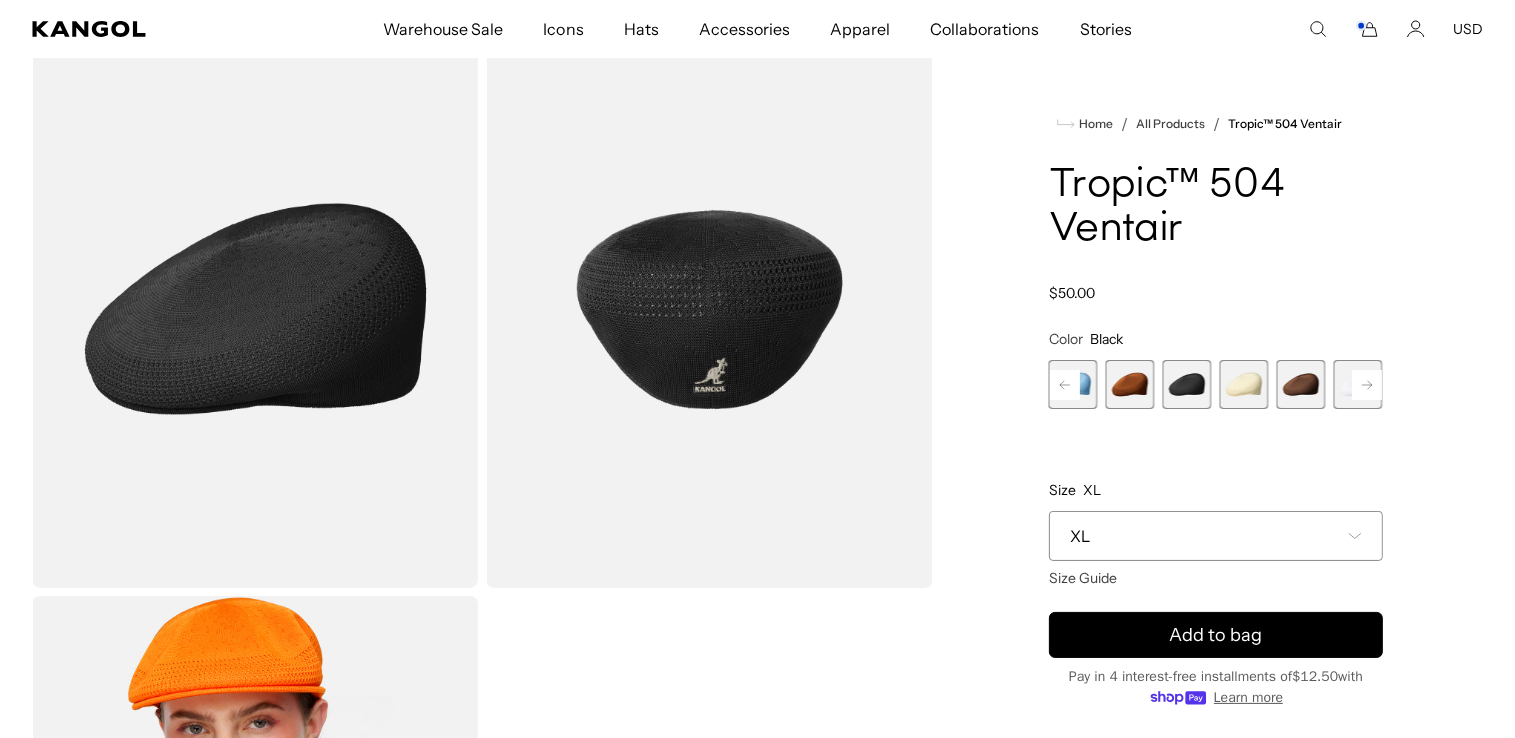 click 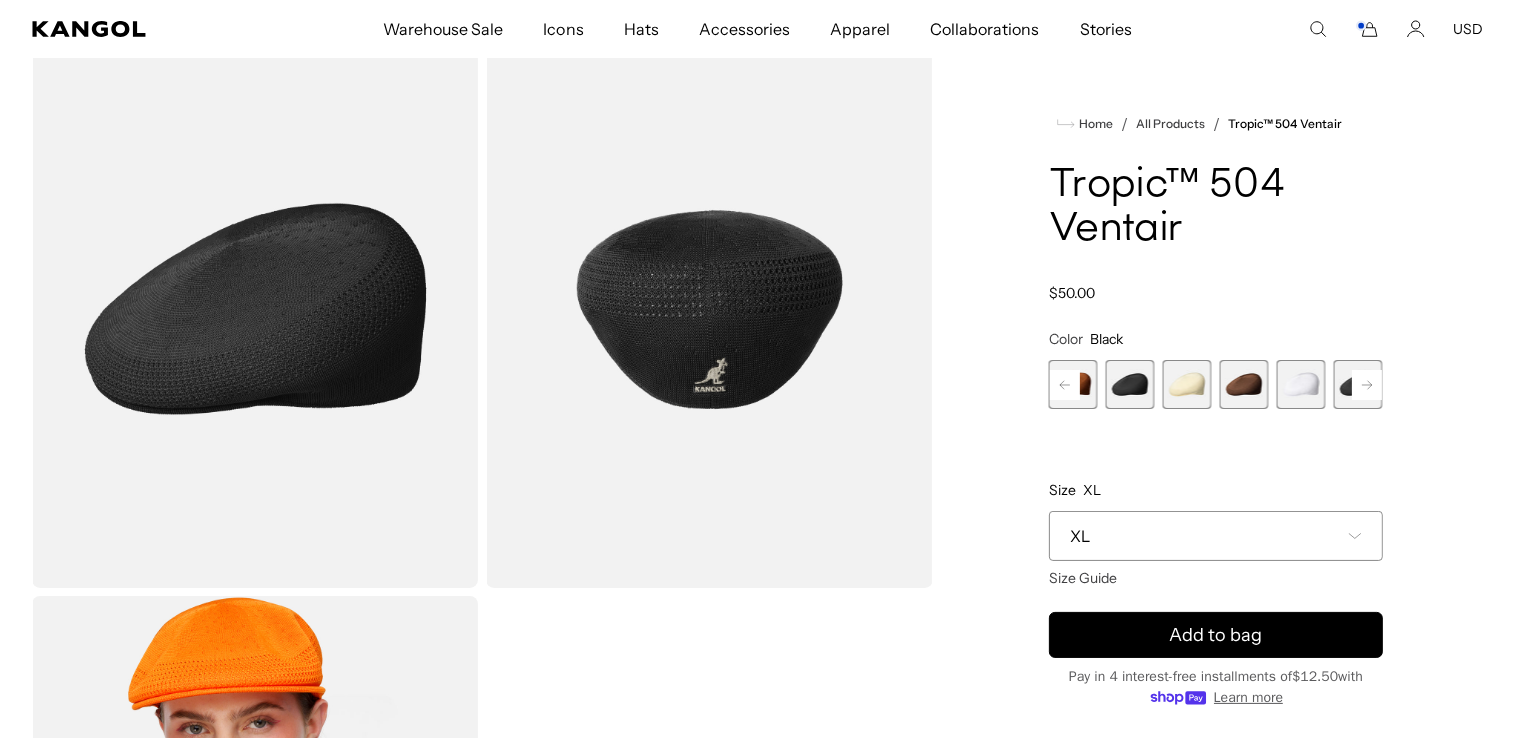 click 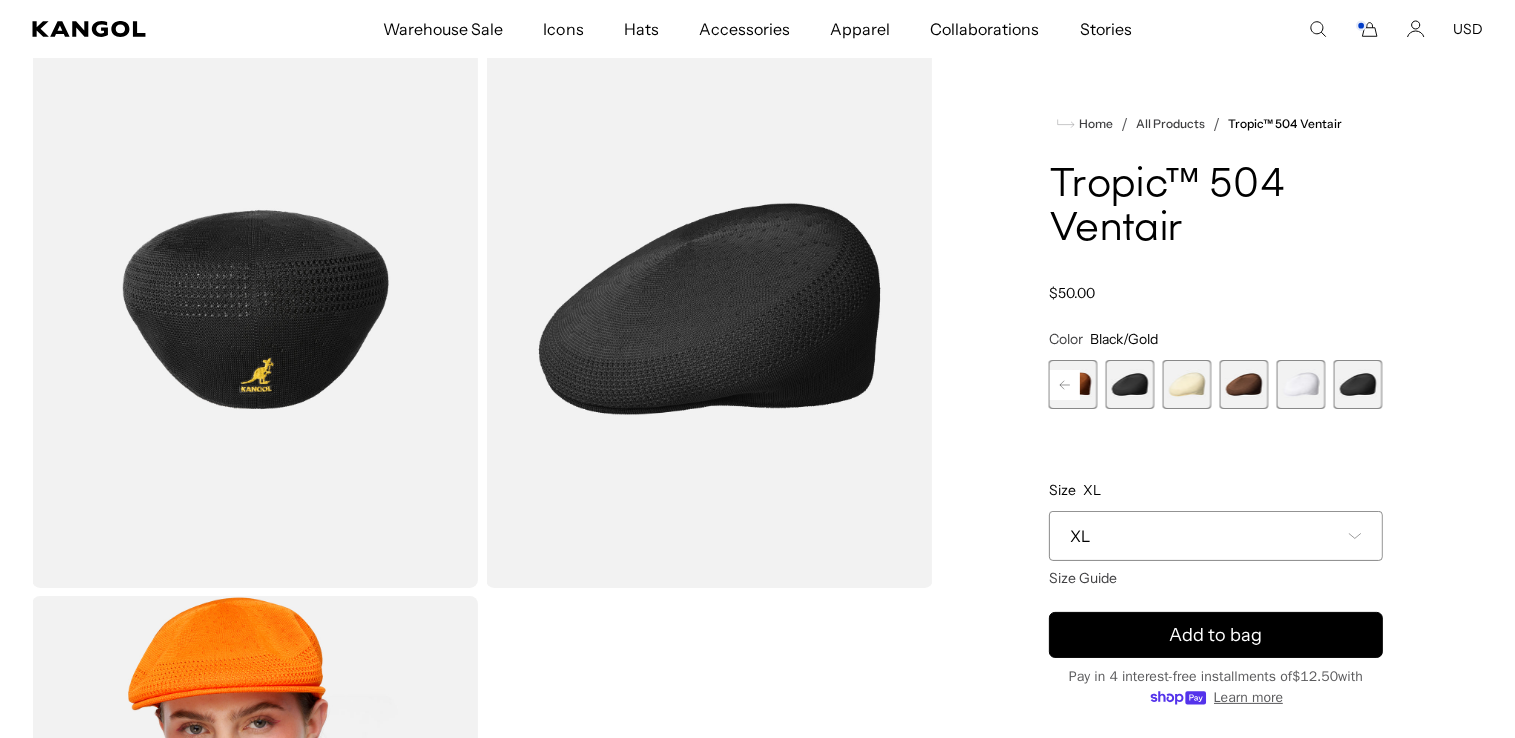 click at bounding box center (1187, 384) 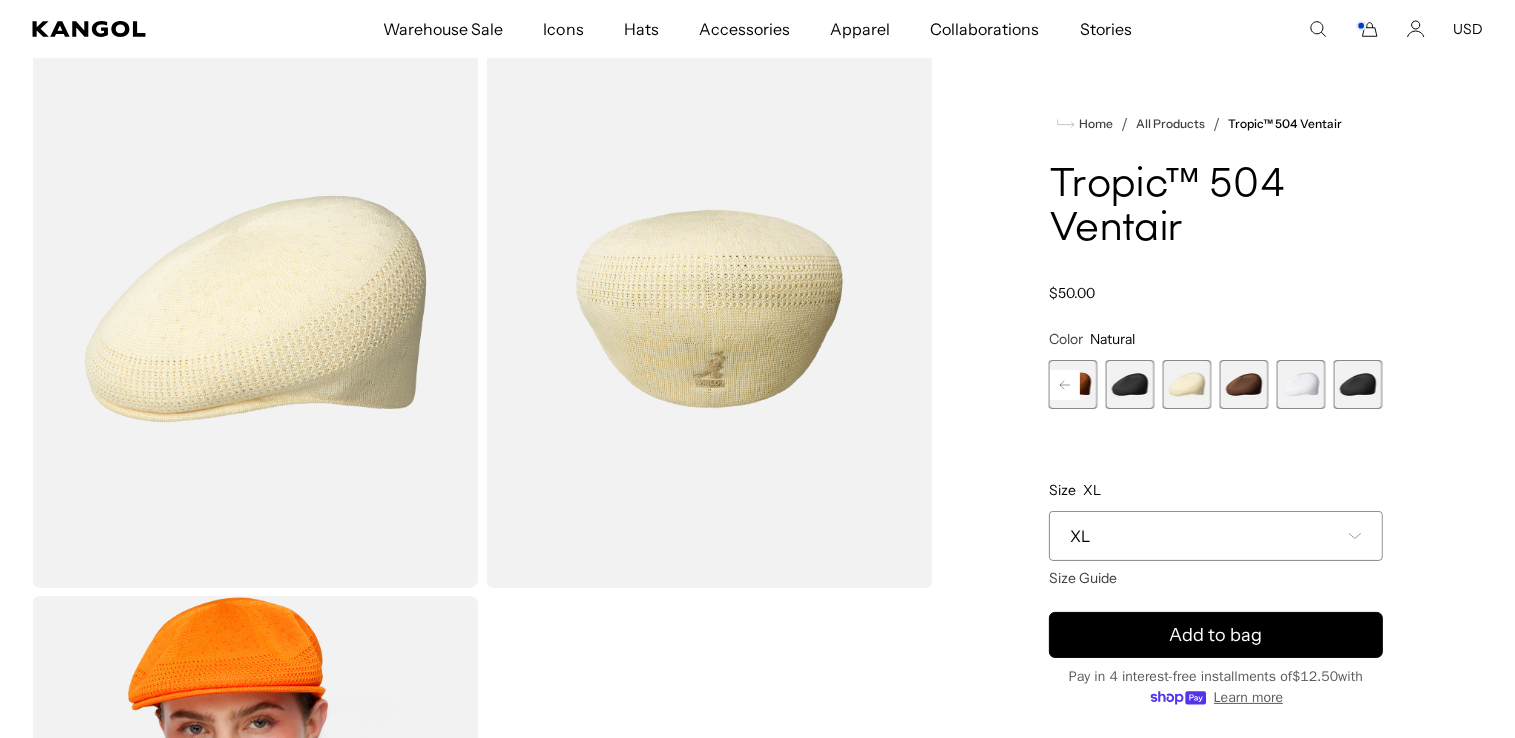 scroll, scrollTop: 0, scrollLeft: 0, axis: both 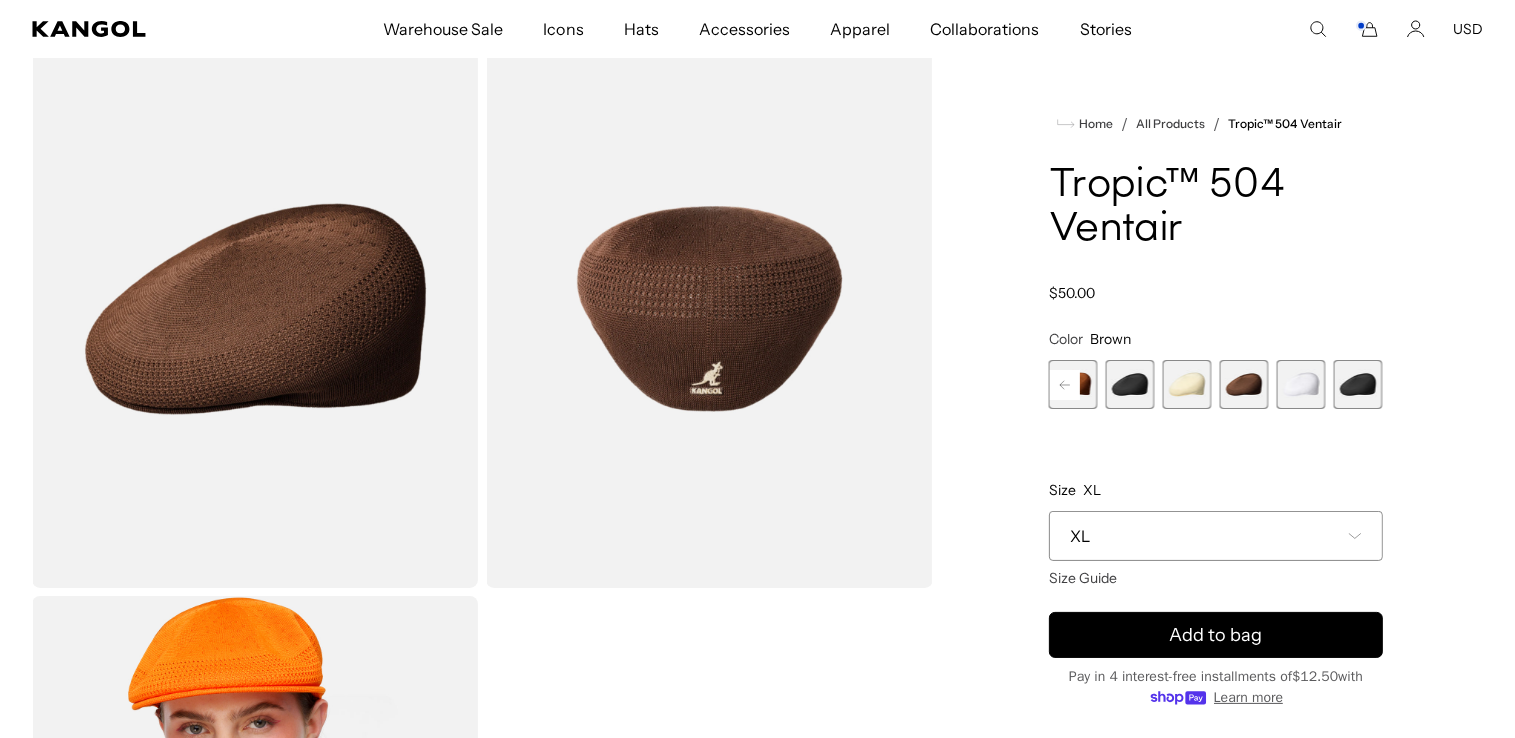 click at bounding box center [1301, 384] 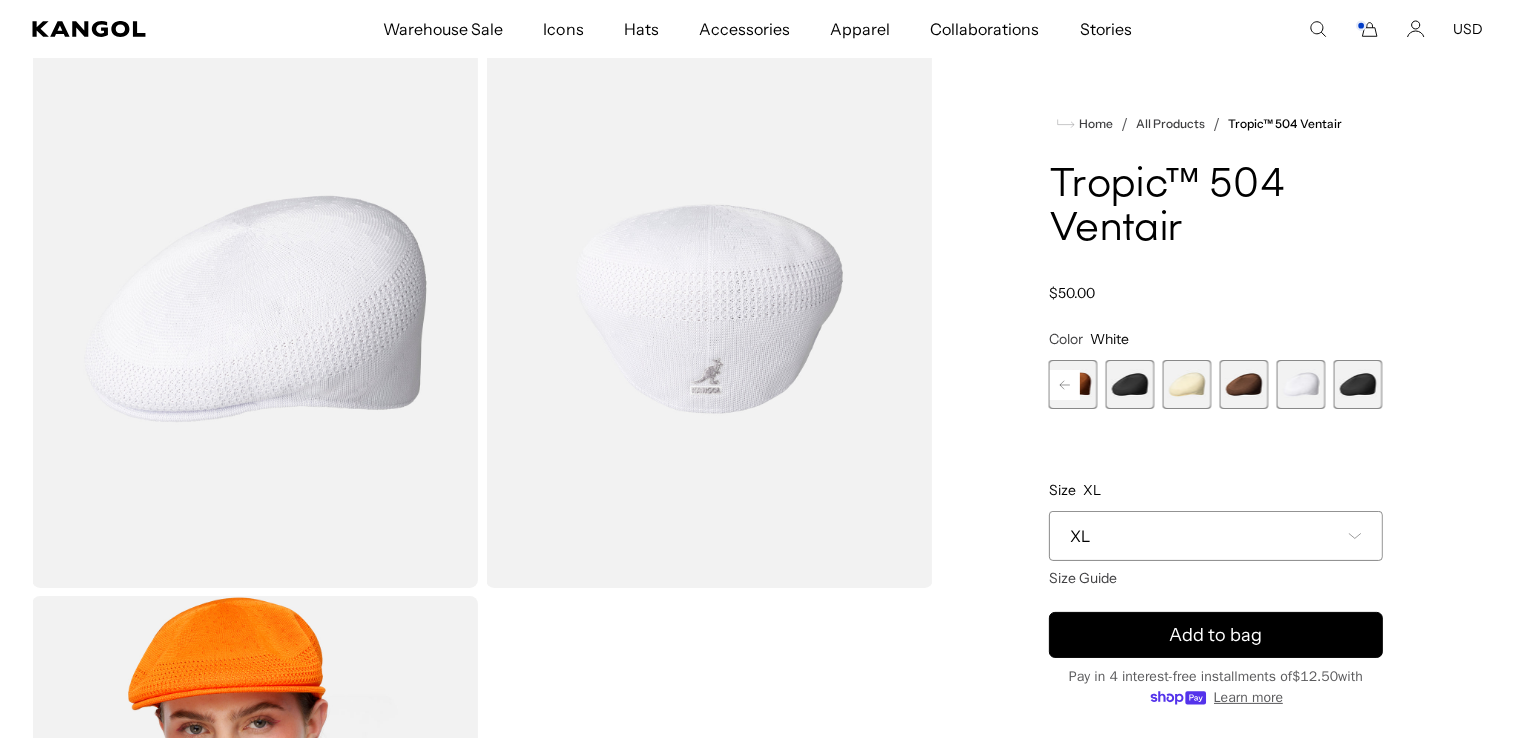 scroll, scrollTop: 0, scrollLeft: 0, axis: both 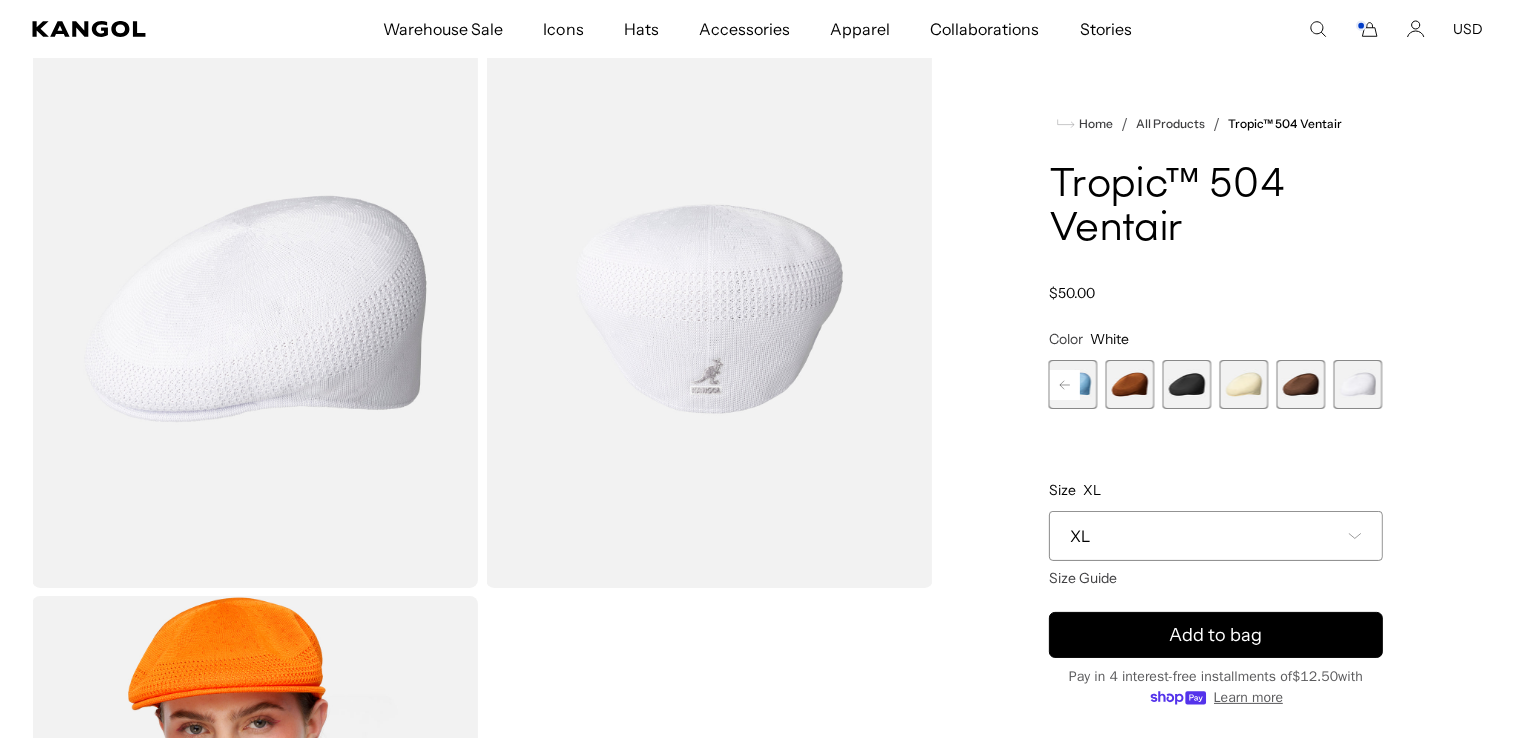 click 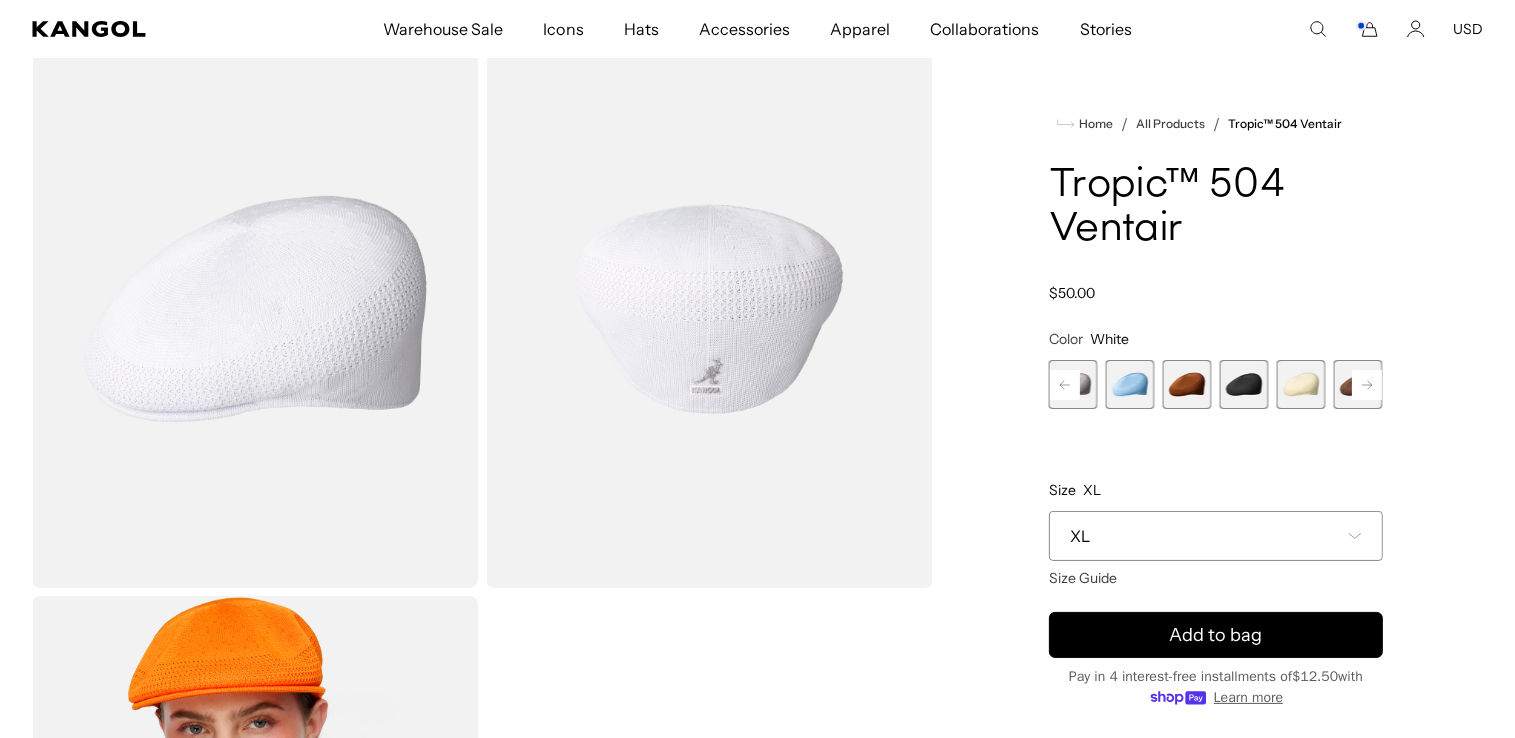 click 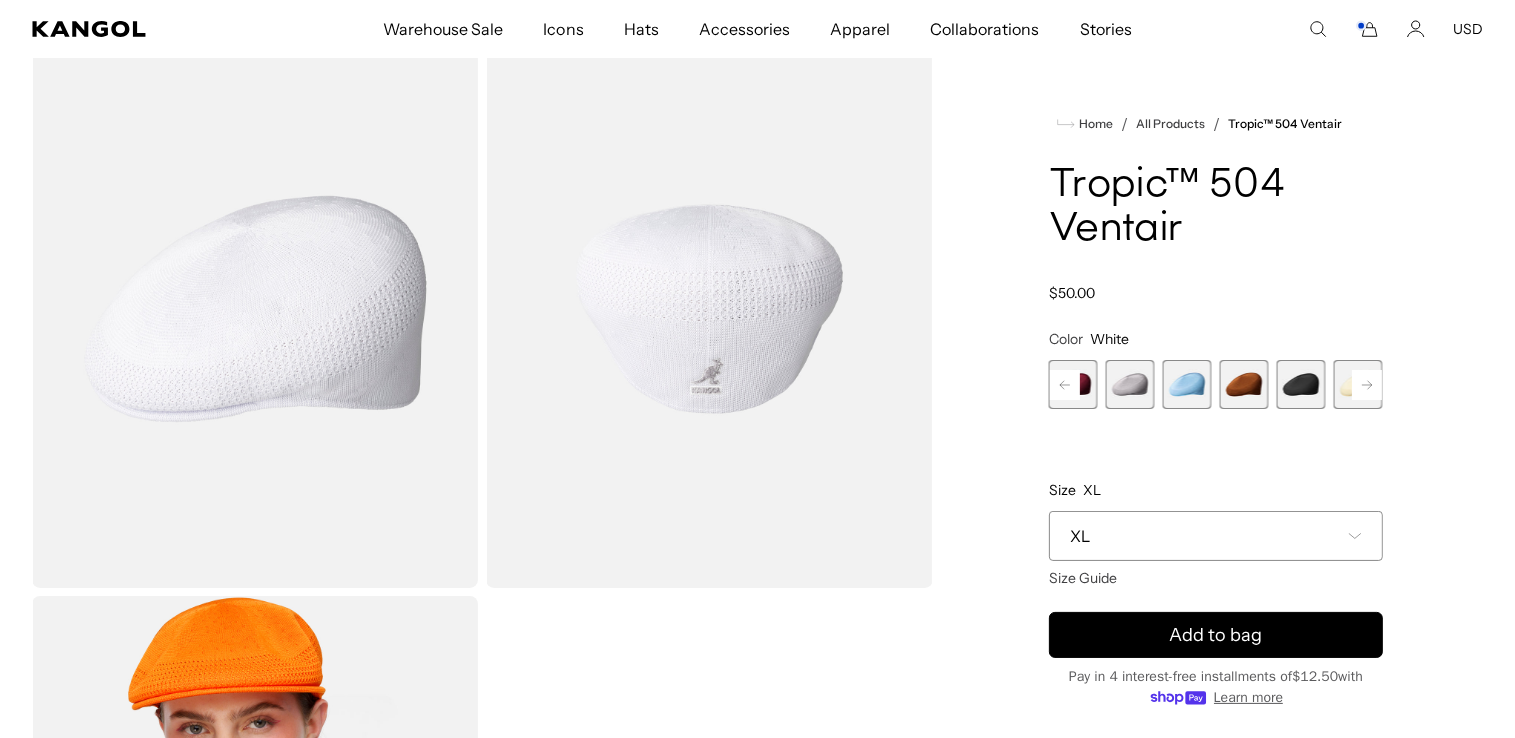 scroll, scrollTop: 0, scrollLeft: 412, axis: horizontal 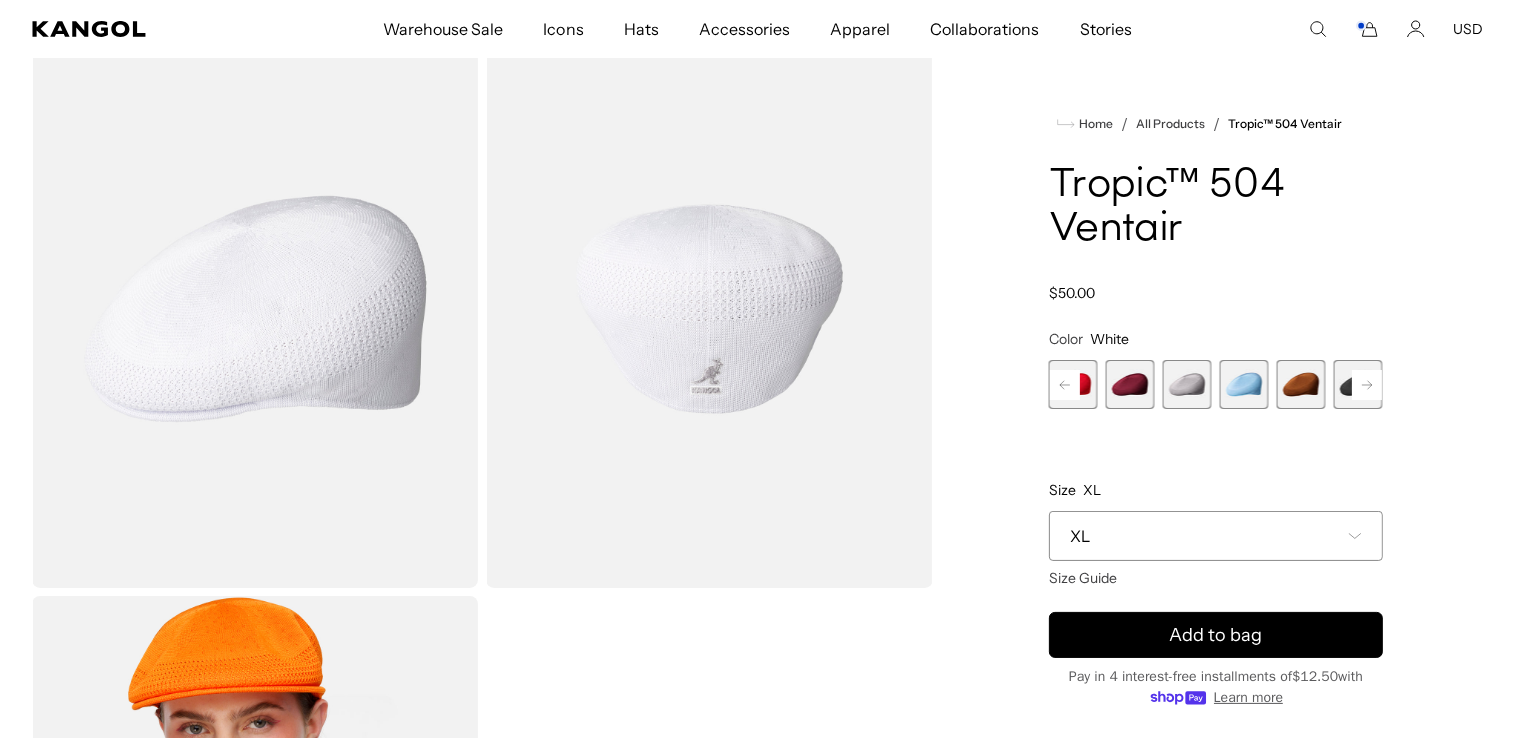 click at bounding box center (1187, 384) 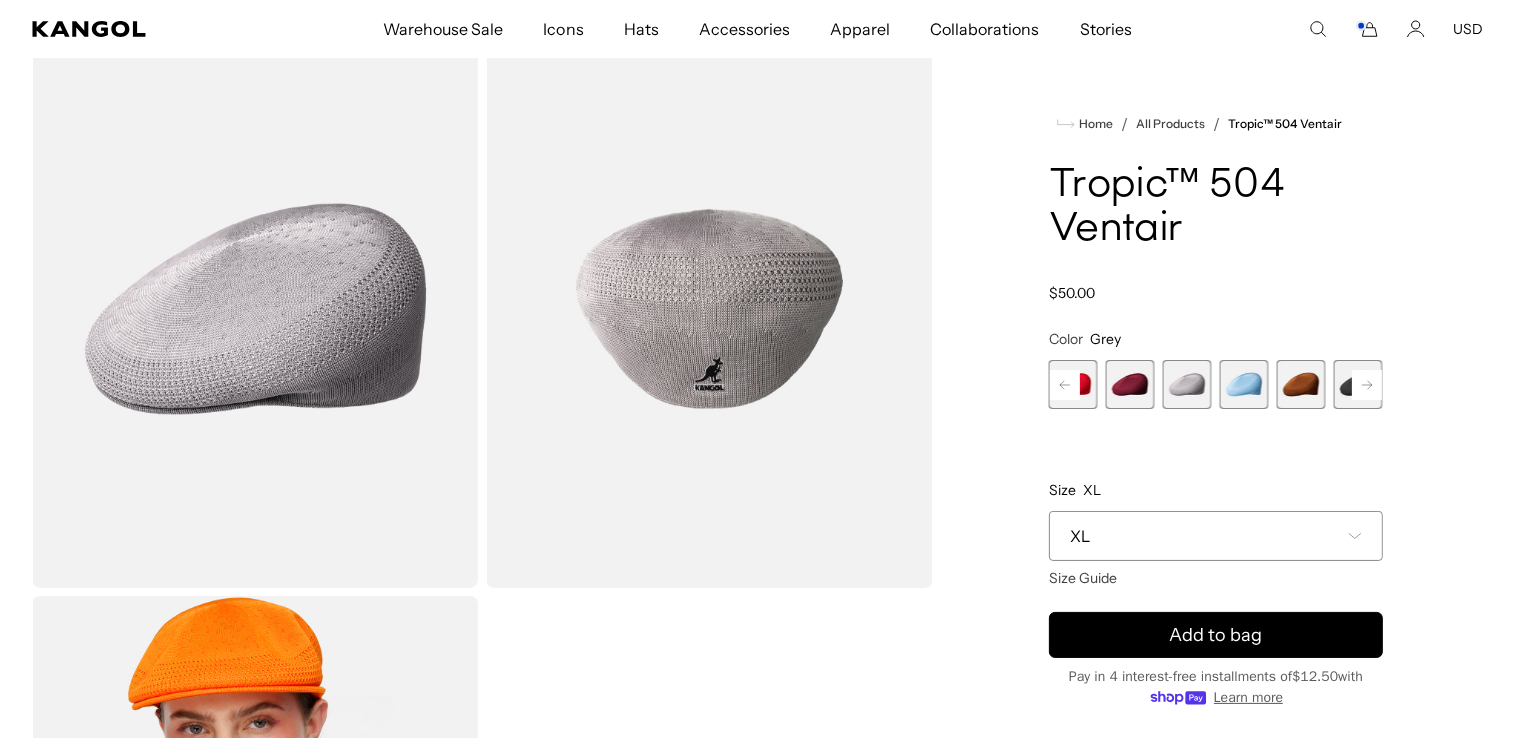 scroll, scrollTop: 0, scrollLeft: 0, axis: both 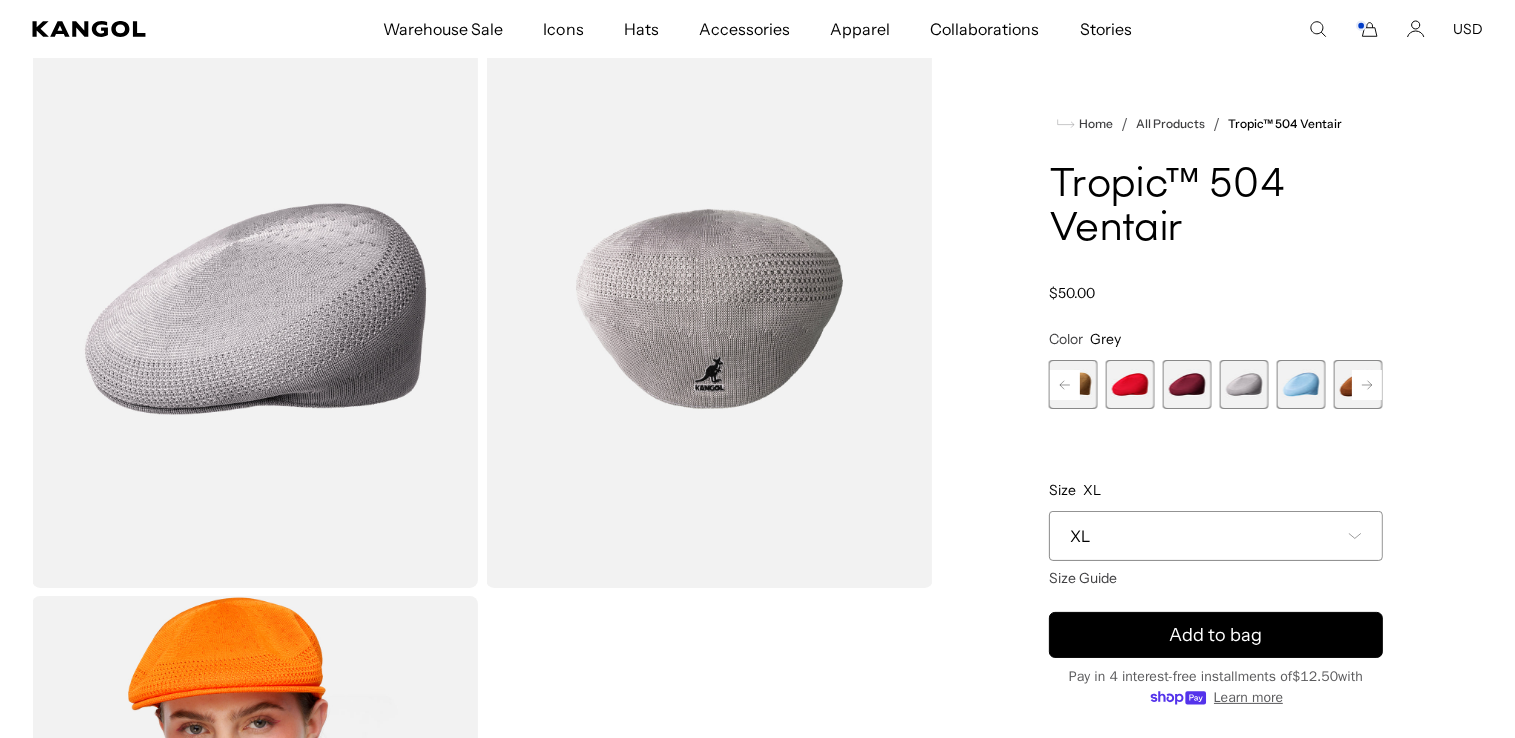 click 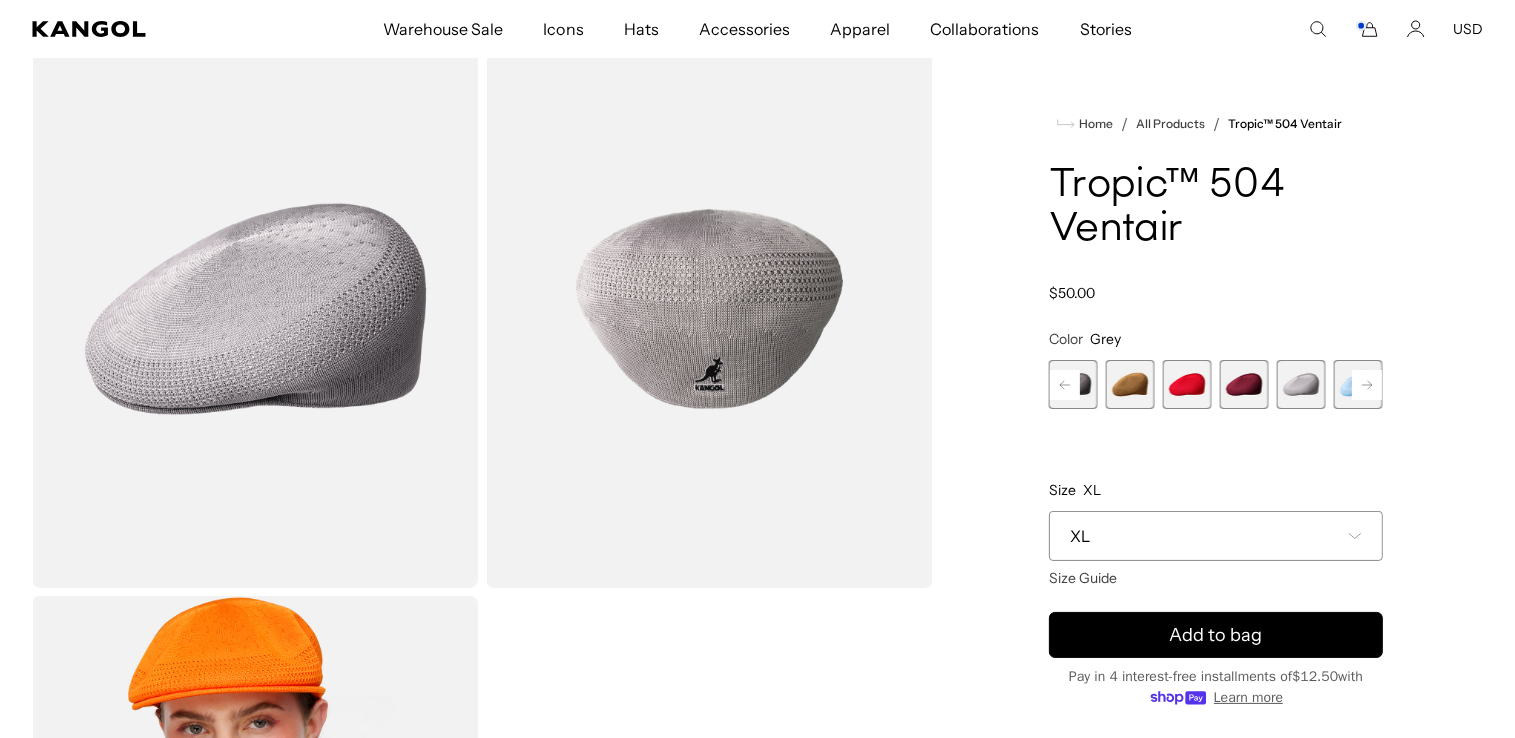 click 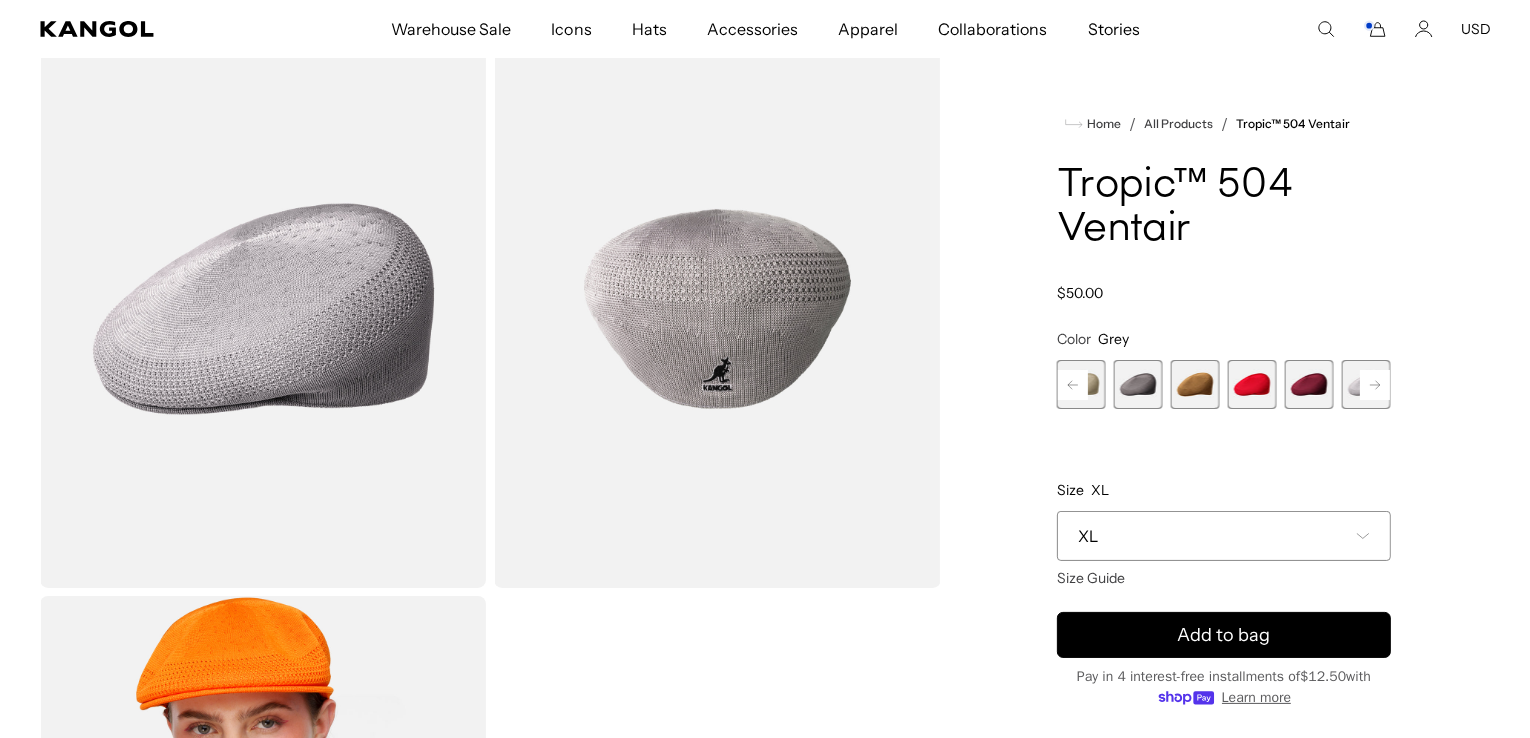 scroll, scrollTop: 0, scrollLeft: 412, axis: horizontal 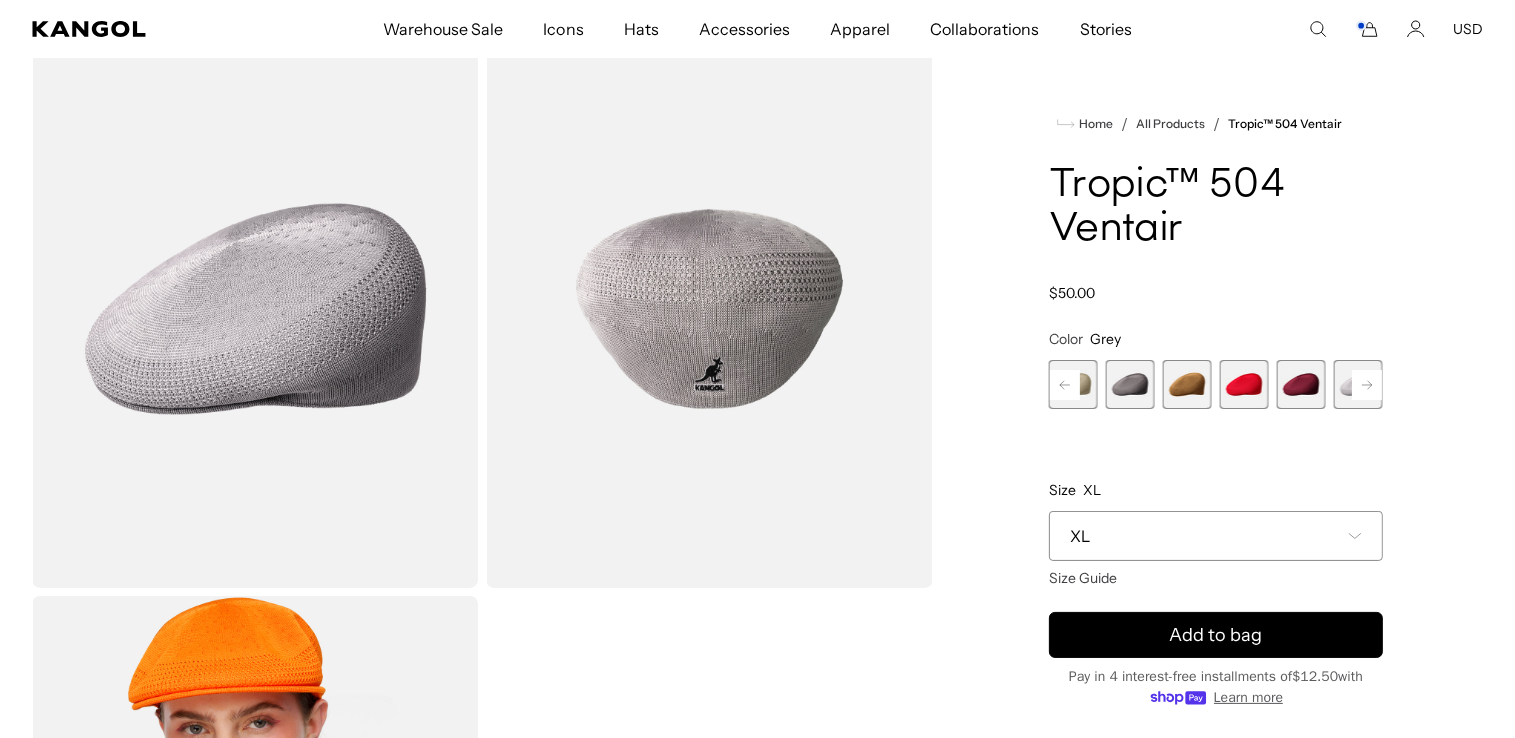 click 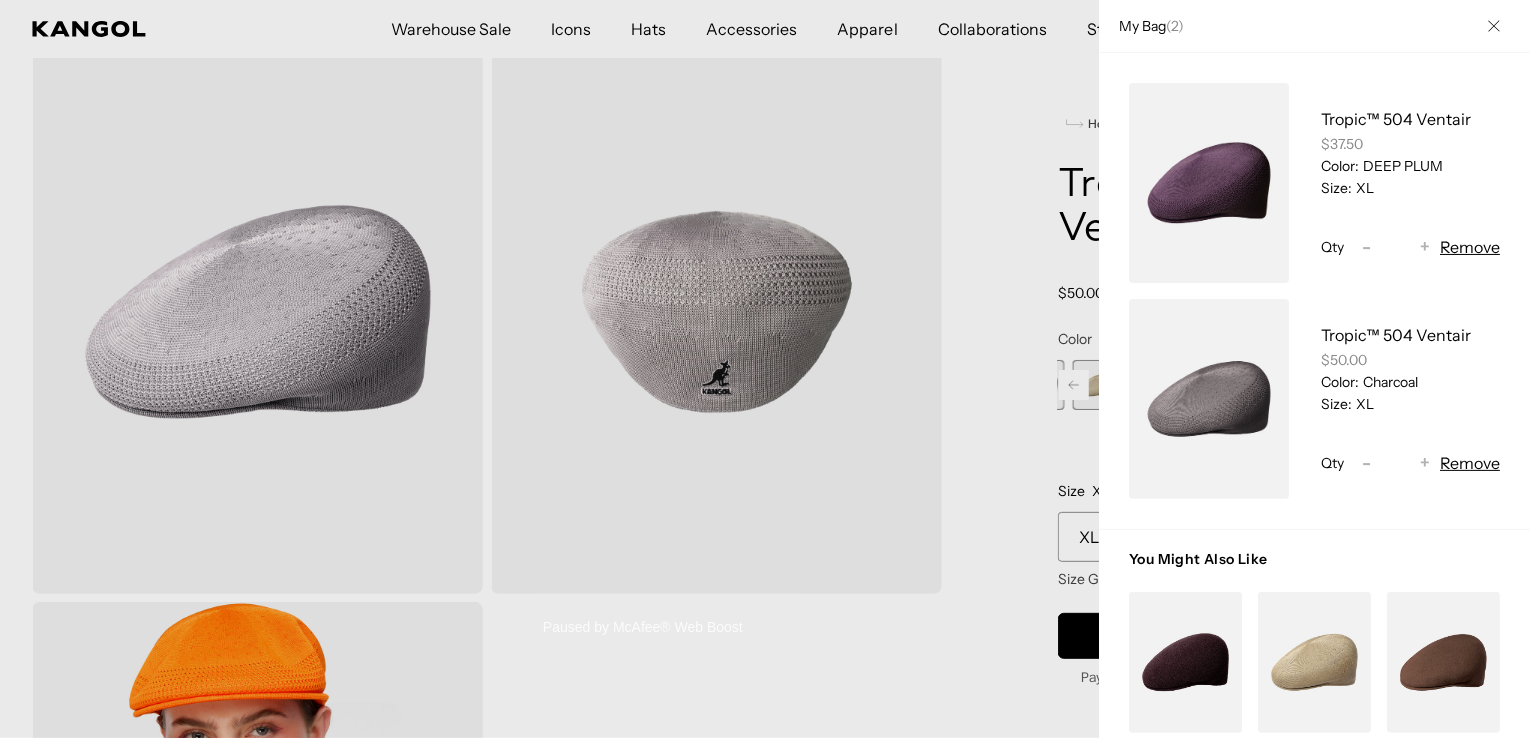 scroll, scrollTop: 0, scrollLeft: 412, axis: horizontal 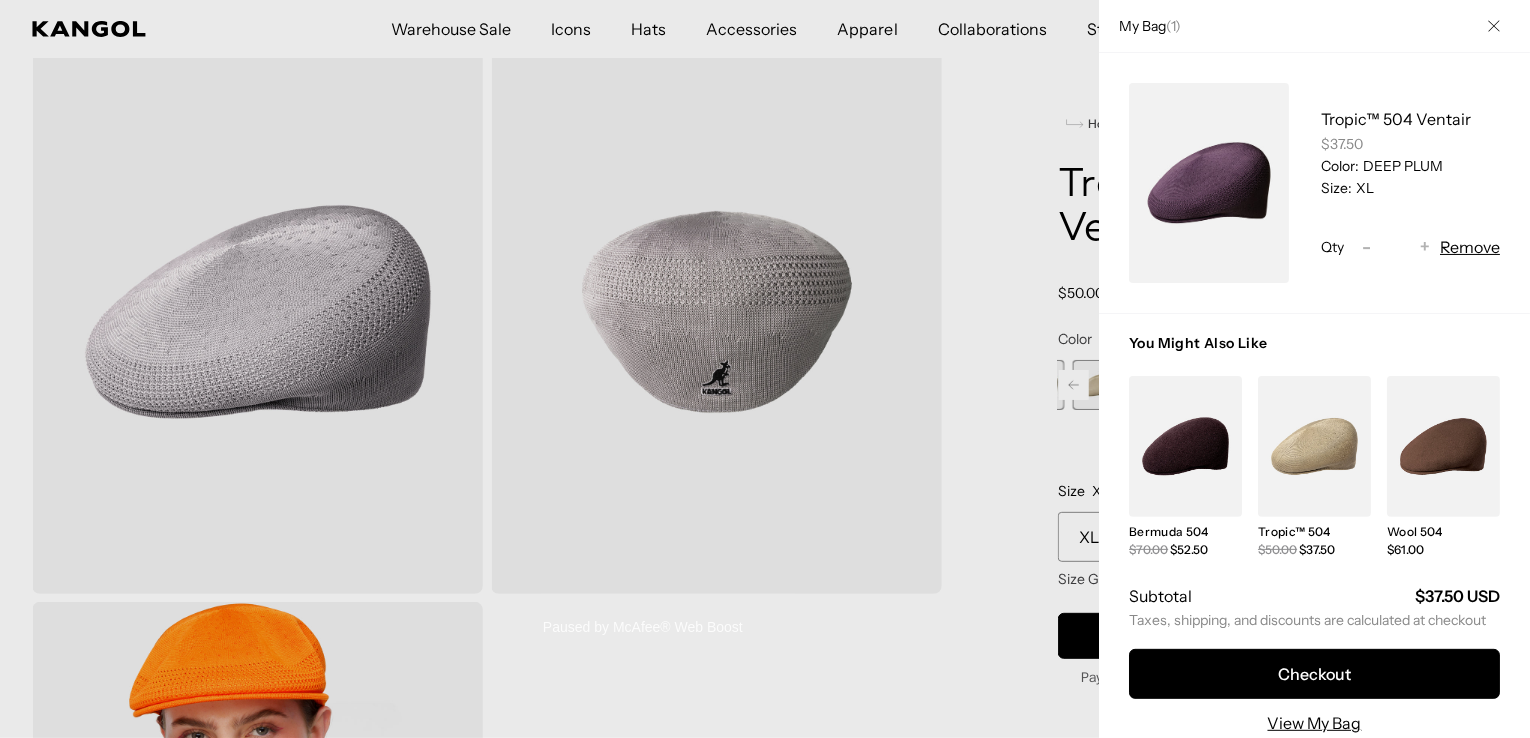 click at bounding box center (1185, 446) 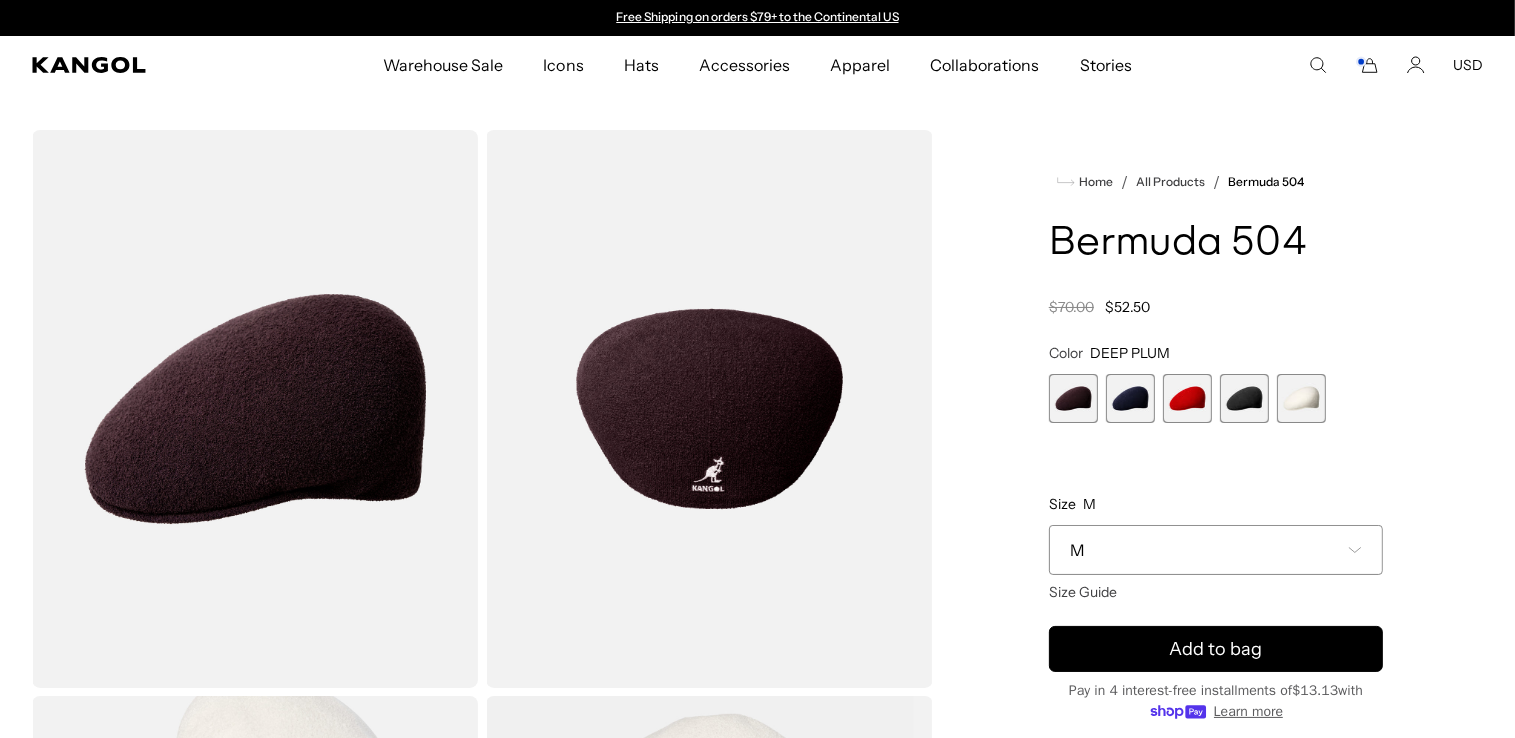 scroll, scrollTop: 0, scrollLeft: 0, axis: both 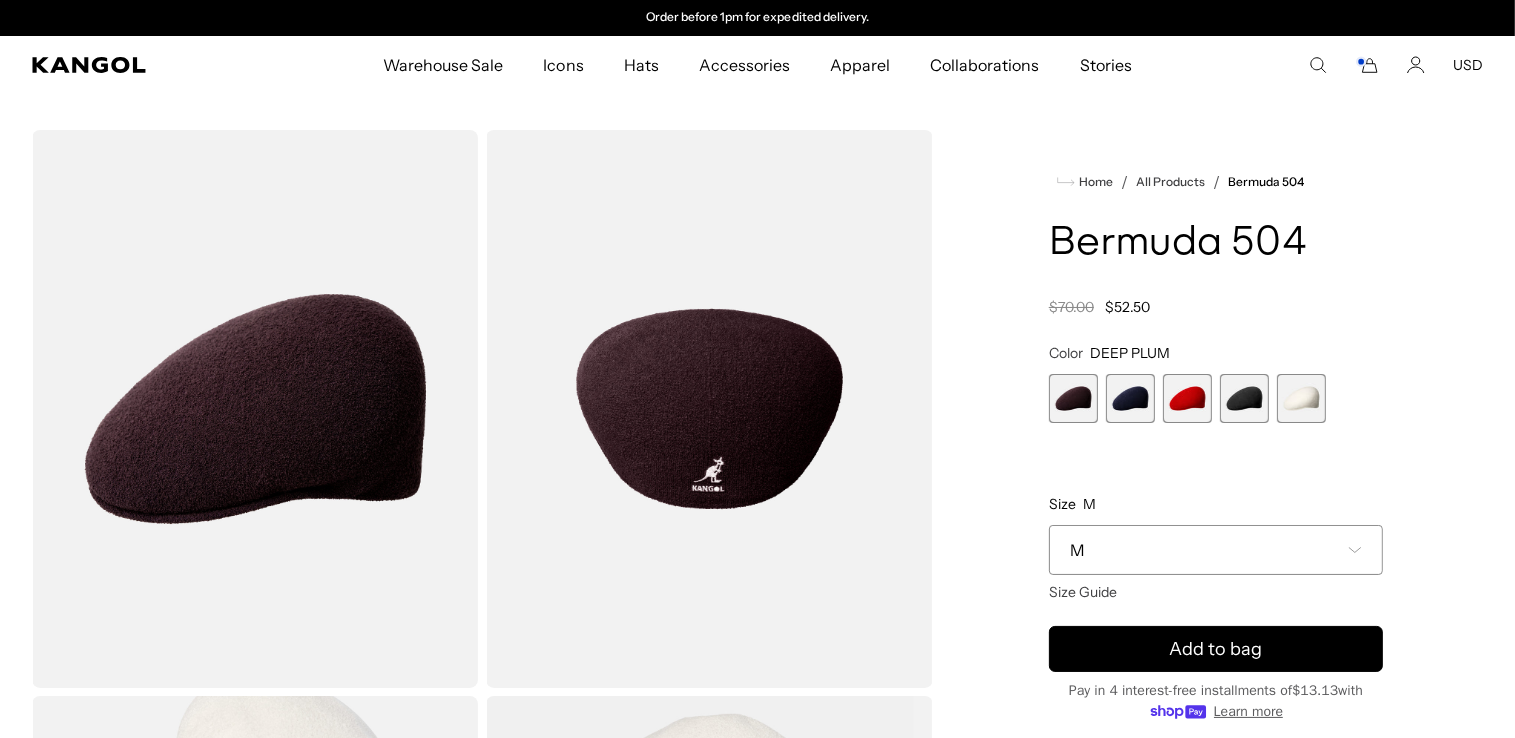 click at bounding box center (1130, 398) 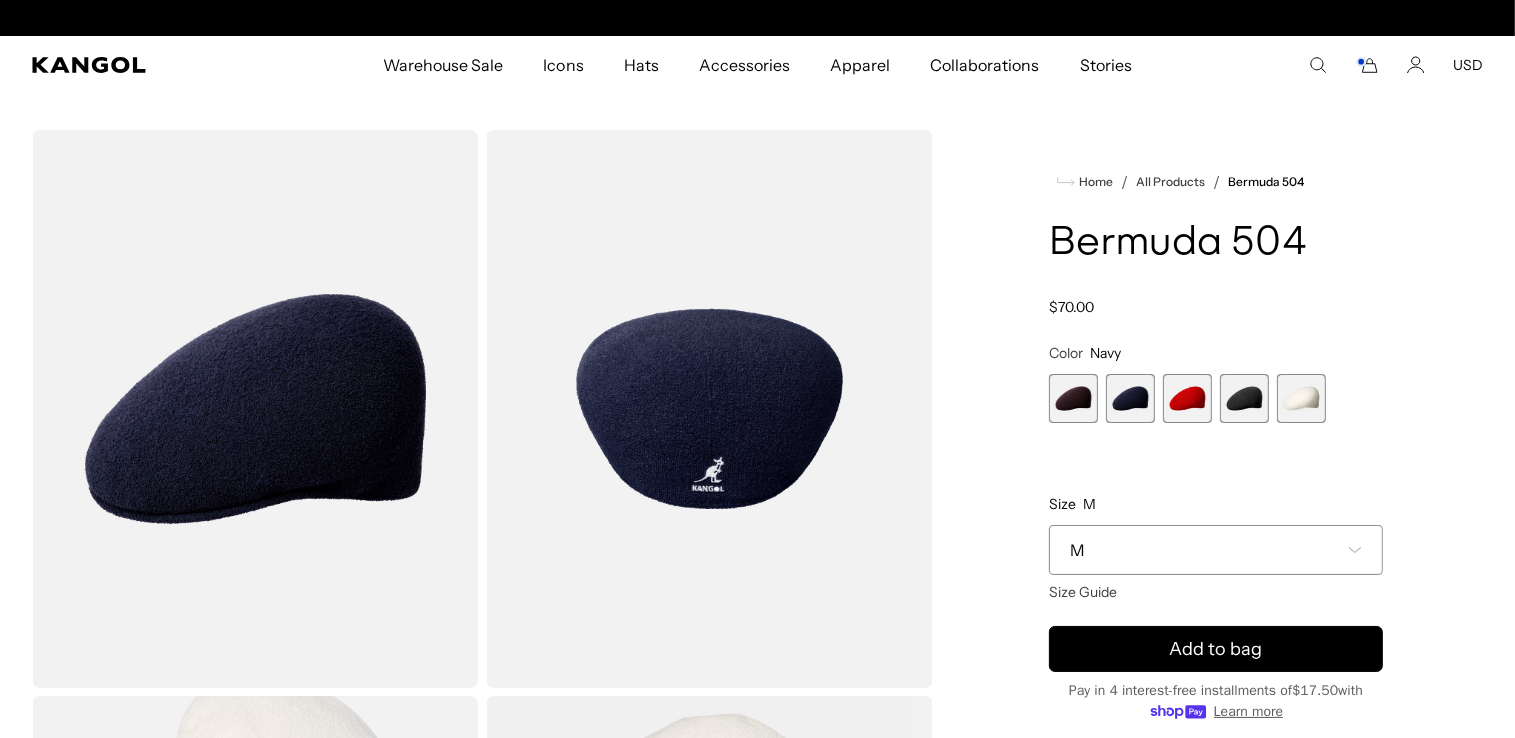 scroll, scrollTop: 0, scrollLeft: 0, axis: both 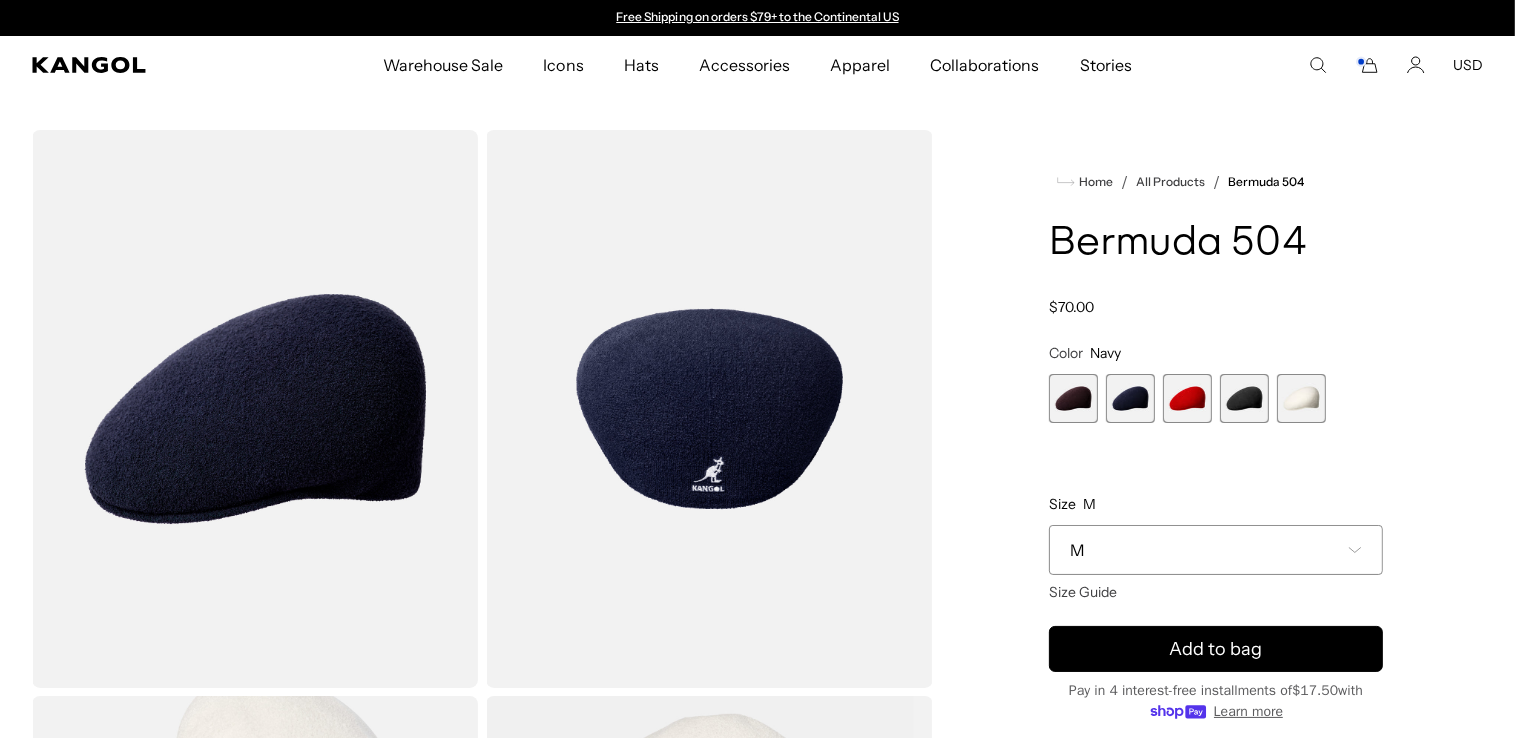 click at bounding box center [1187, 398] 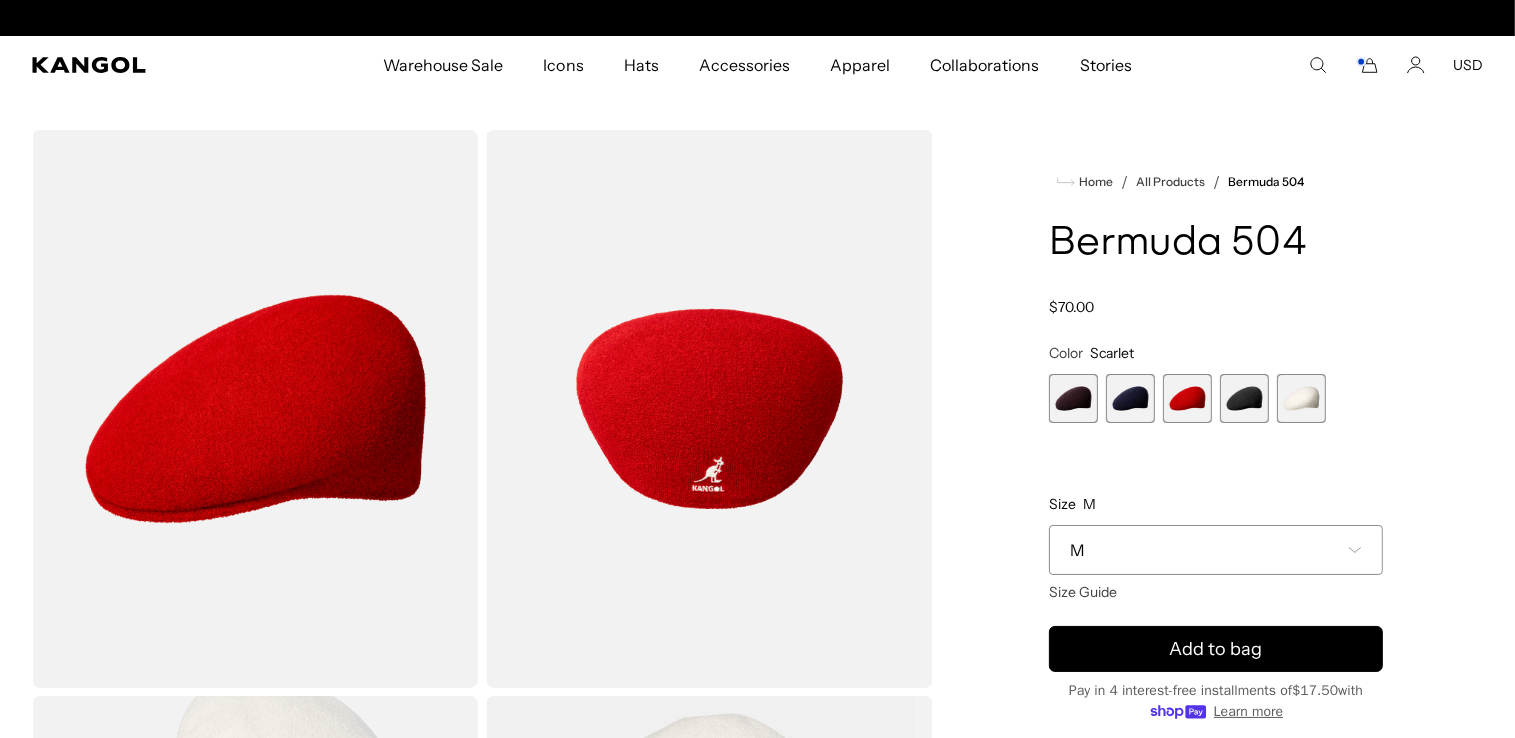 scroll, scrollTop: 0, scrollLeft: 412, axis: horizontal 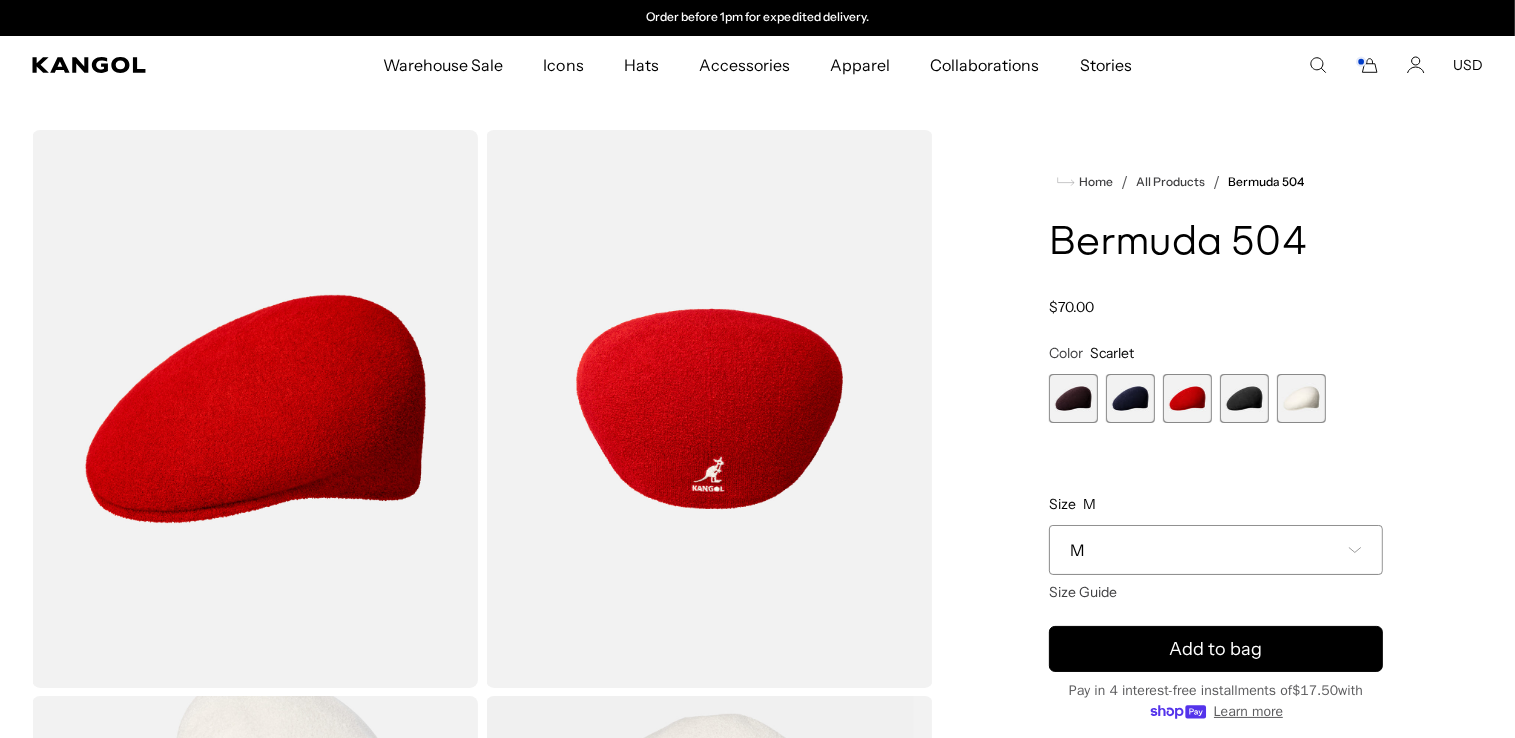 click at bounding box center (1244, 398) 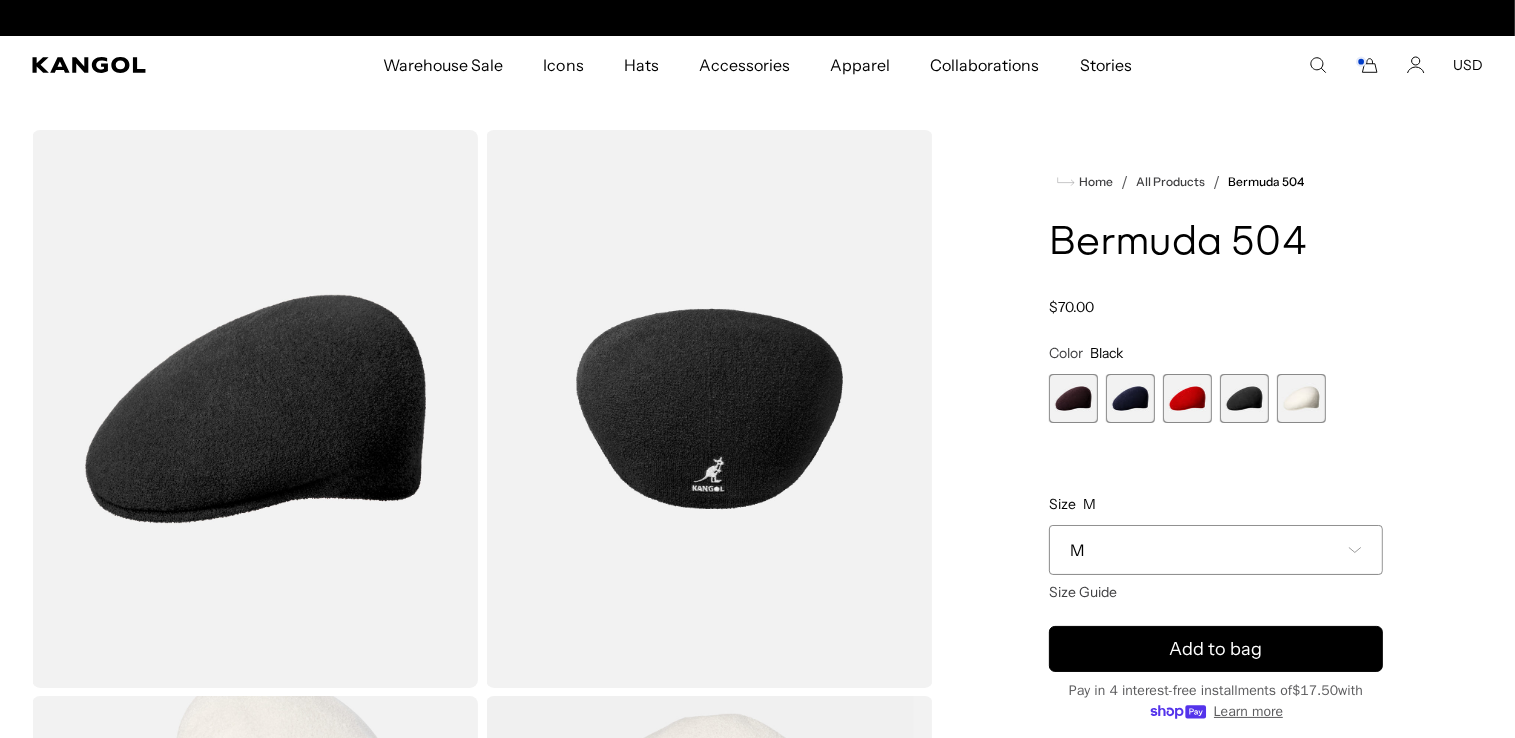 scroll, scrollTop: 0, scrollLeft: 0, axis: both 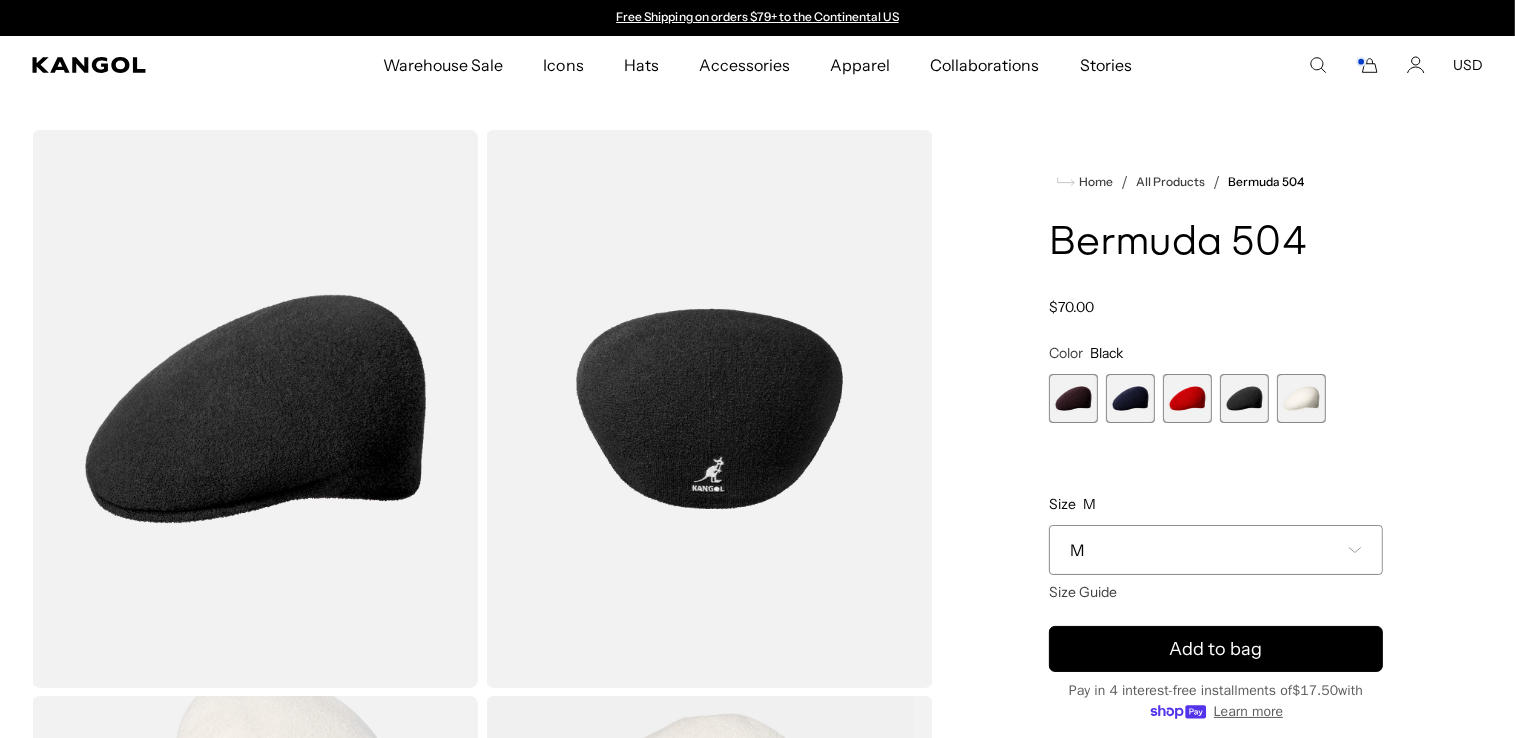 click at bounding box center (1301, 398) 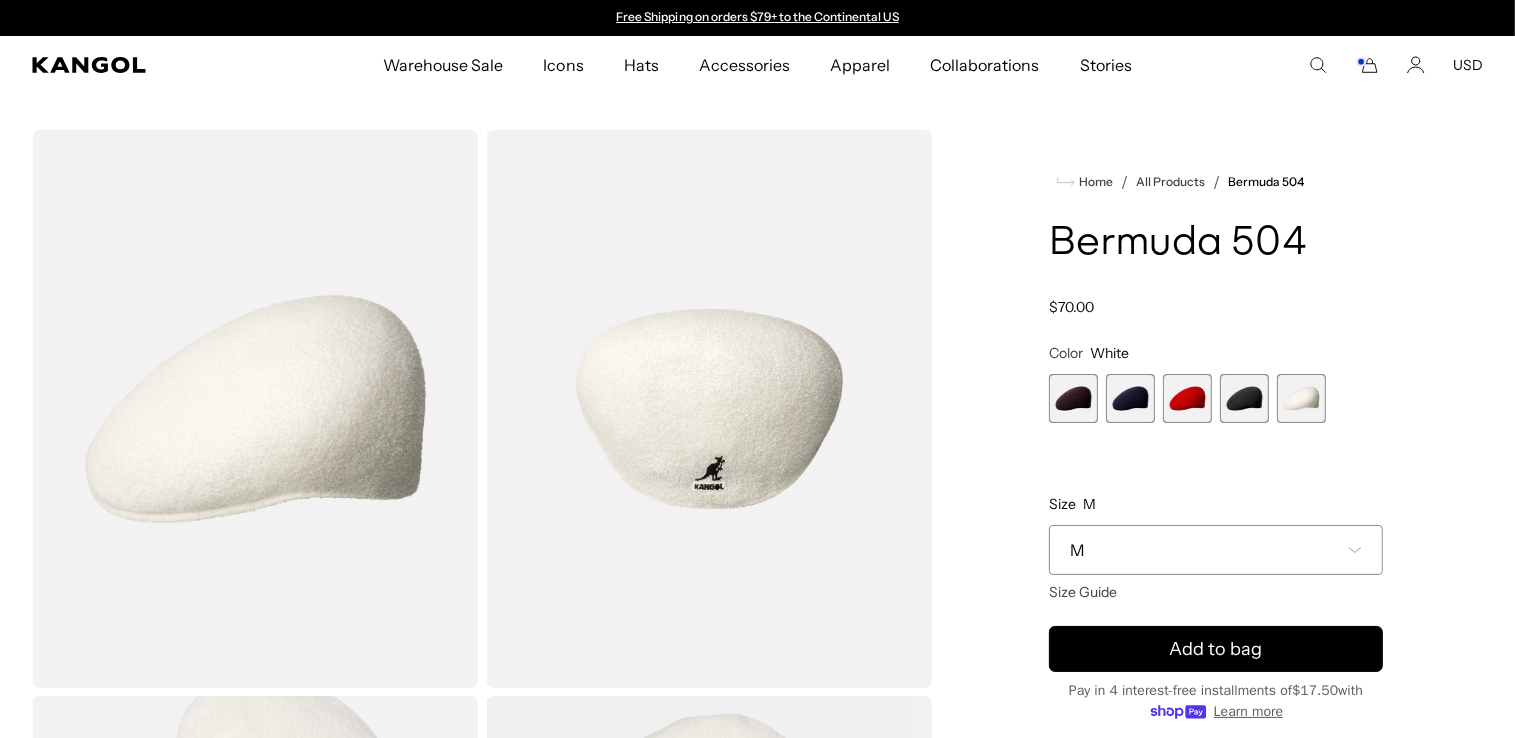 click at bounding box center (1073, 398) 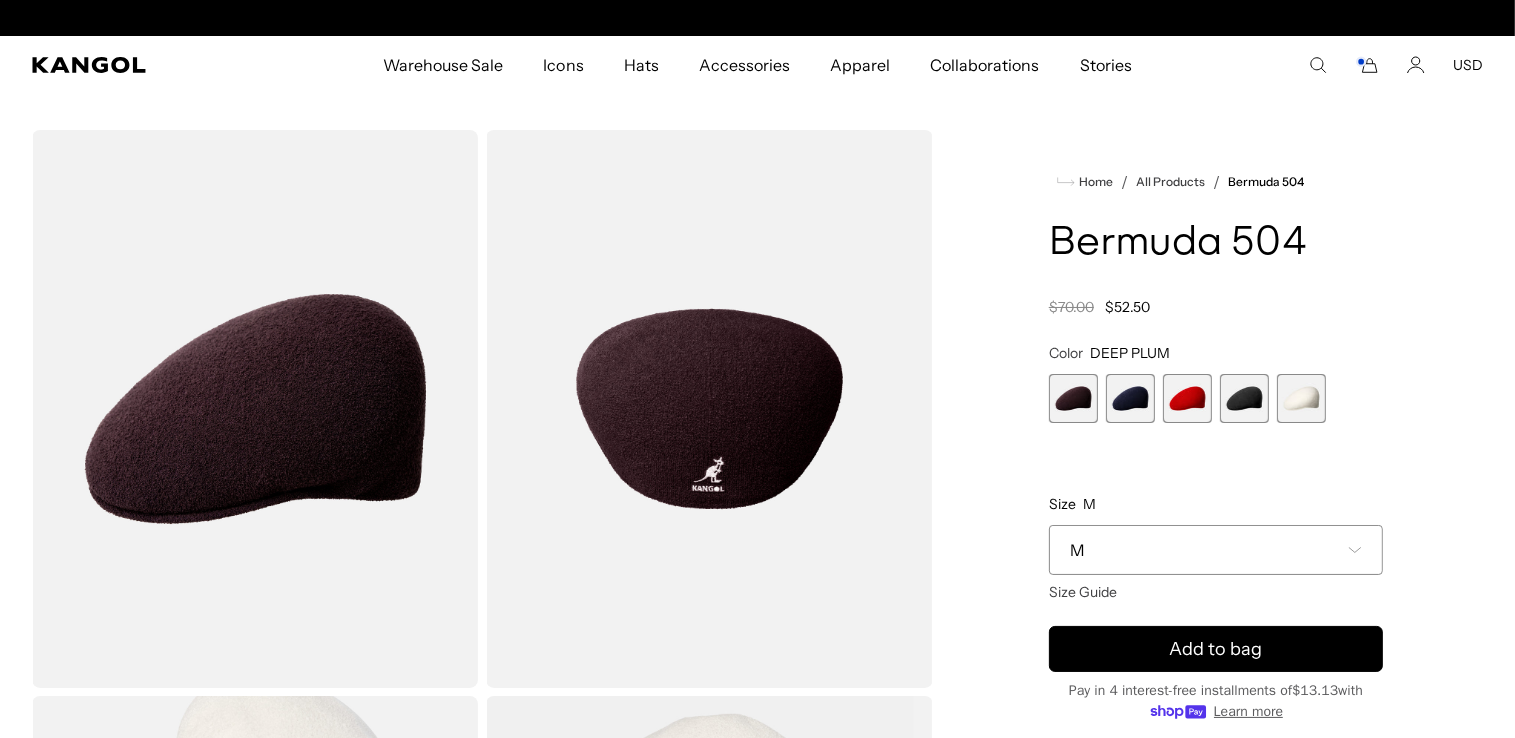 scroll, scrollTop: 0, scrollLeft: 412, axis: horizontal 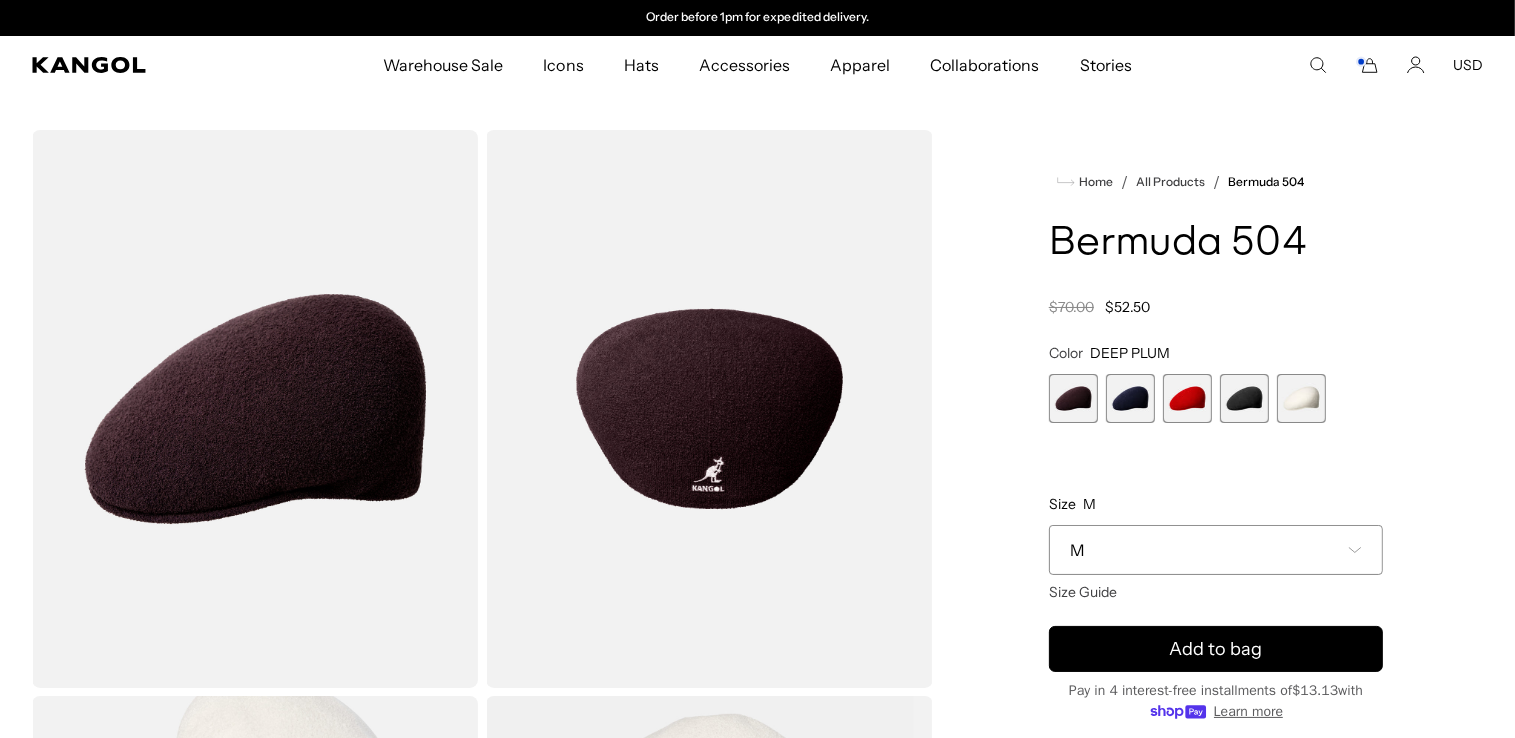click at bounding box center [1130, 398] 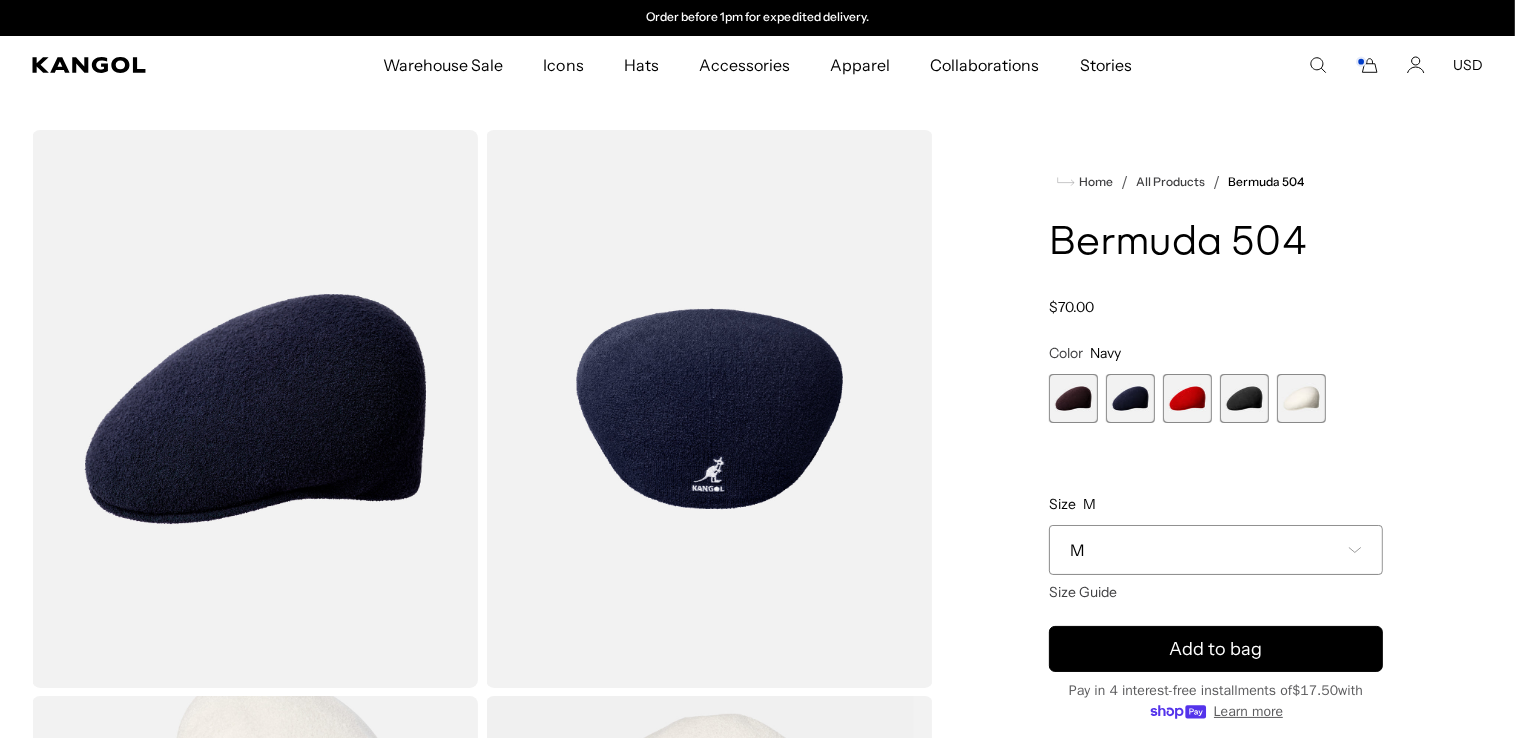 click at bounding box center (1073, 398) 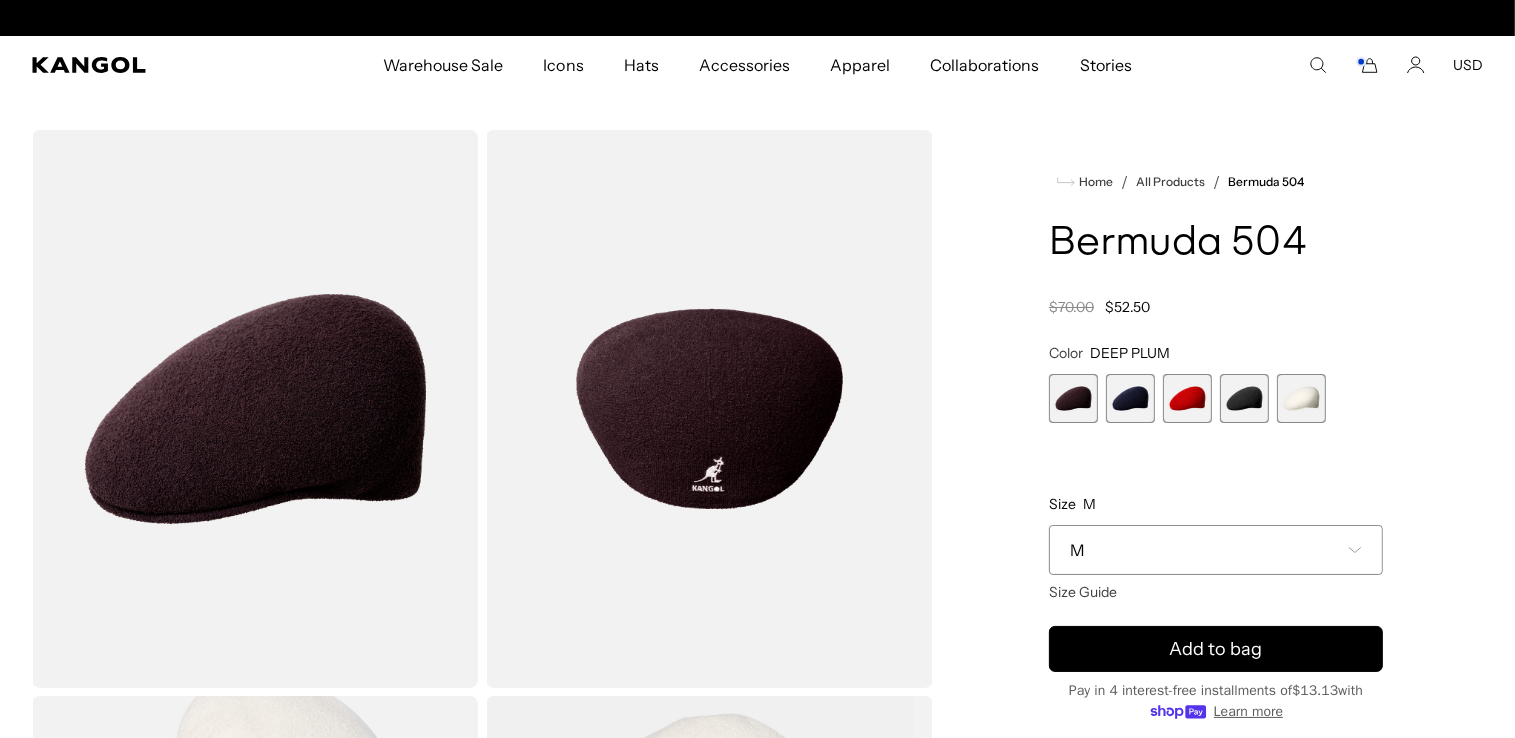 scroll, scrollTop: 0, scrollLeft: 0, axis: both 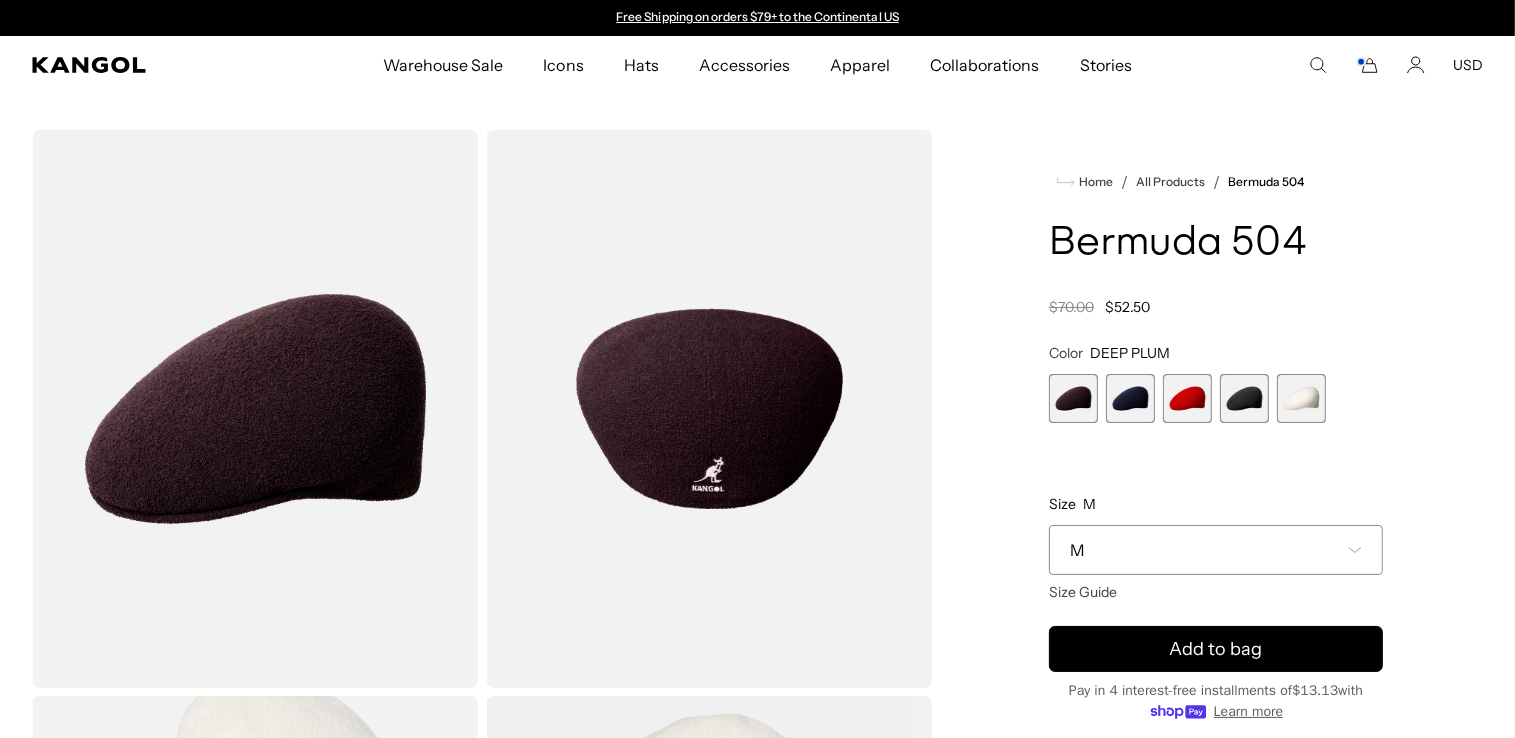 click 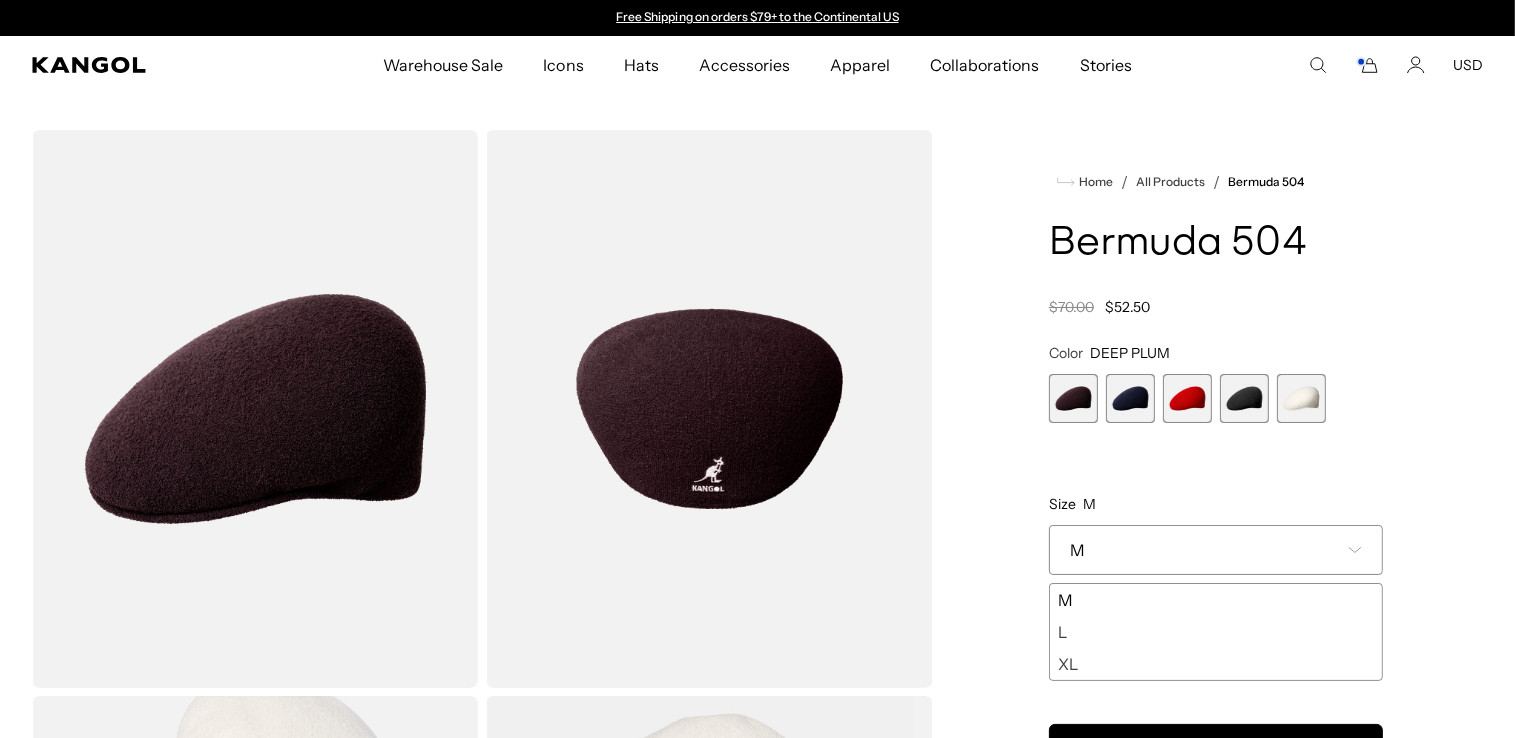 click on "XL" at bounding box center [1216, 664] 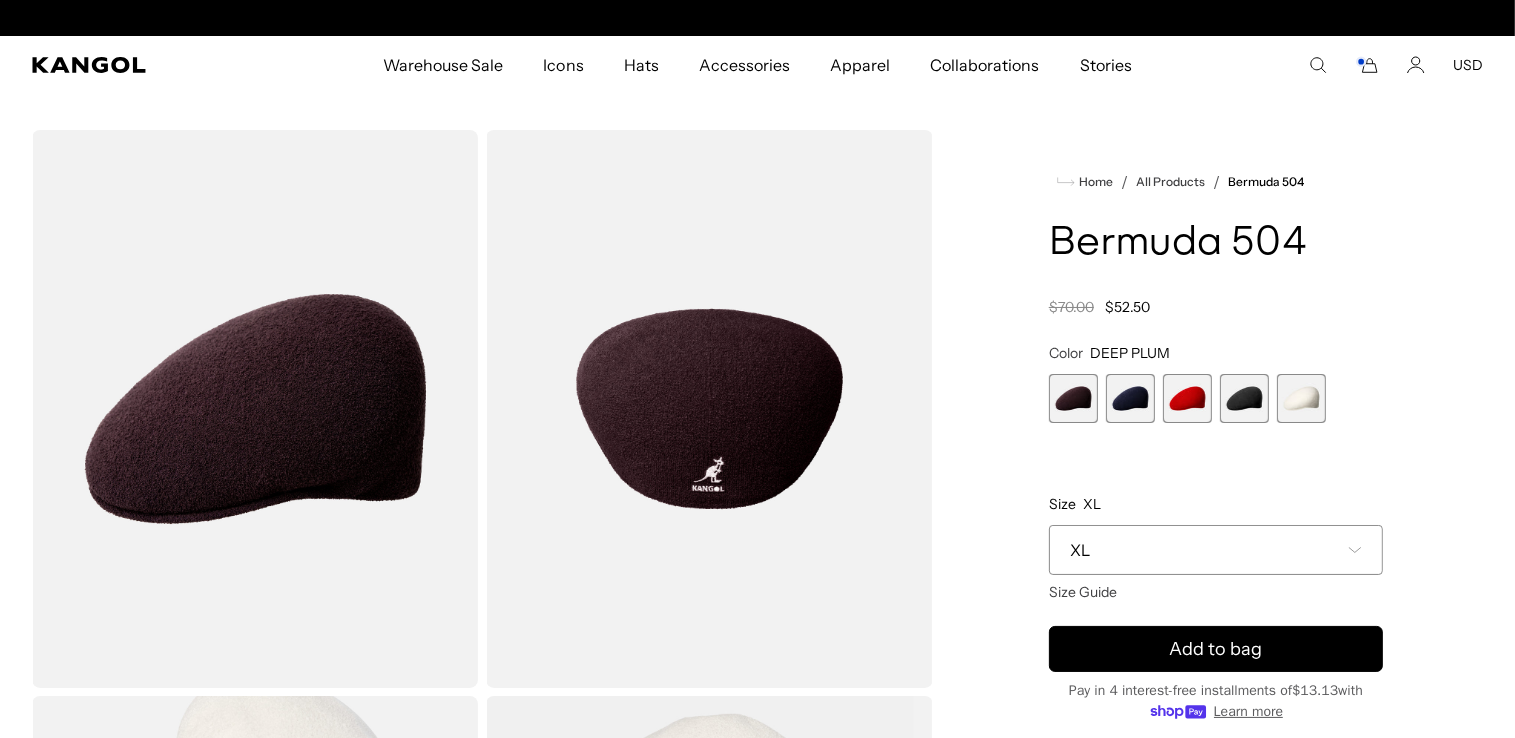 scroll, scrollTop: 0, scrollLeft: 412, axis: horizontal 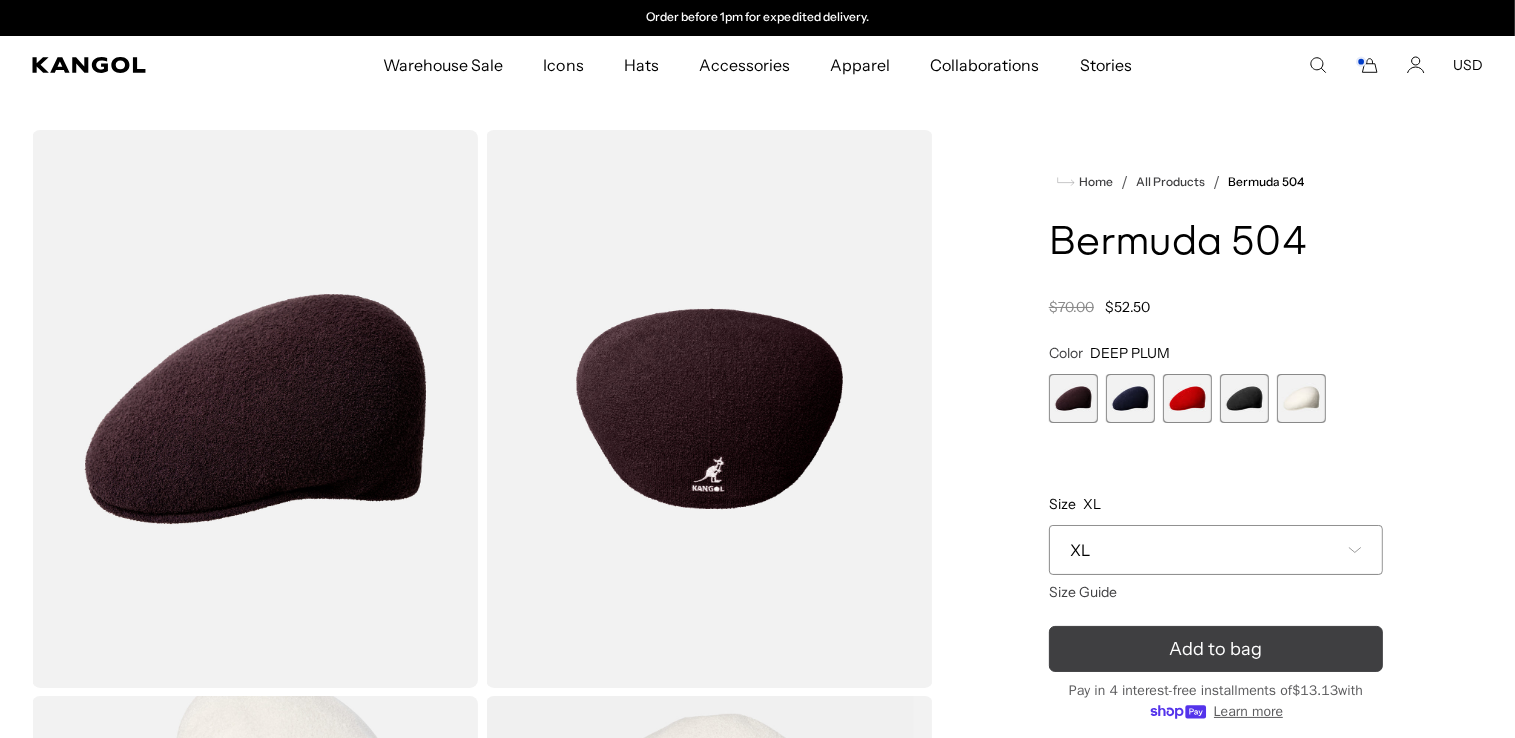 click on "Add to bag" at bounding box center (1216, 649) 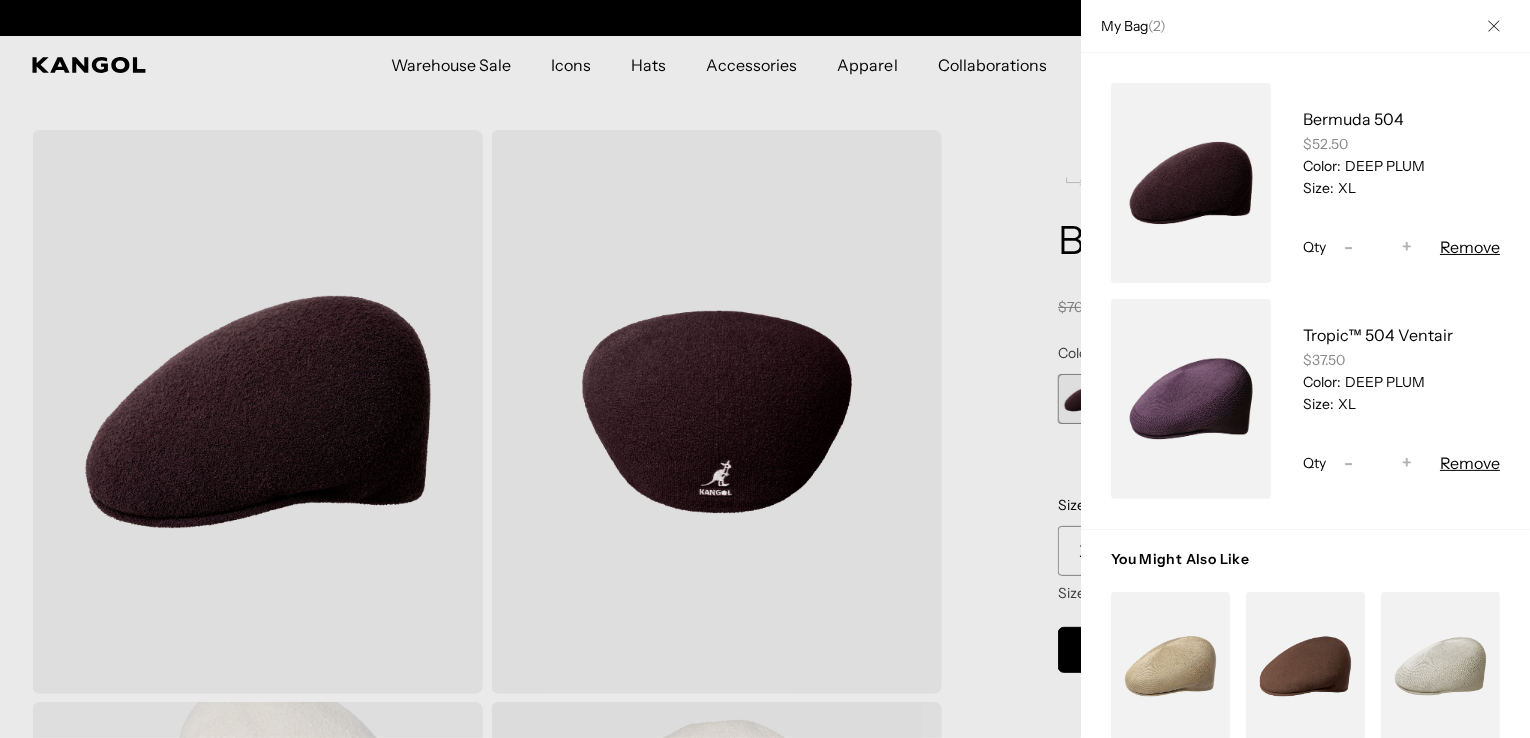scroll, scrollTop: 0, scrollLeft: 412, axis: horizontal 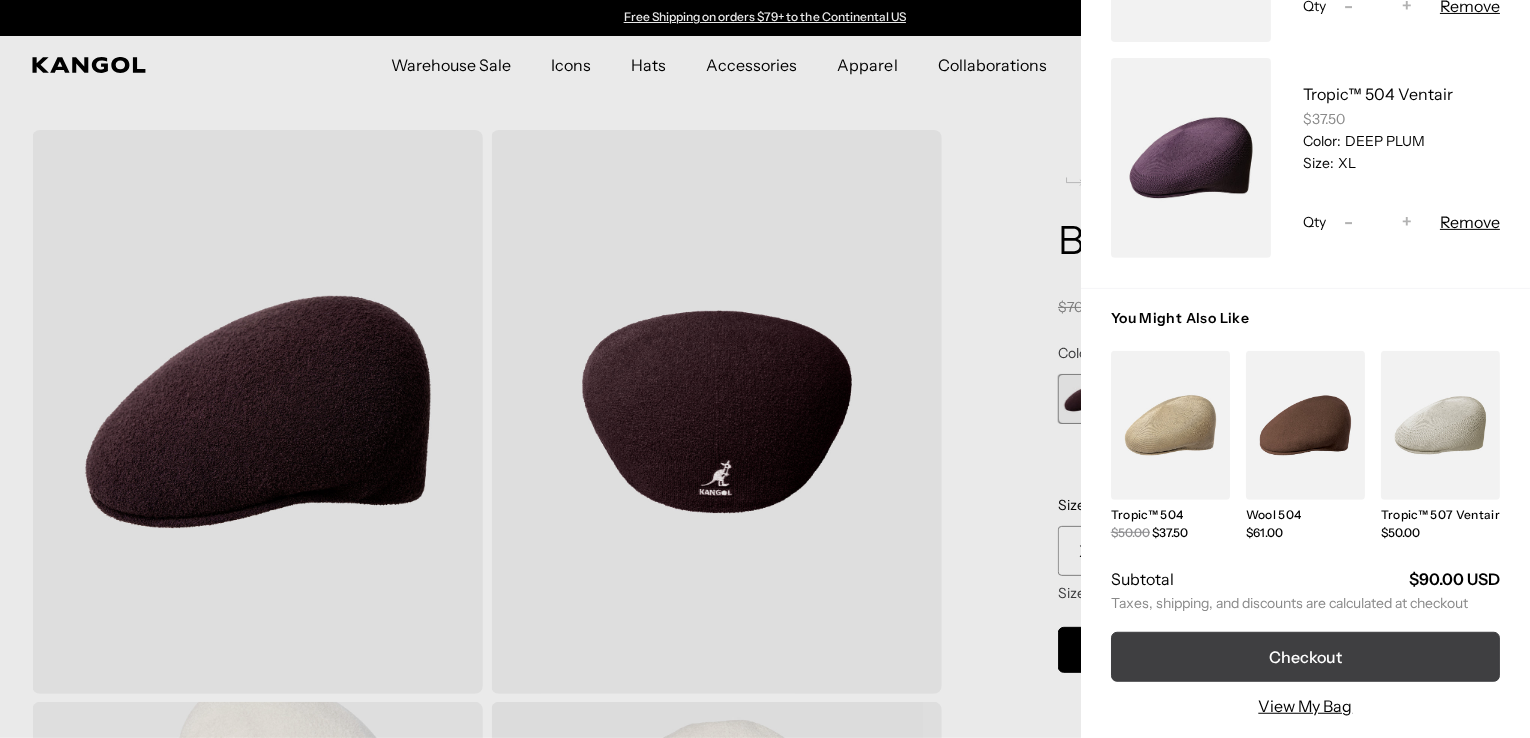 click on "Checkout" at bounding box center [1305, 657] 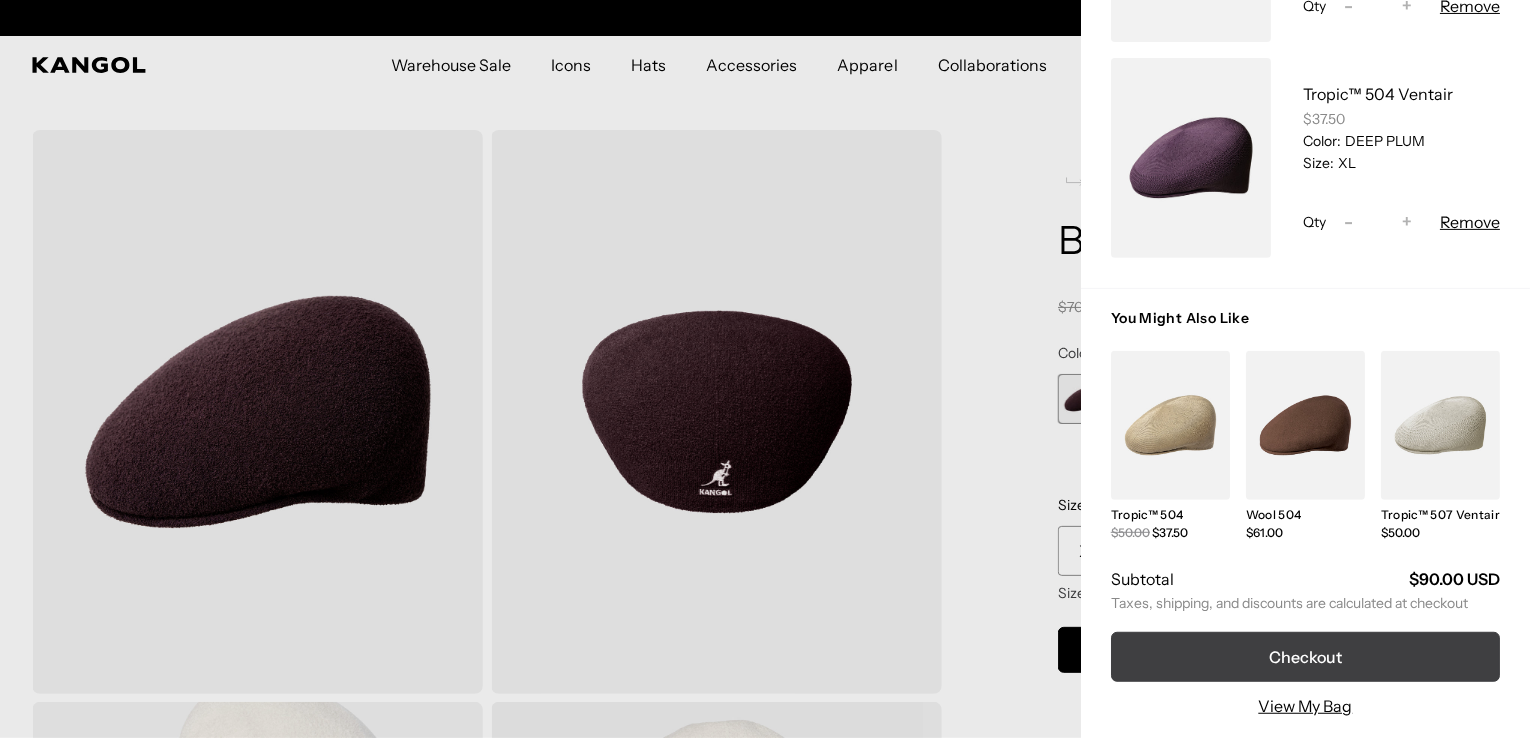 scroll, scrollTop: 0, scrollLeft: 412, axis: horizontal 